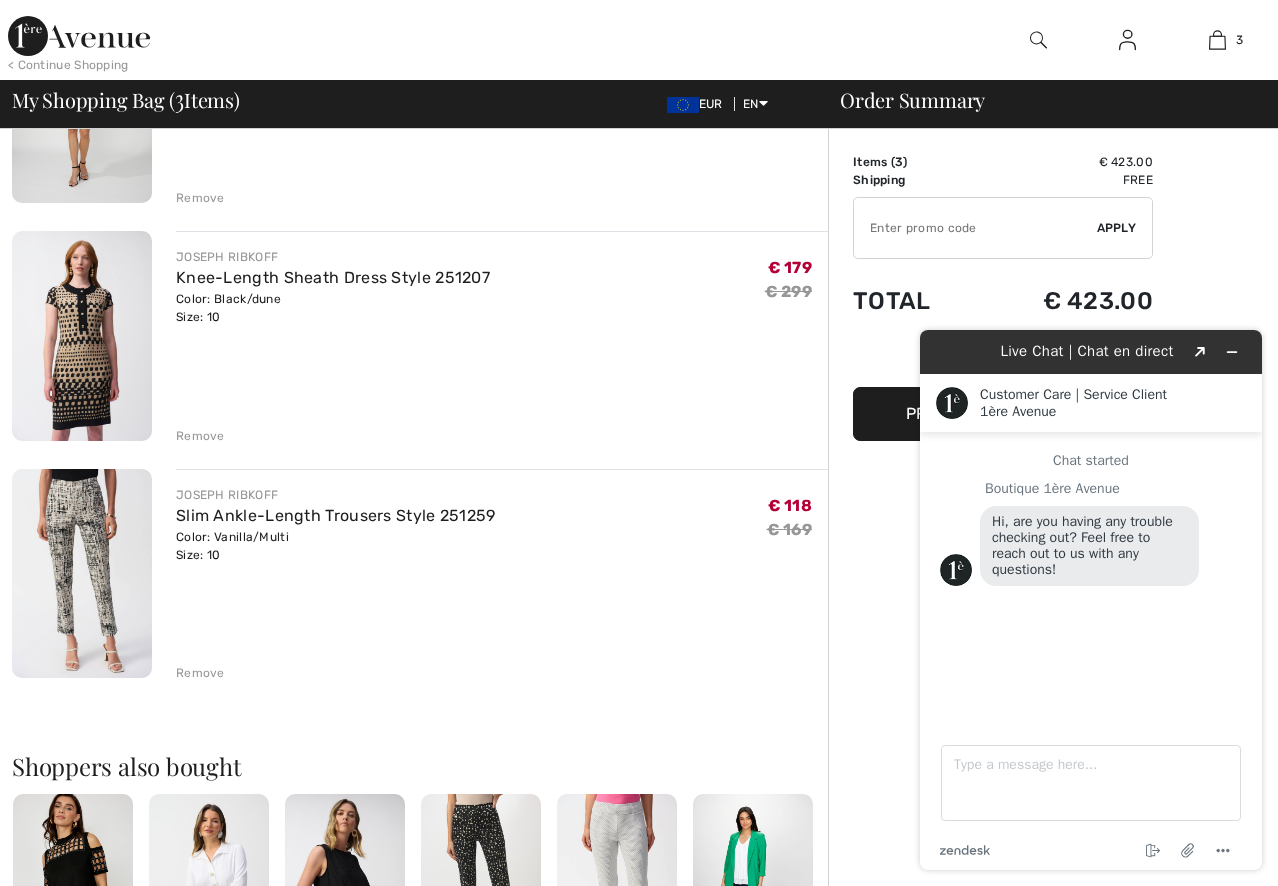 scroll, scrollTop: 0, scrollLeft: 0, axis: both 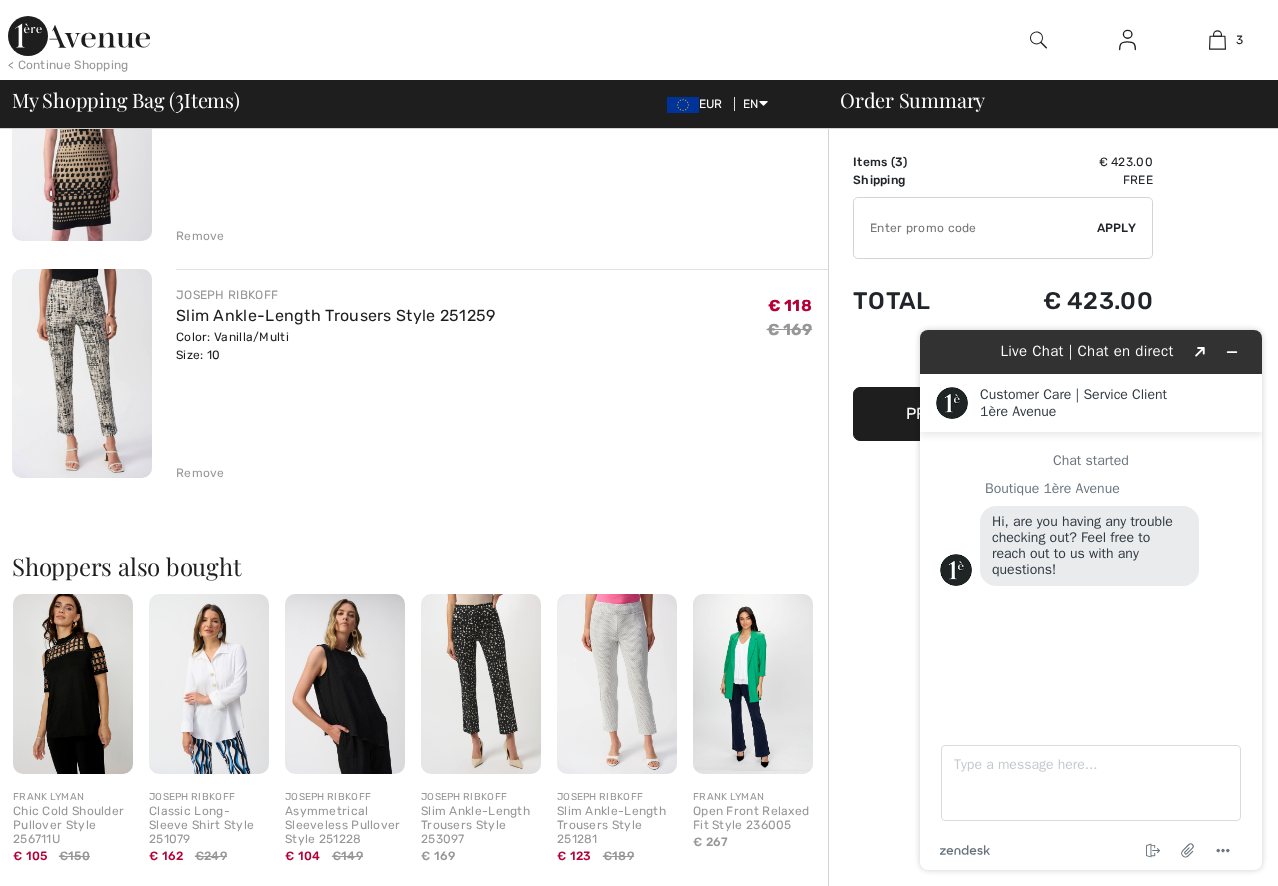 click at bounding box center [617, 684] 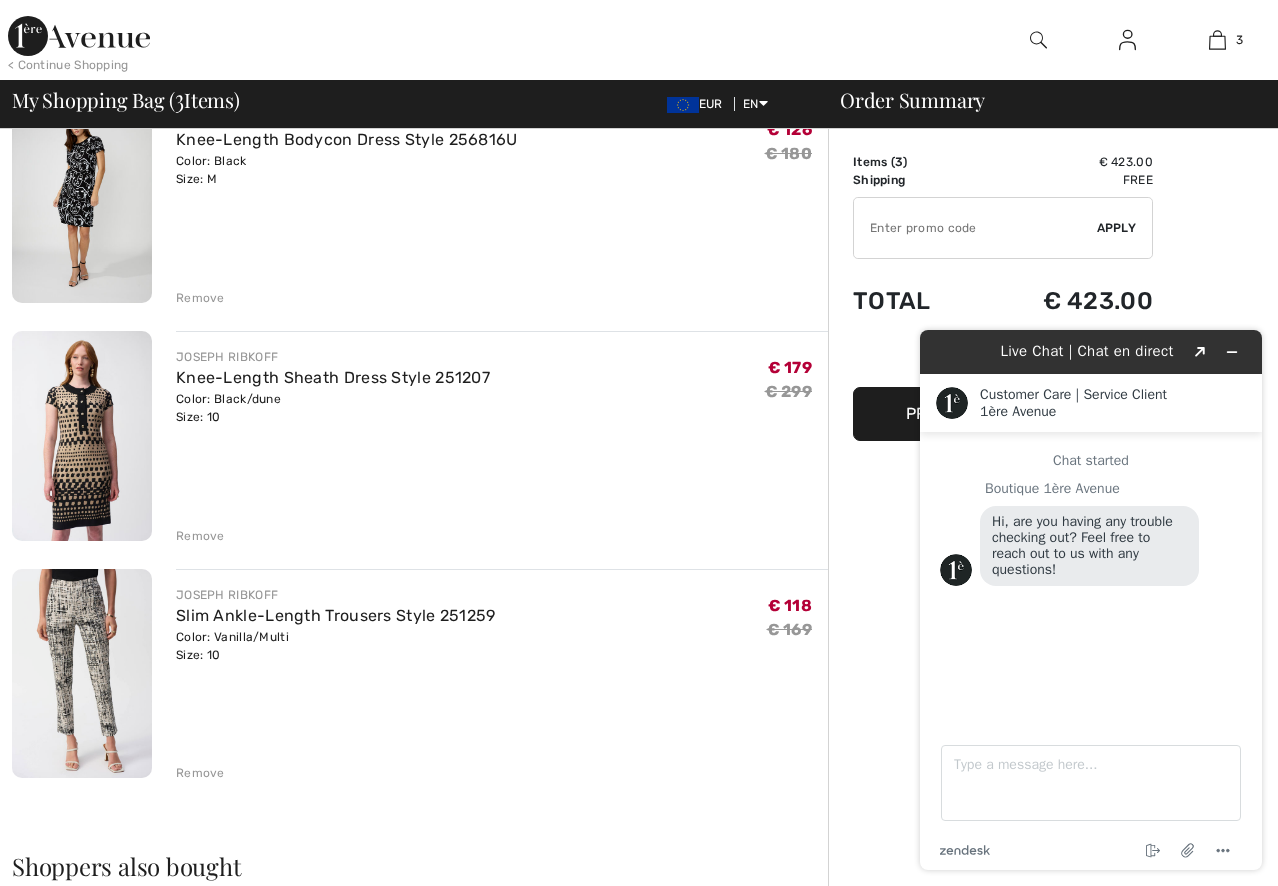 scroll, scrollTop: 700, scrollLeft: 0, axis: vertical 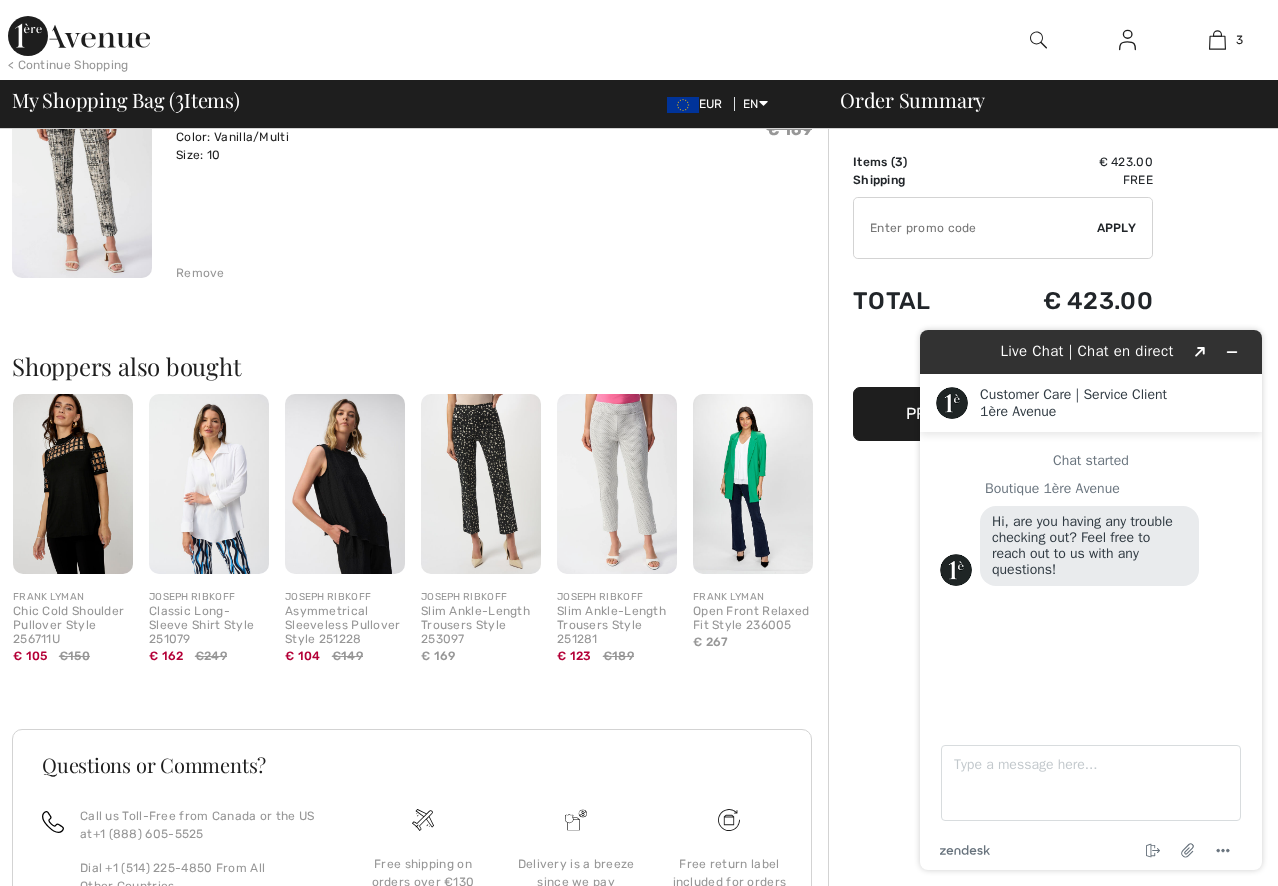 click at bounding box center [481, 484] 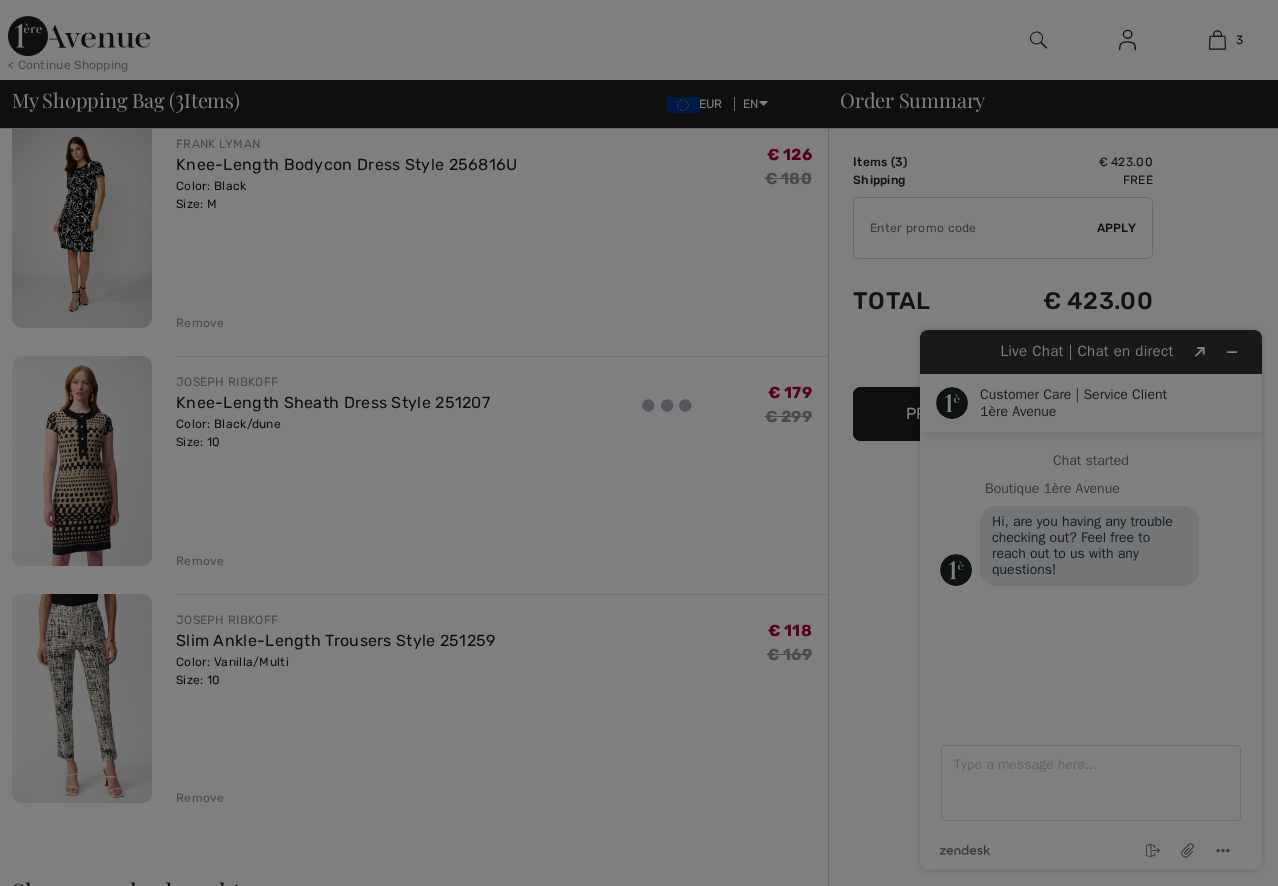 scroll, scrollTop: 0, scrollLeft: 0, axis: both 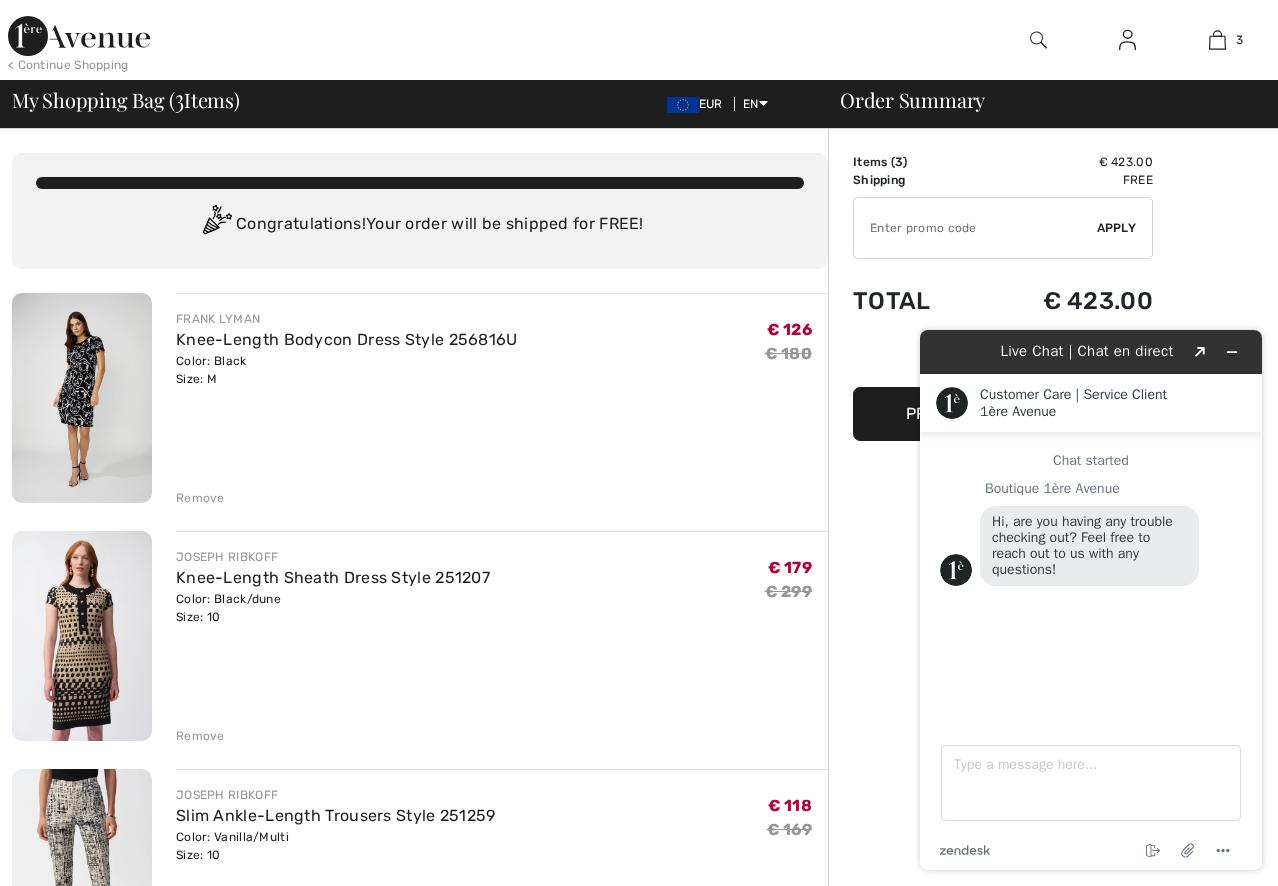 click at bounding box center [82, 398] 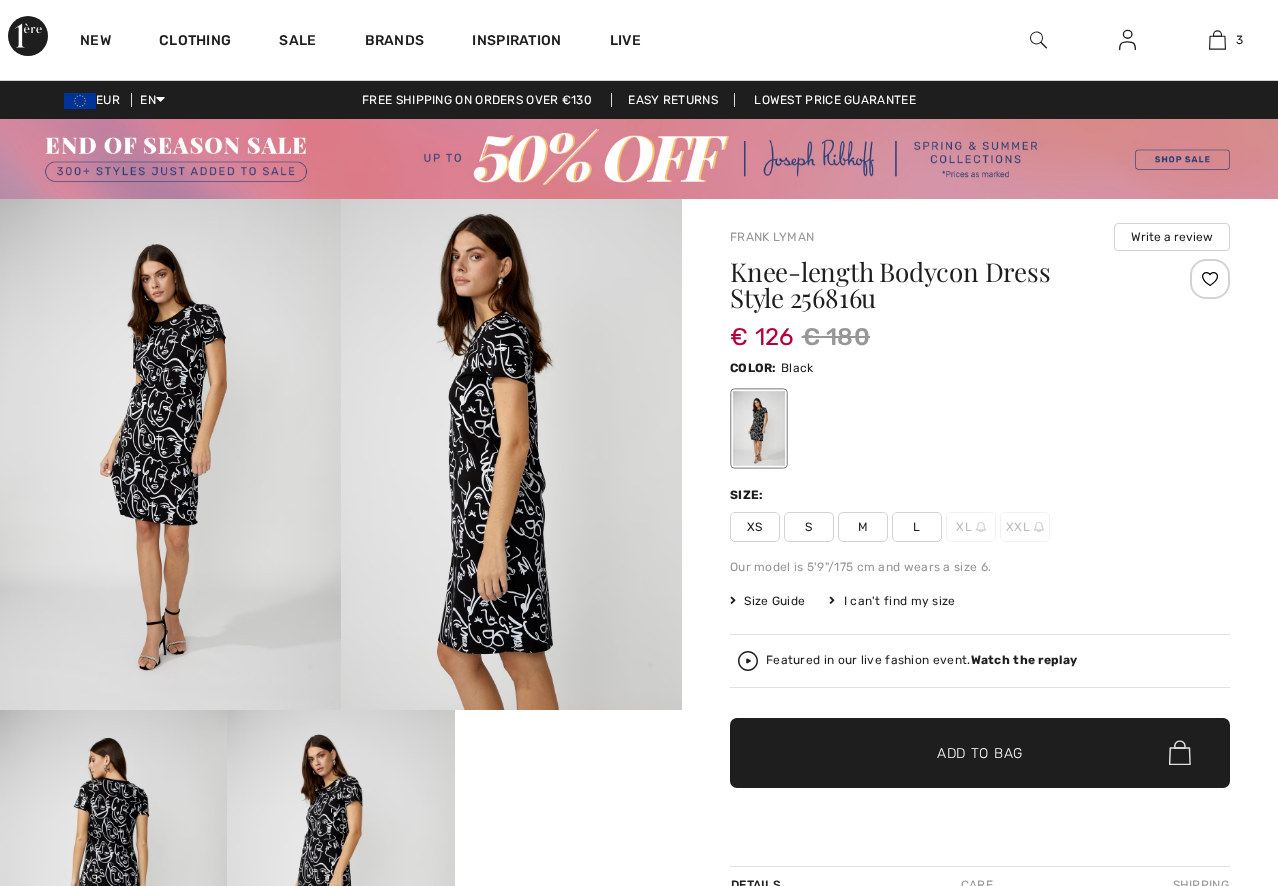 scroll, scrollTop: 0, scrollLeft: 0, axis: both 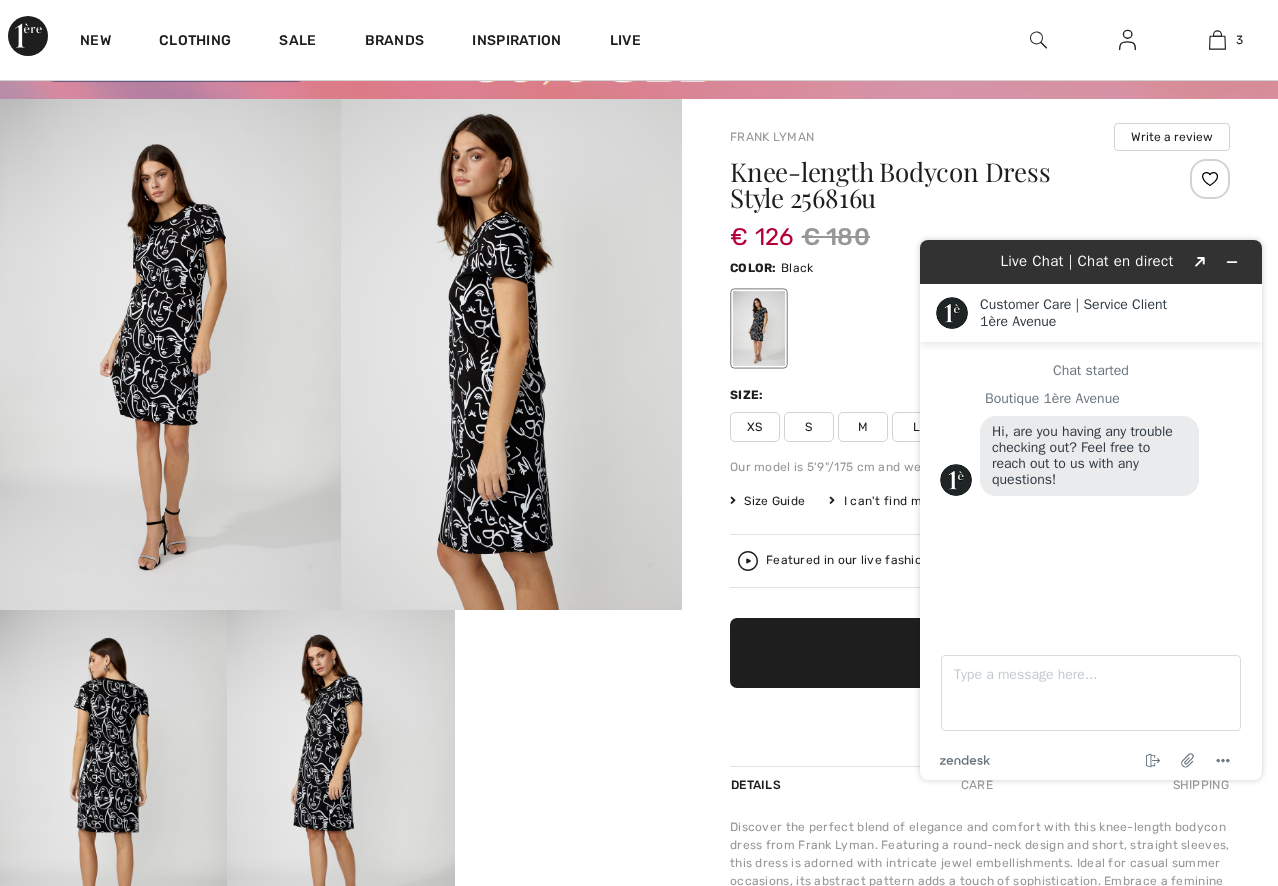 click at bounding box center [170, 355] 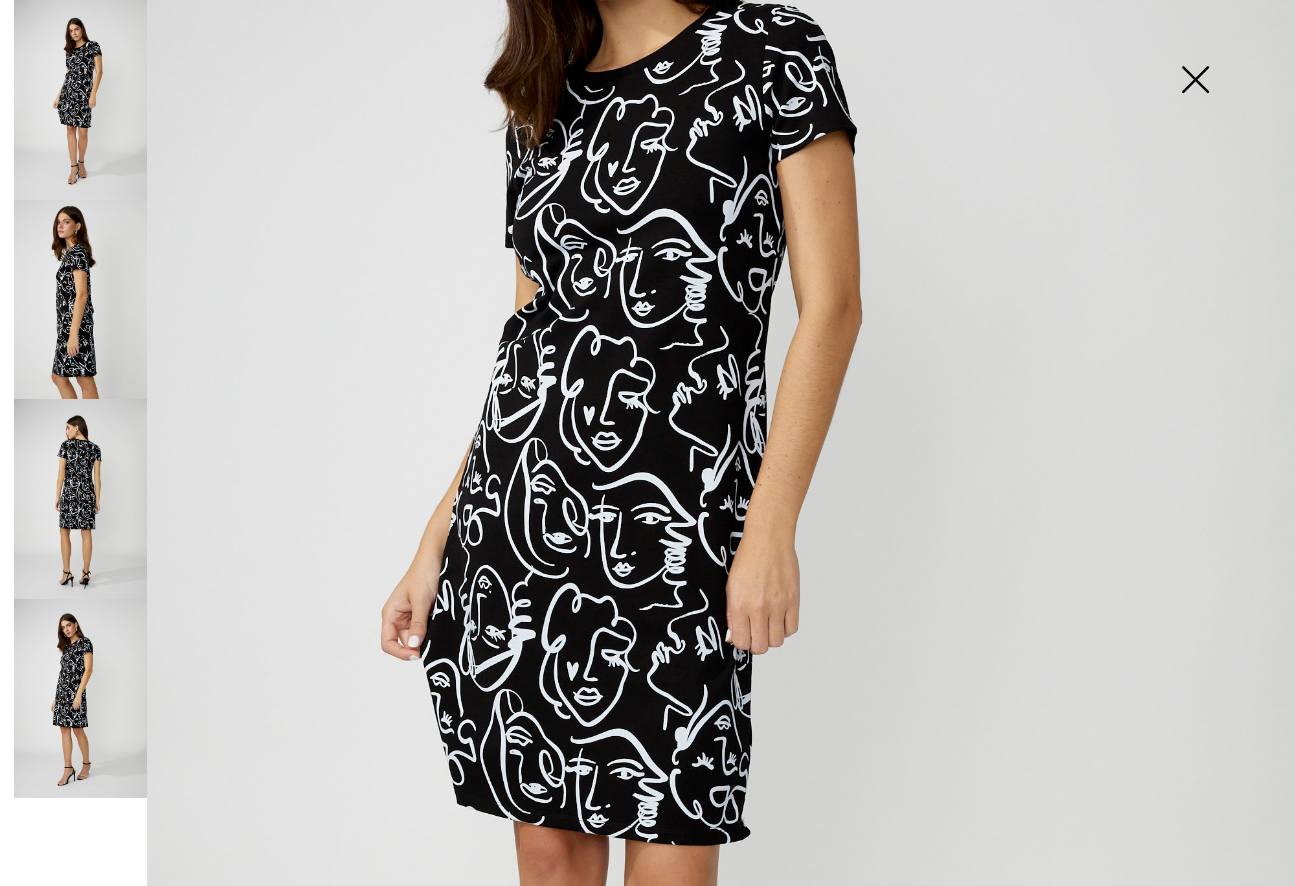 scroll, scrollTop: 300, scrollLeft: 0, axis: vertical 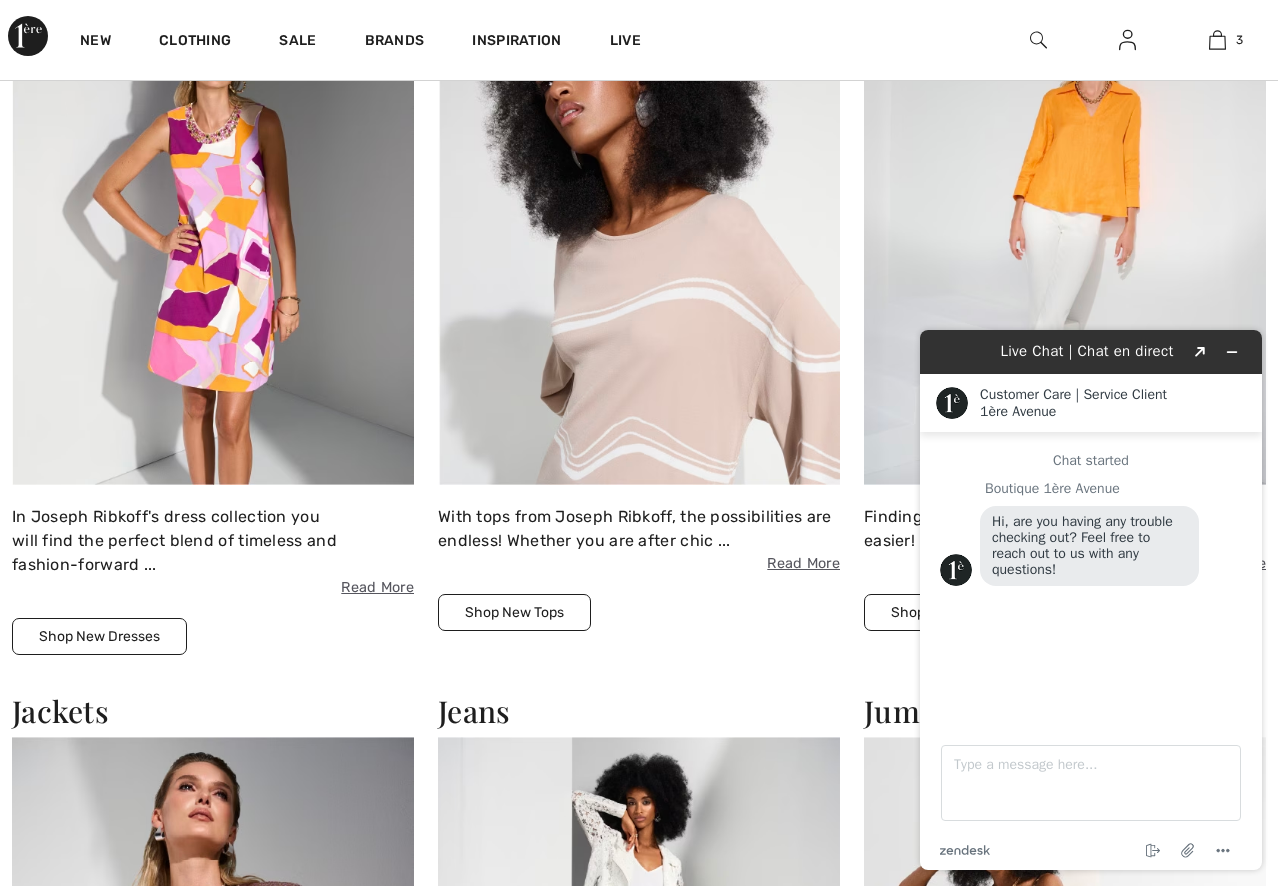 click on "Chat started Boutique 1ère Avenue Hi, are you having any trouble checking out? Feel free to reach out to us with any questions!" at bounding box center [1093, 577] 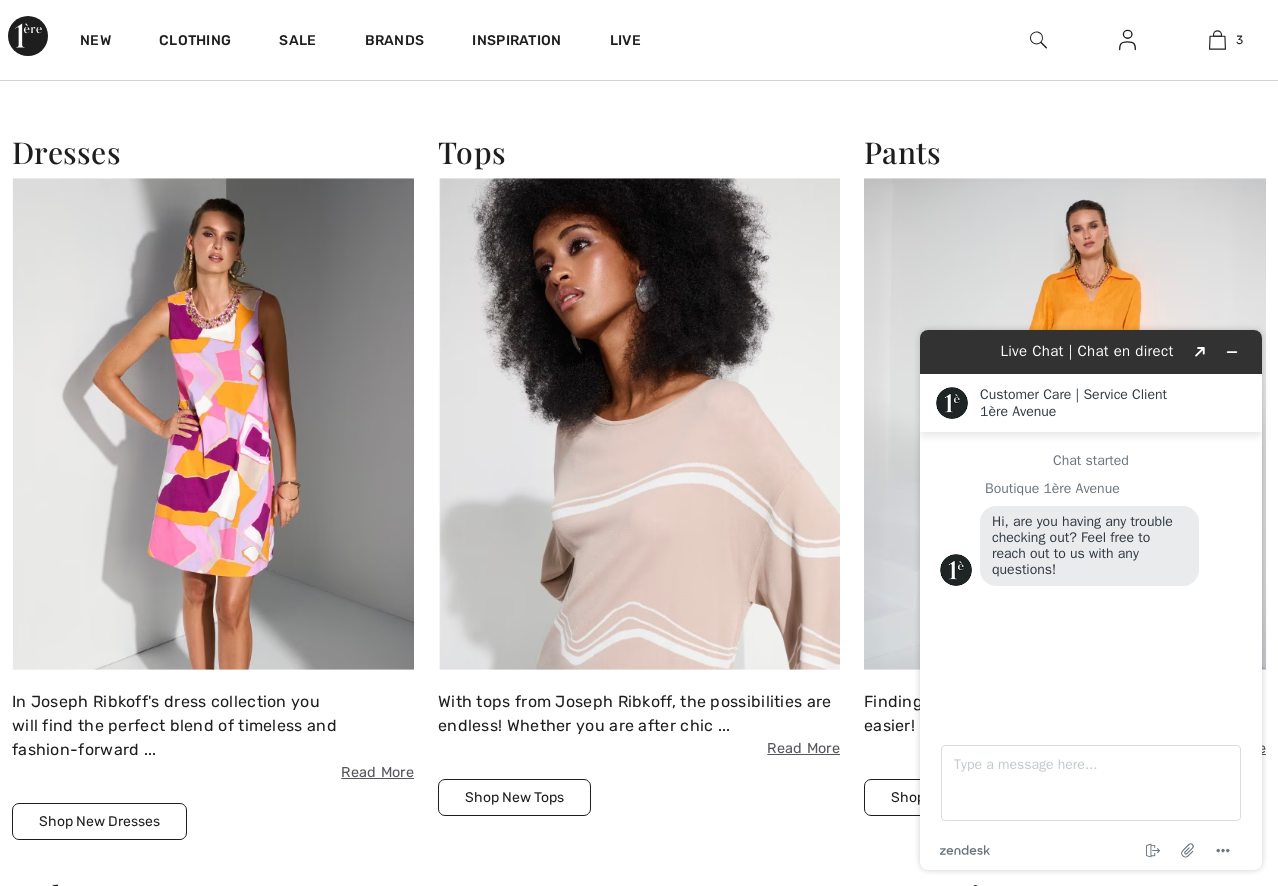 scroll, scrollTop: 1500, scrollLeft: 0, axis: vertical 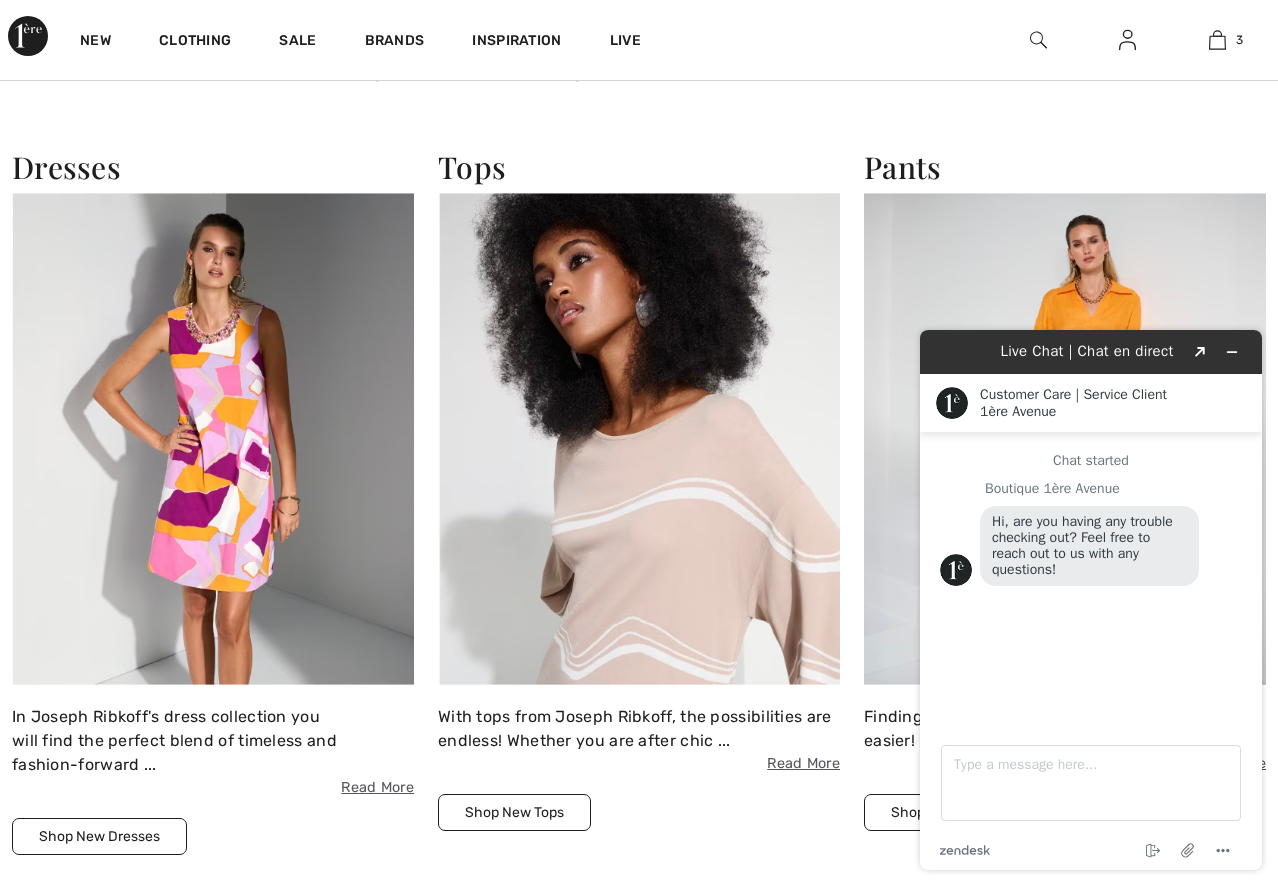 drag, startPoint x: 942, startPoint y: 342, endPoint x: 906, endPoint y: 297, distance: 57.628117 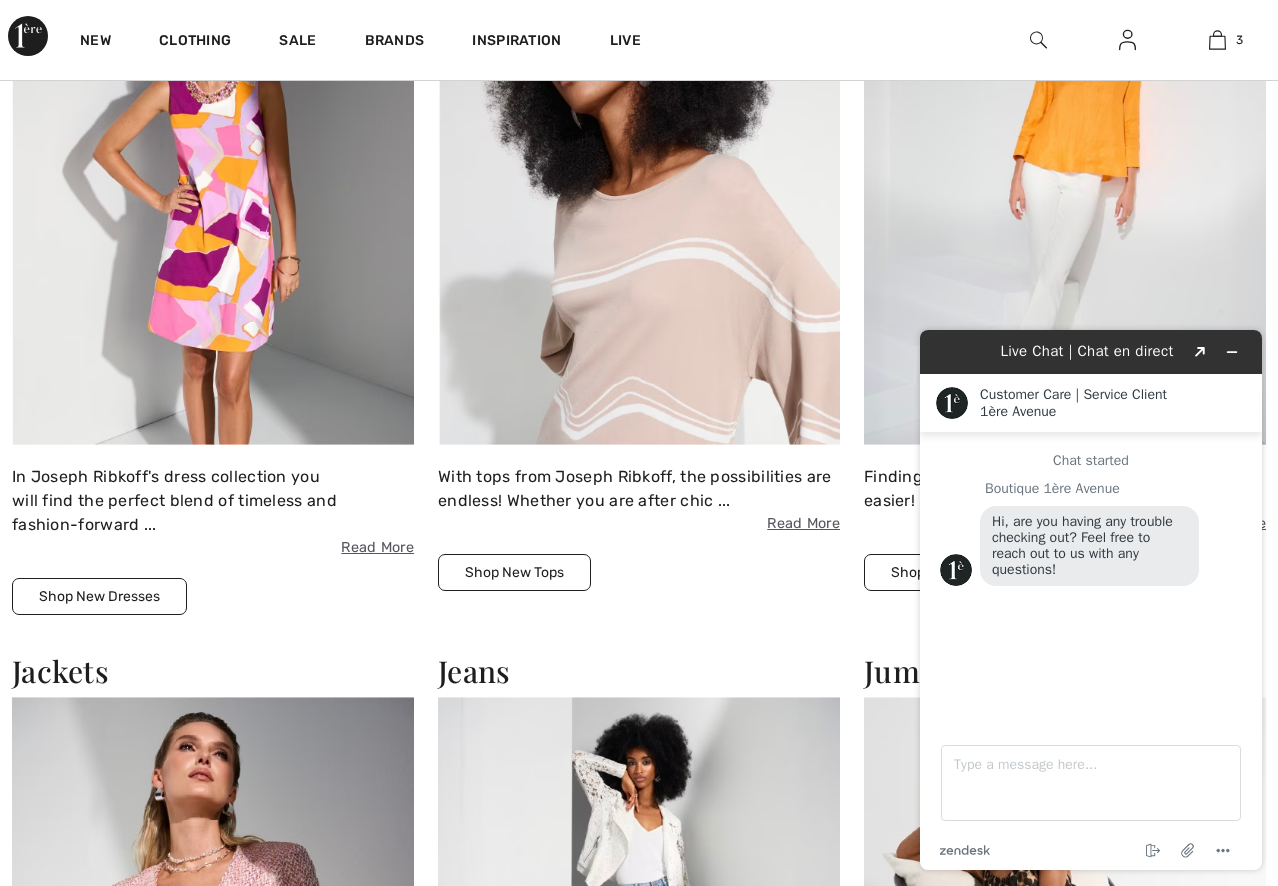 scroll, scrollTop: 1700, scrollLeft: 0, axis: vertical 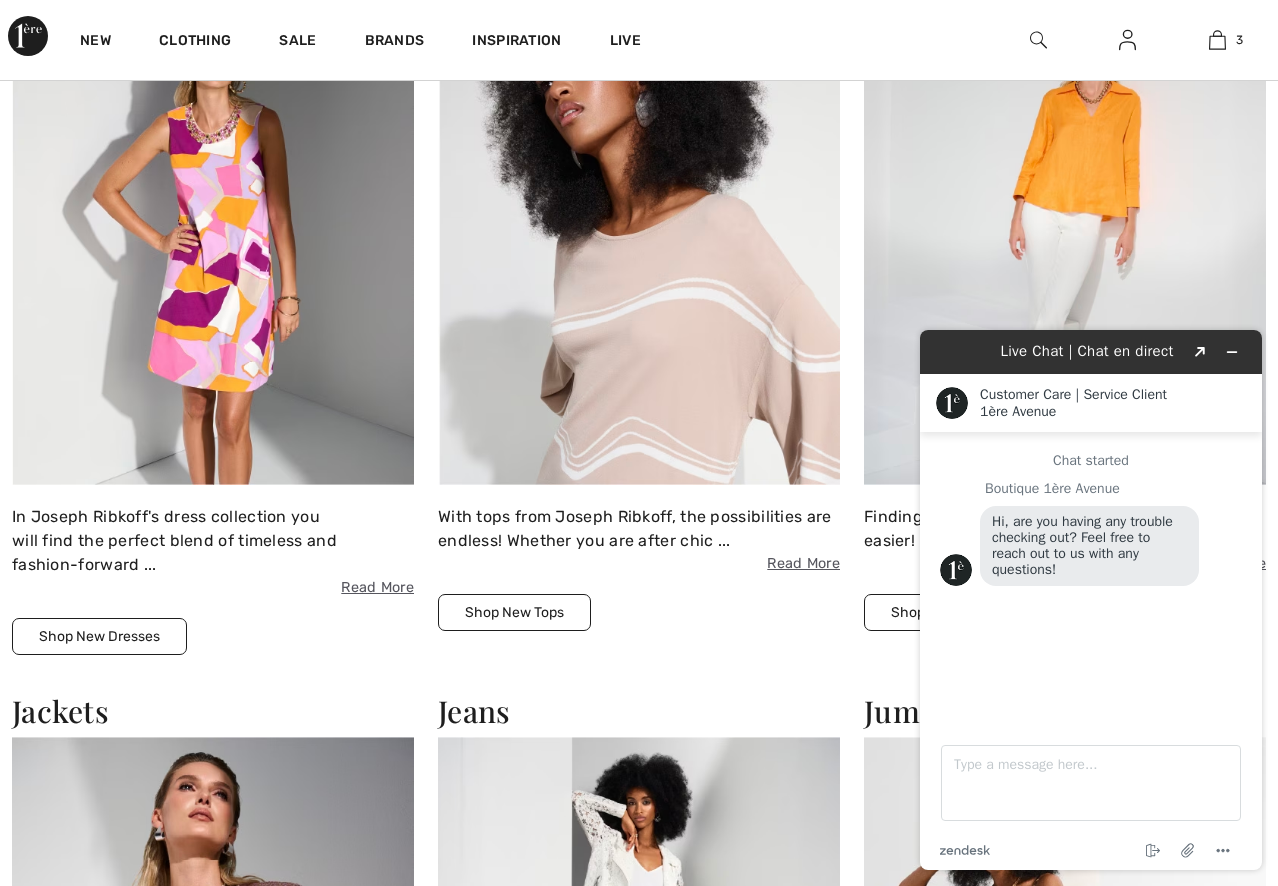 click on "Shop New Tops" at bounding box center (514, 612) 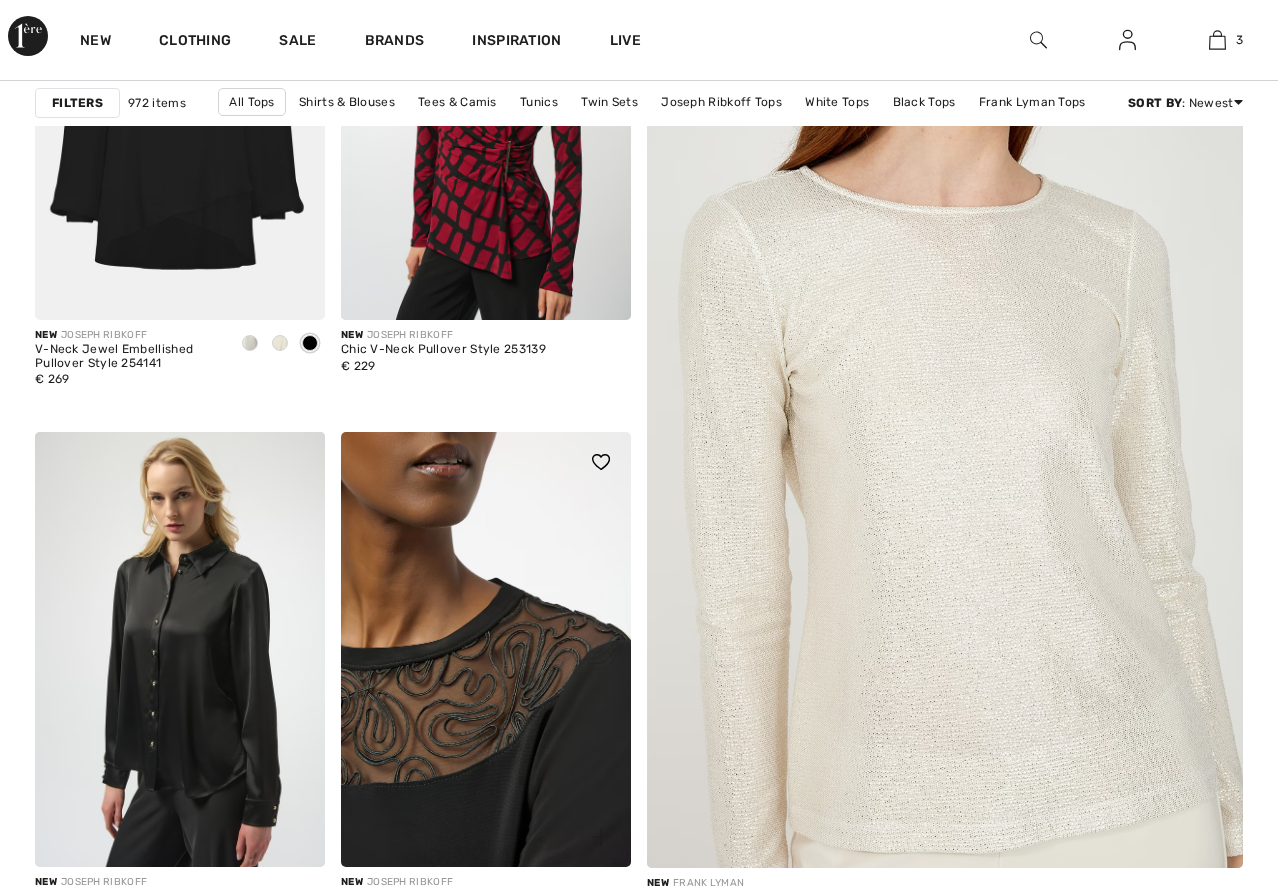 scroll, scrollTop: 500, scrollLeft: 0, axis: vertical 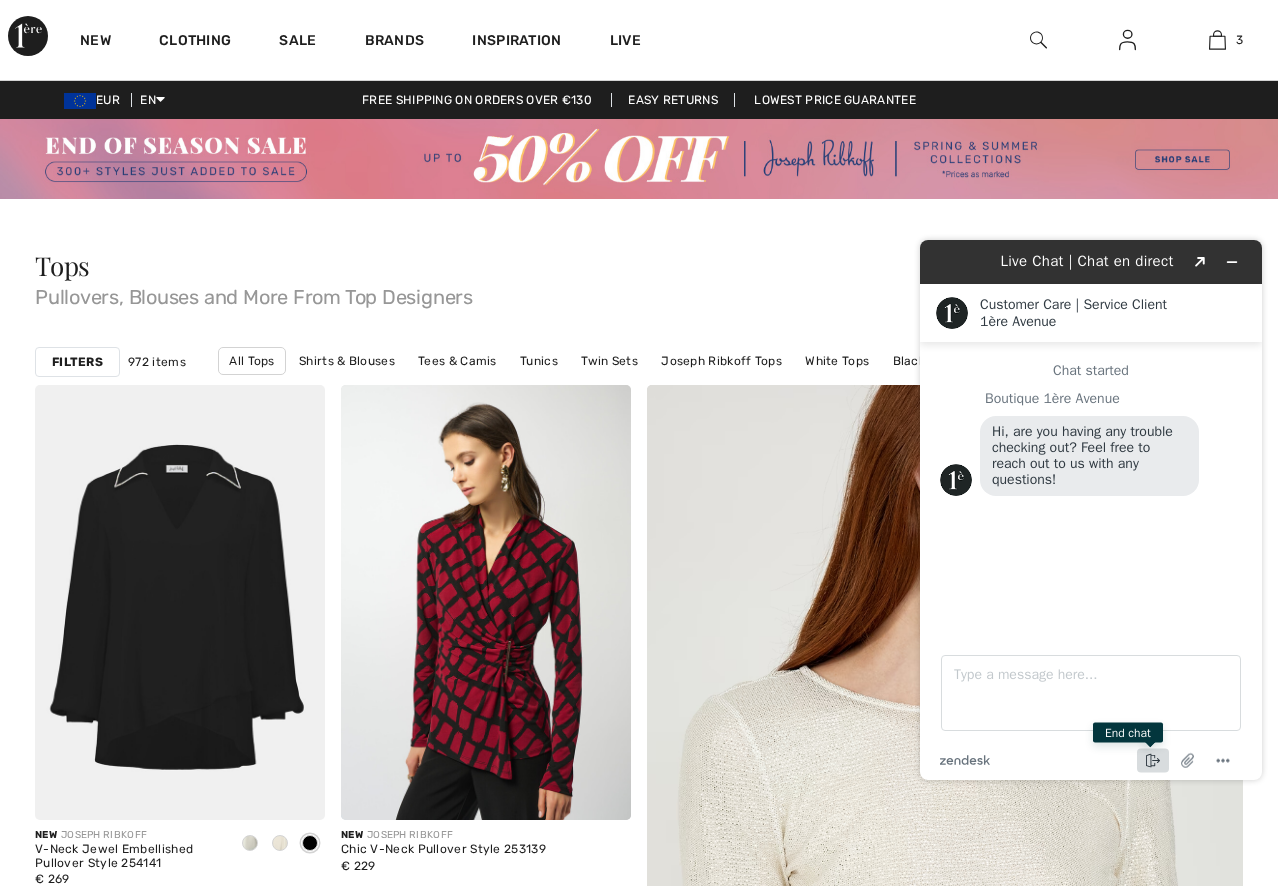 click 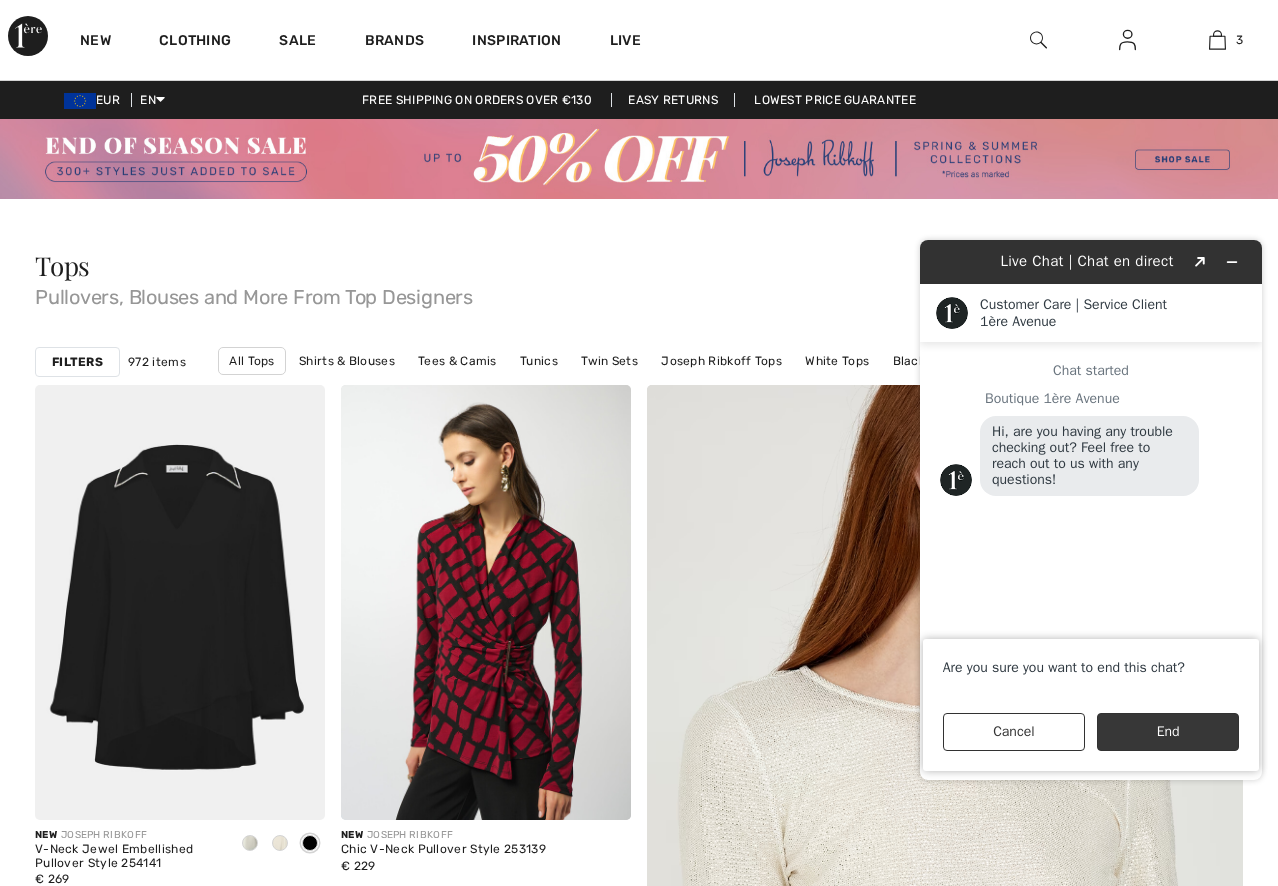 click on "End" at bounding box center (1168, 732) 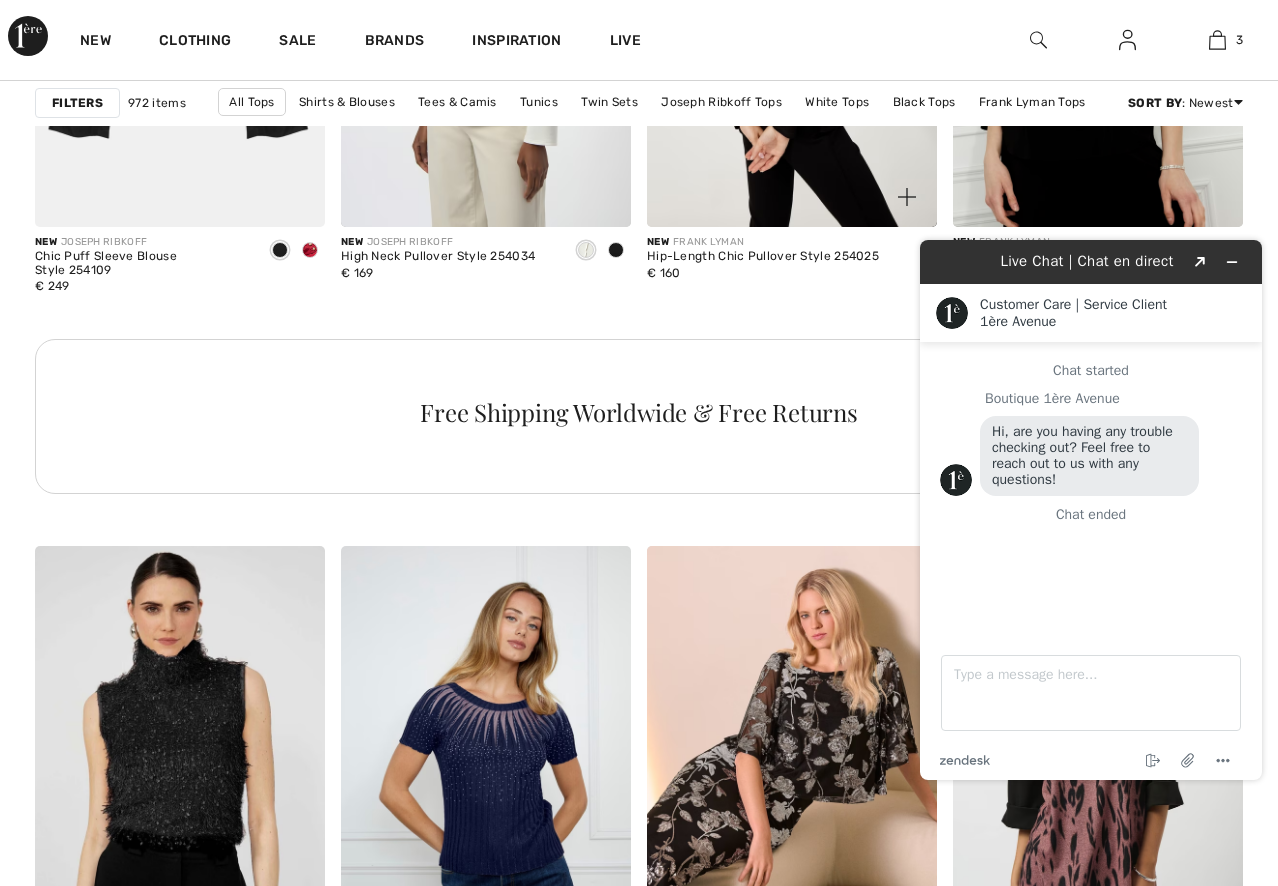 scroll, scrollTop: 1900, scrollLeft: 0, axis: vertical 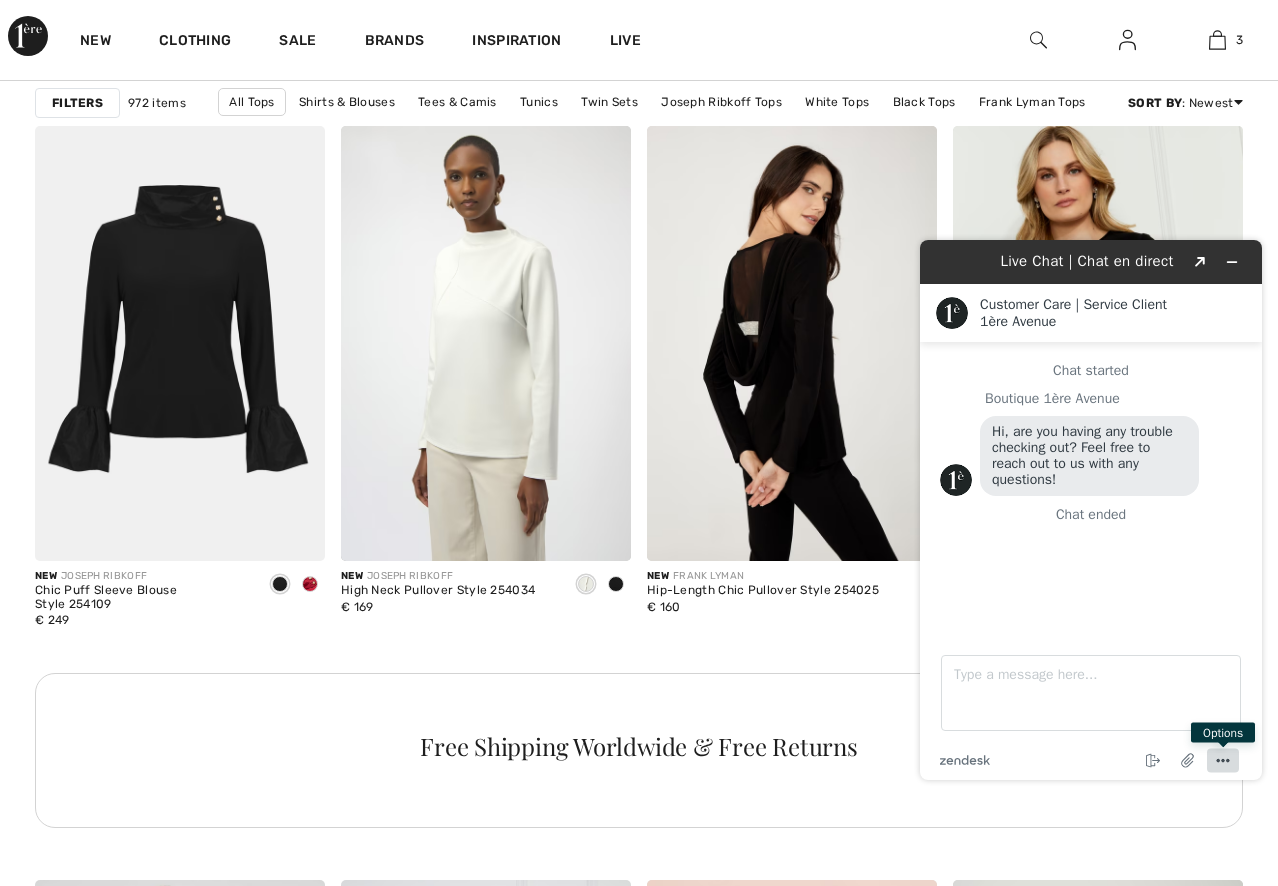 click 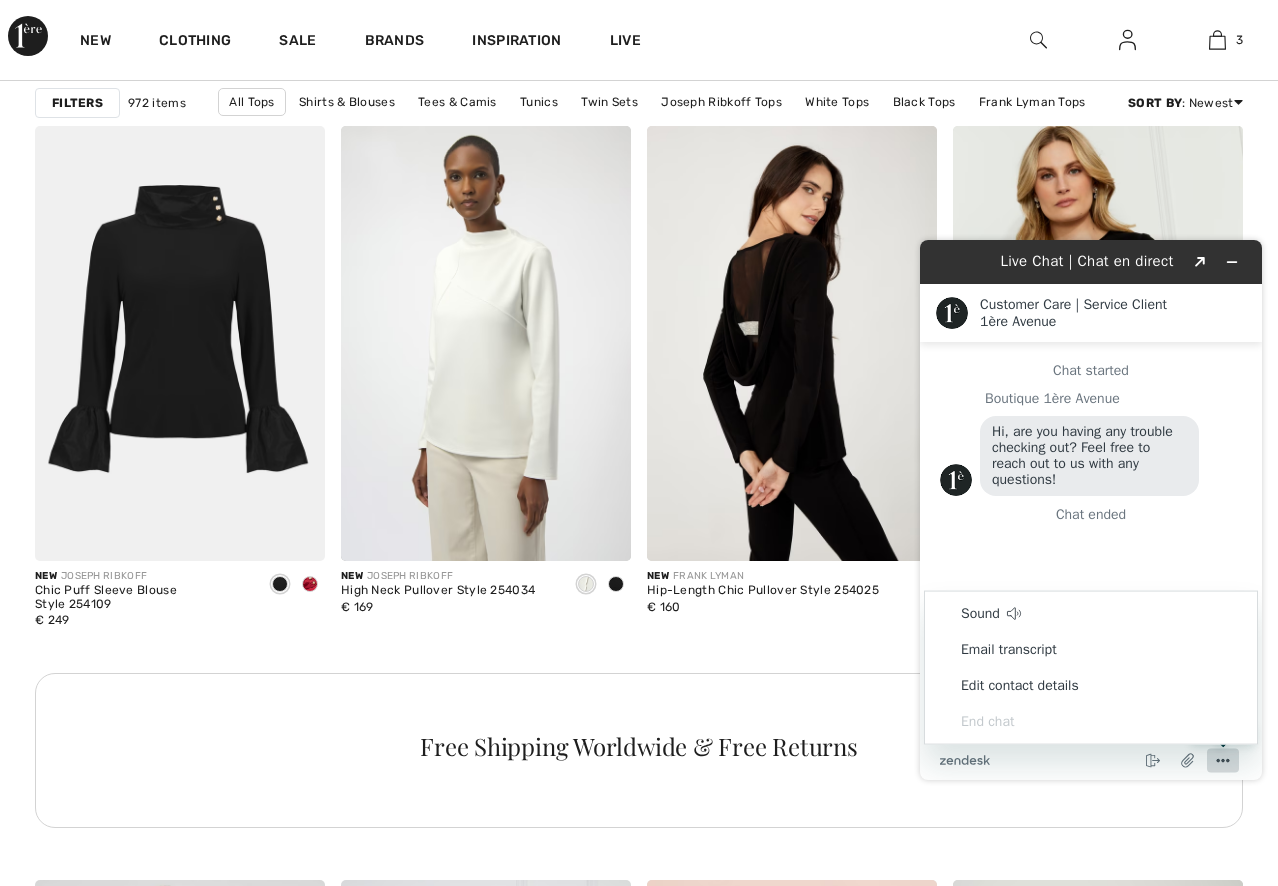 click 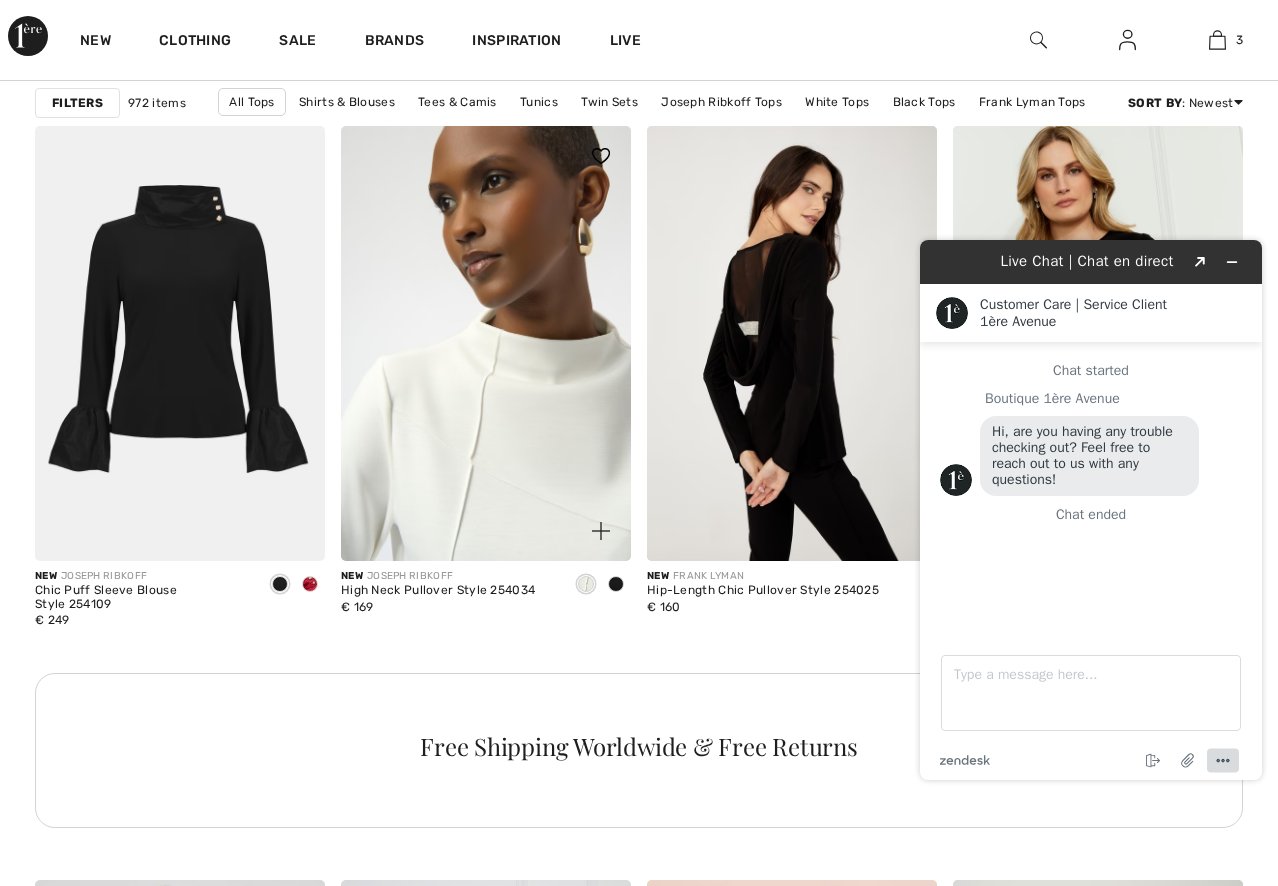 scroll, scrollTop: 2200, scrollLeft: 0, axis: vertical 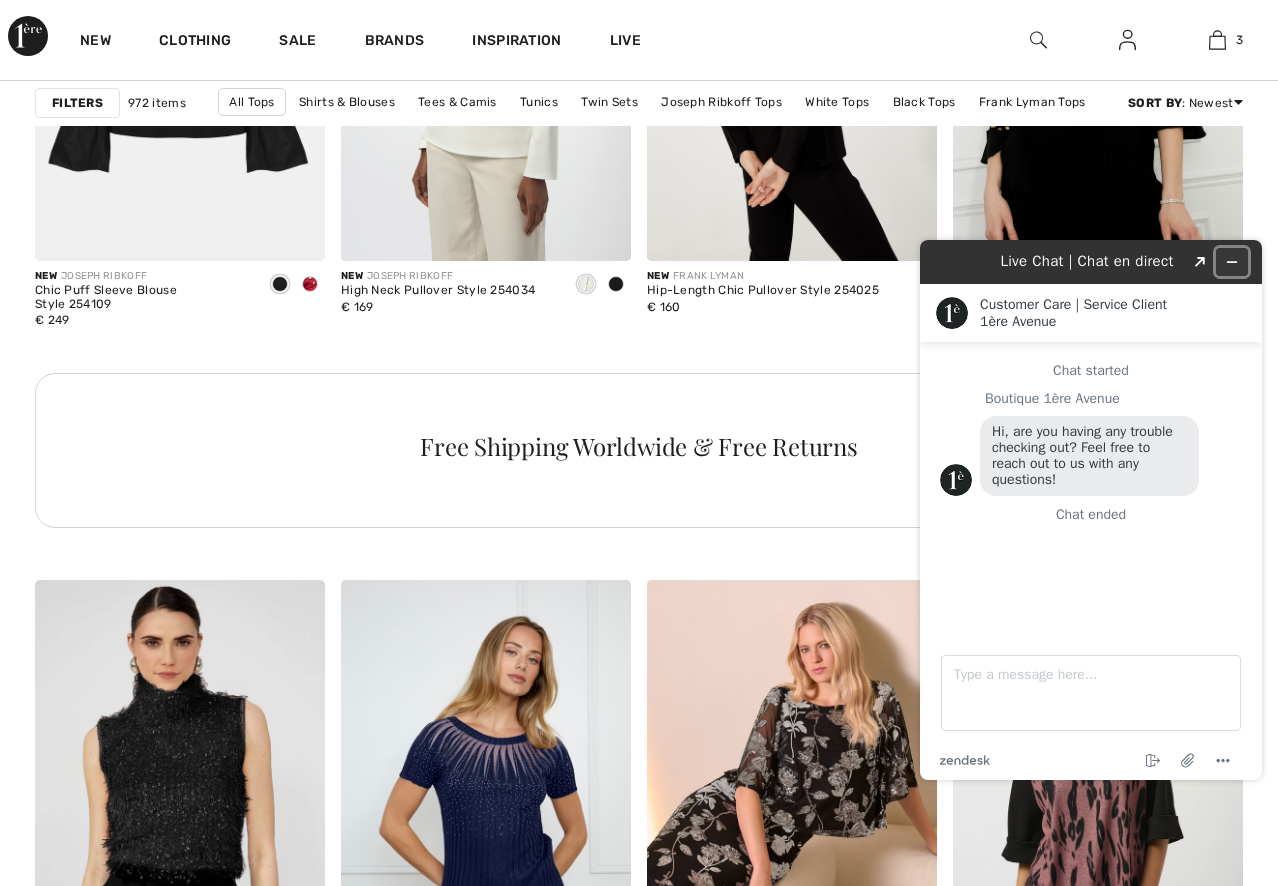 click 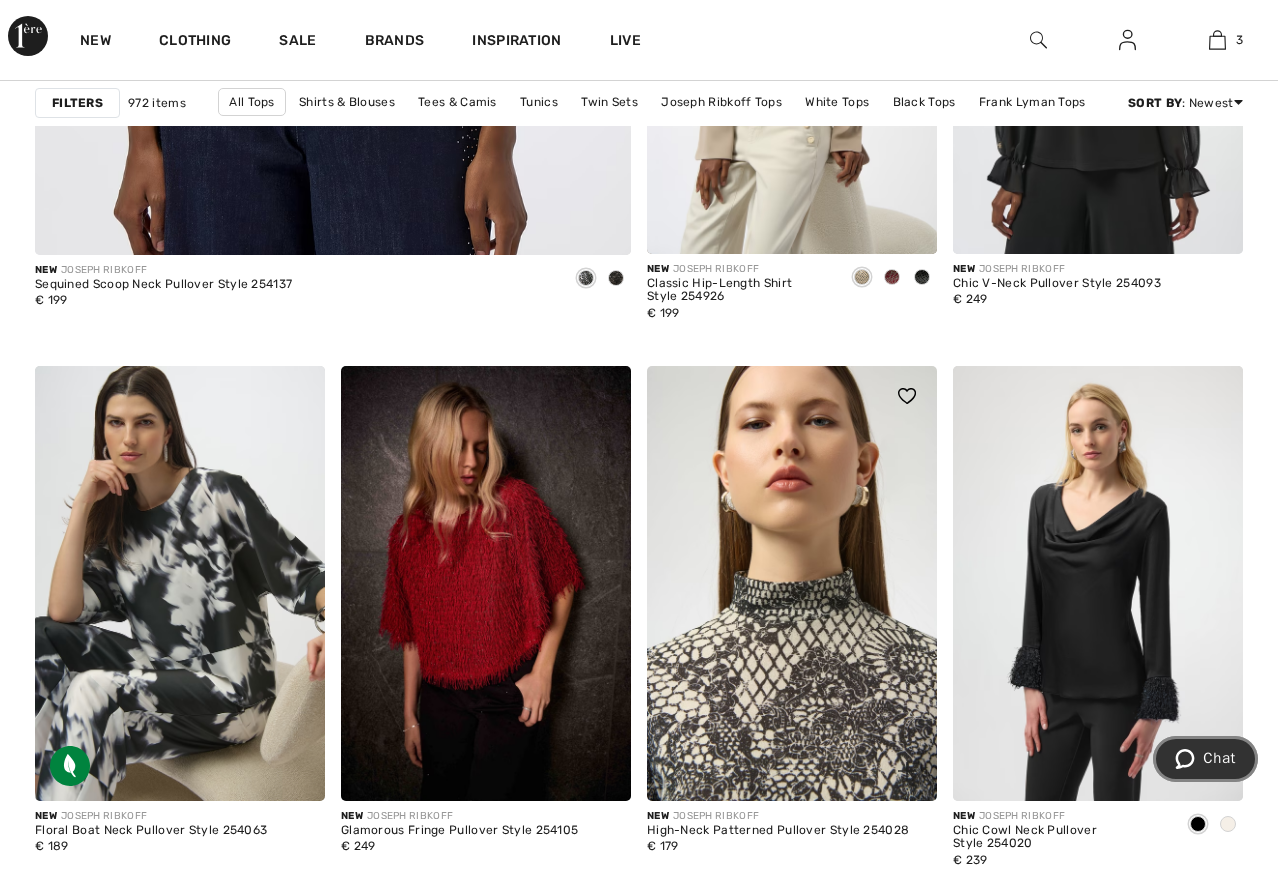scroll, scrollTop: 5600, scrollLeft: 0, axis: vertical 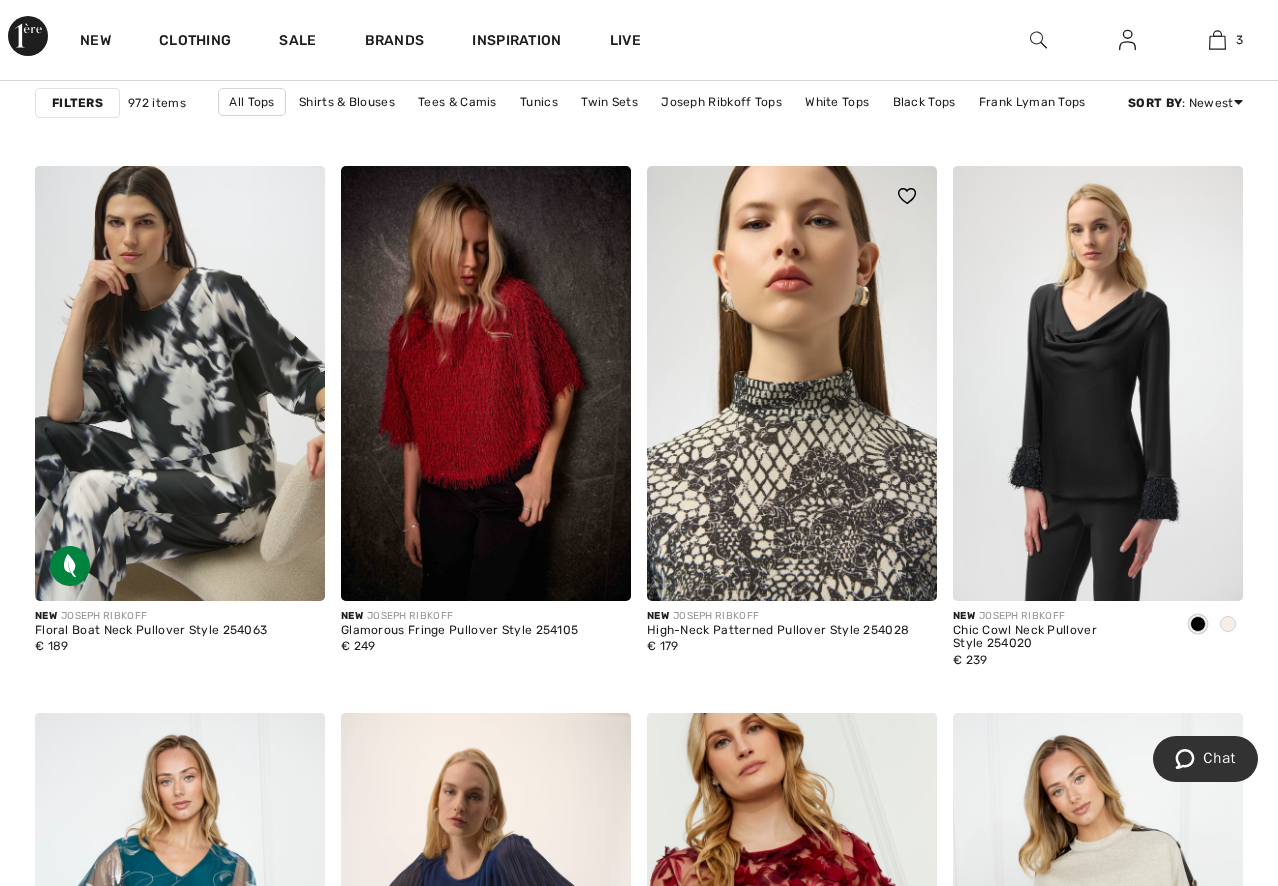 click at bounding box center (792, 383) 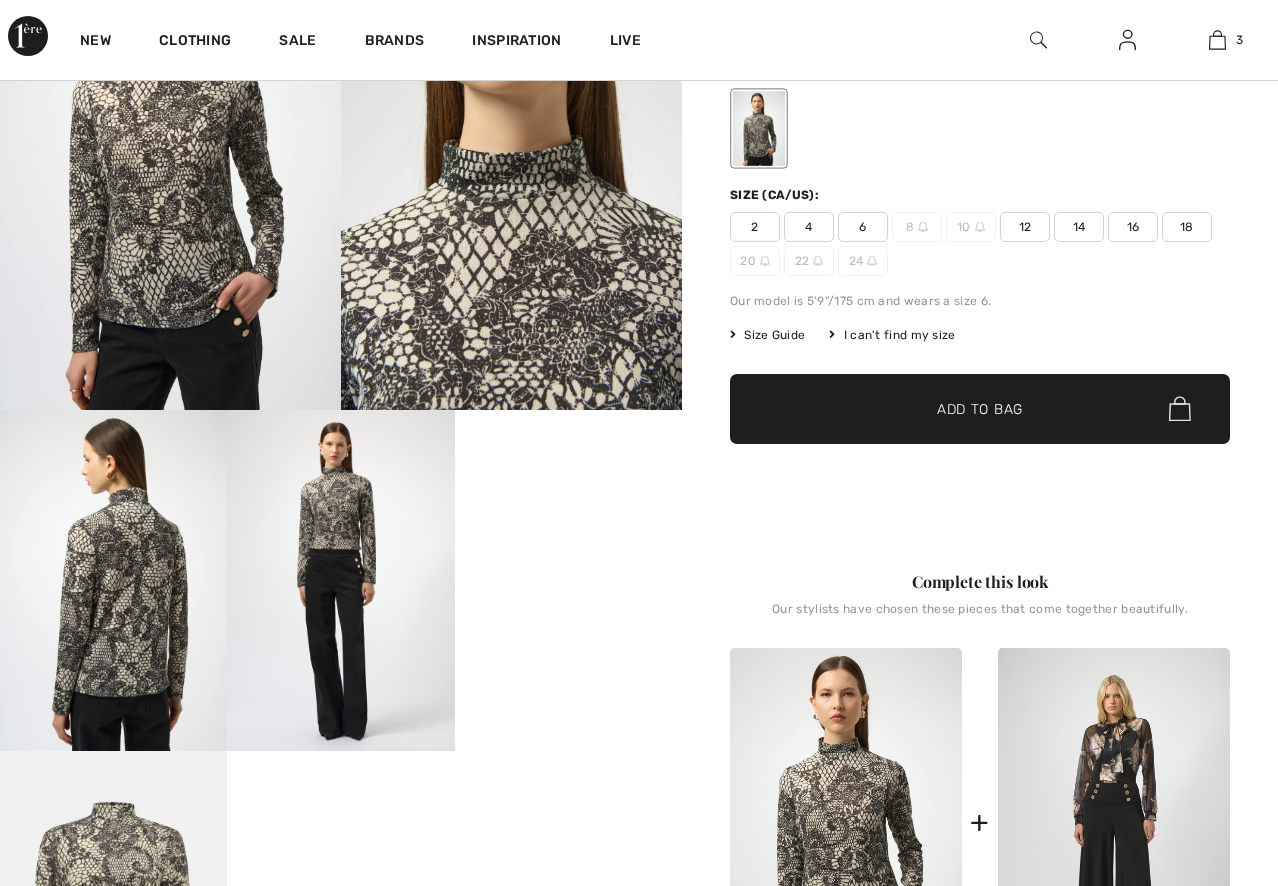 scroll, scrollTop: 300, scrollLeft: 0, axis: vertical 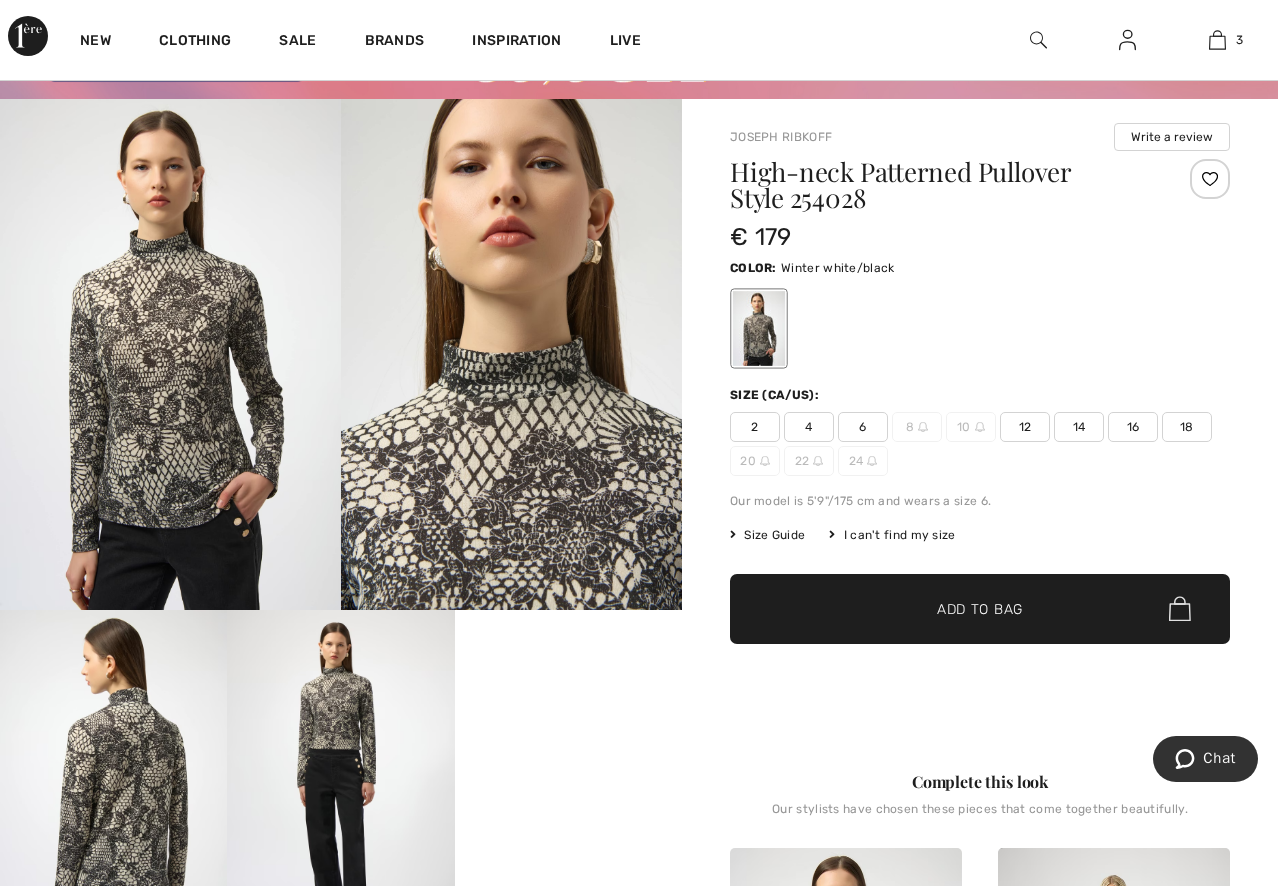 click at bounding box center (511, 354) 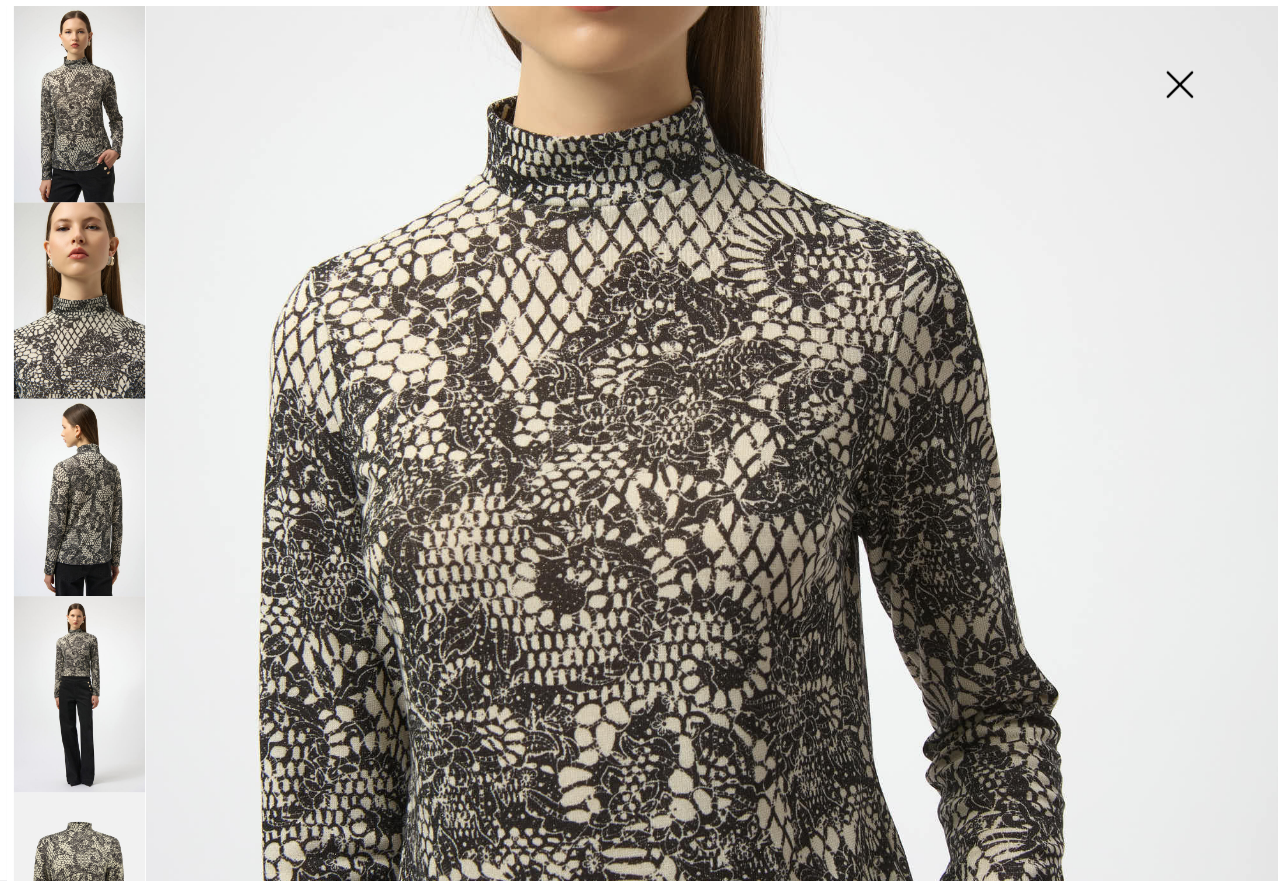 scroll, scrollTop: 400, scrollLeft: 0, axis: vertical 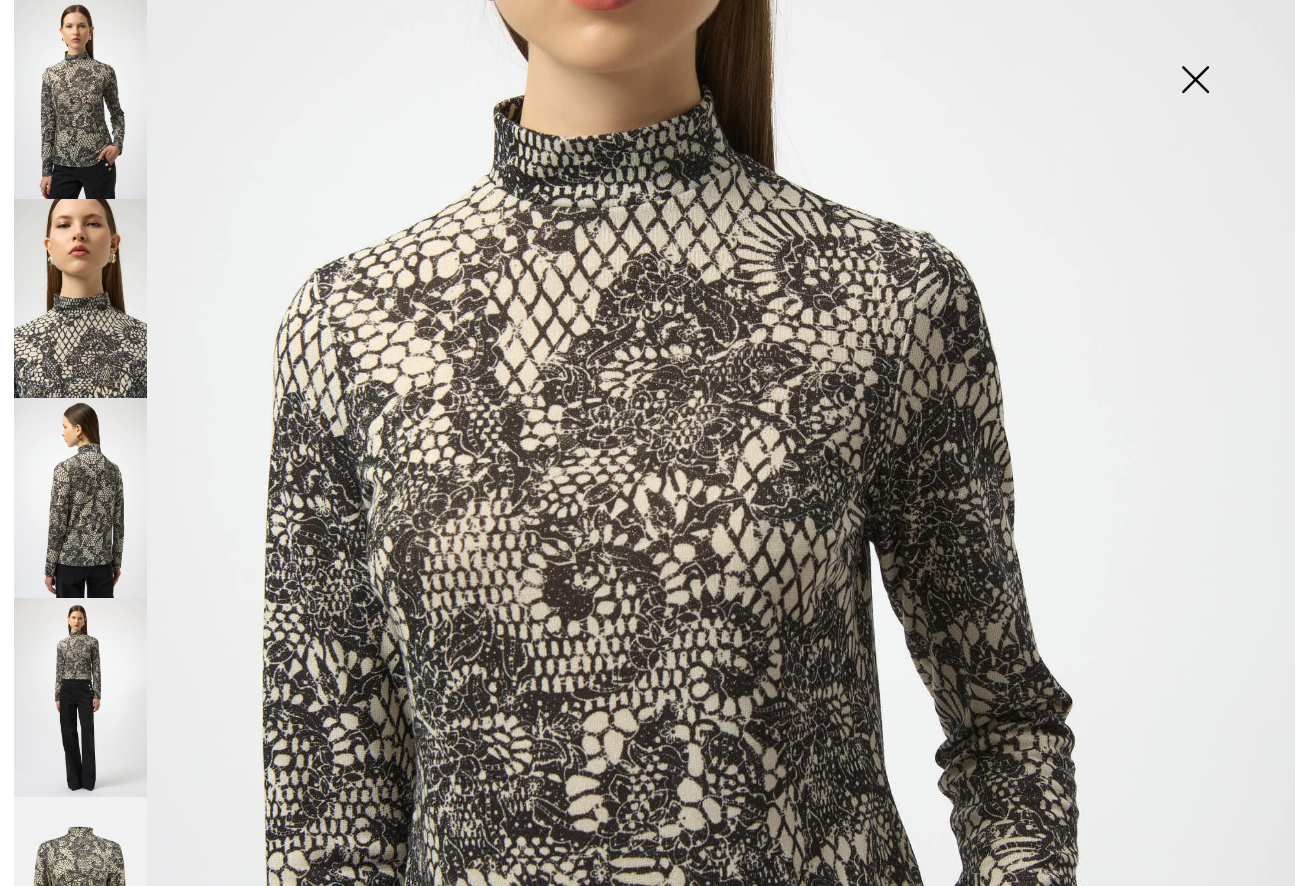 click at bounding box center (1195, 81) 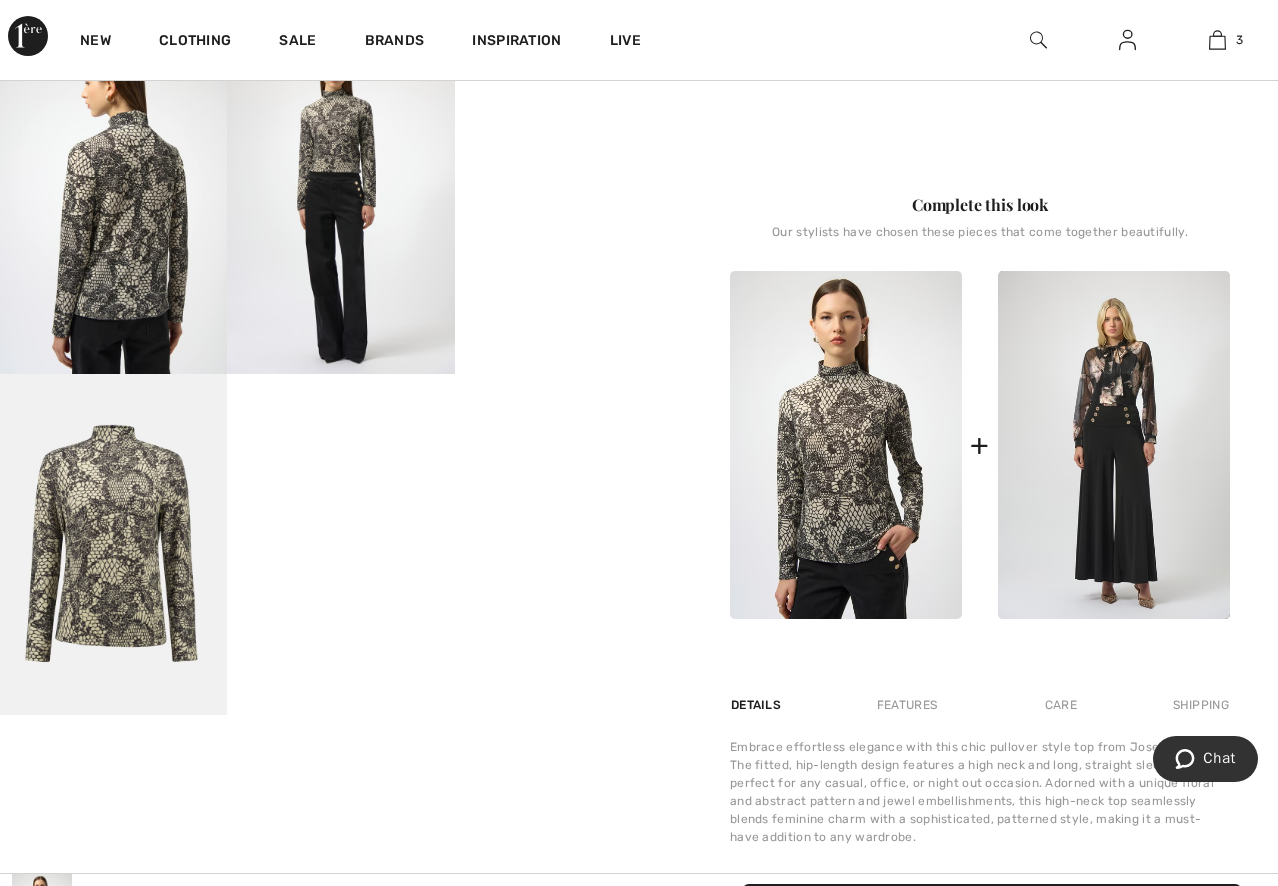 scroll, scrollTop: 900, scrollLeft: 0, axis: vertical 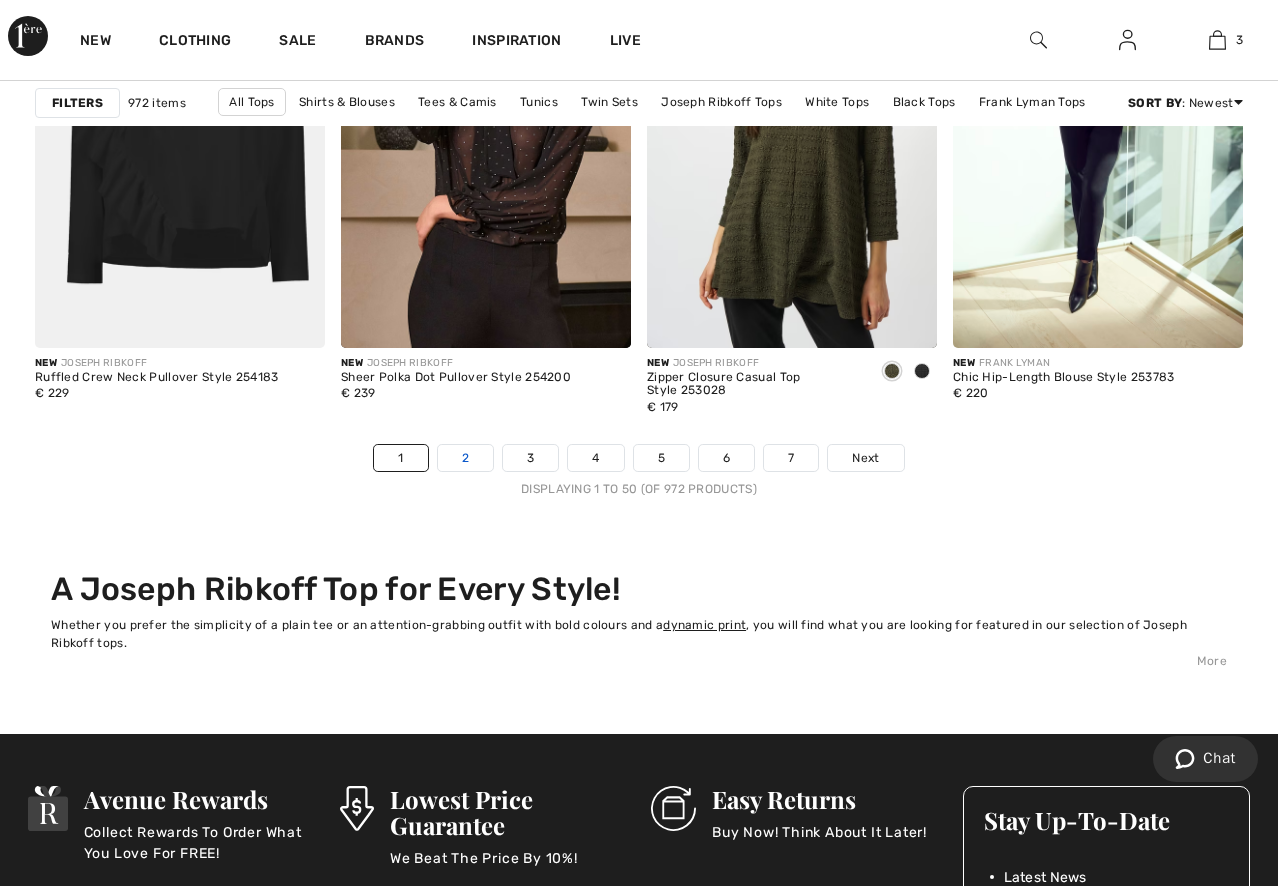 click on "2" at bounding box center (465, 458) 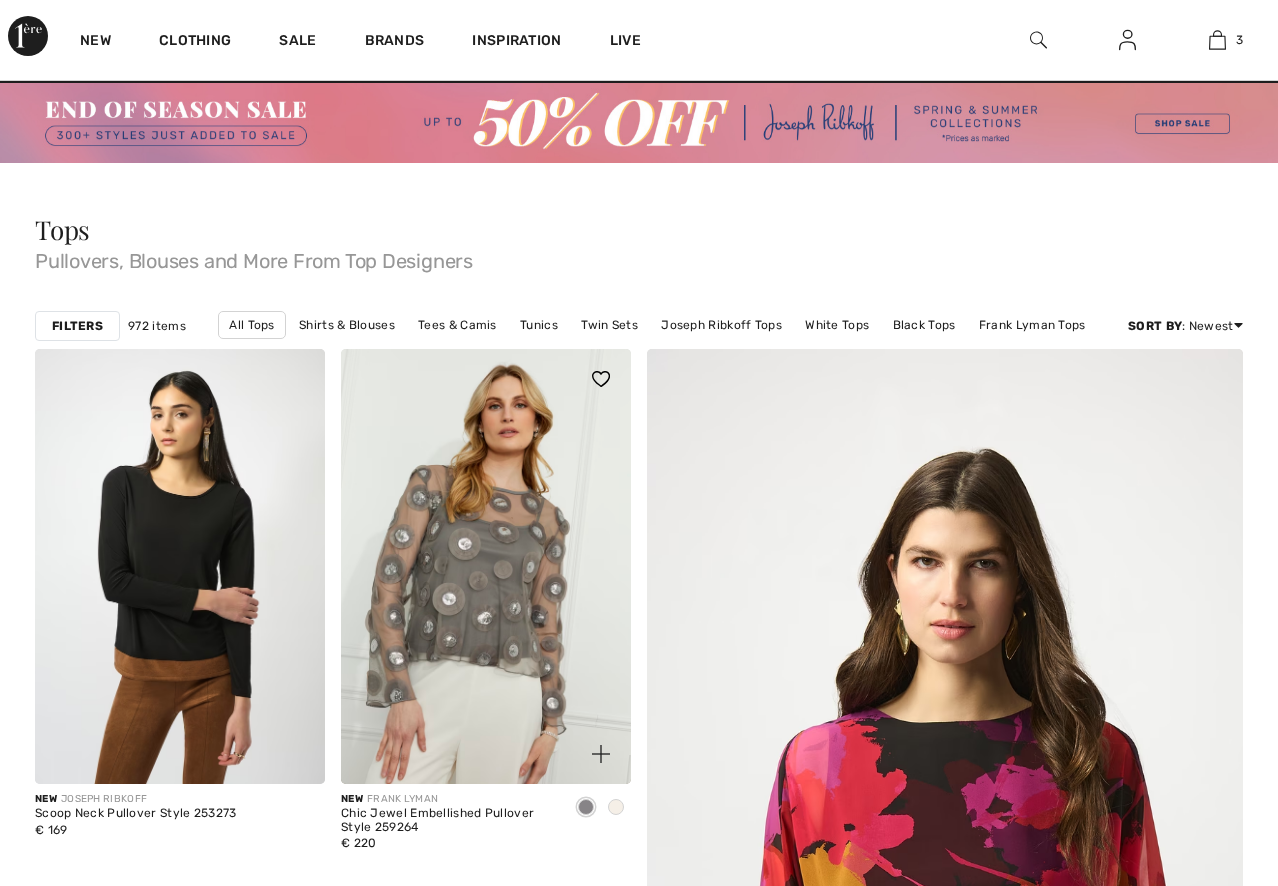 scroll, scrollTop: 300, scrollLeft: 0, axis: vertical 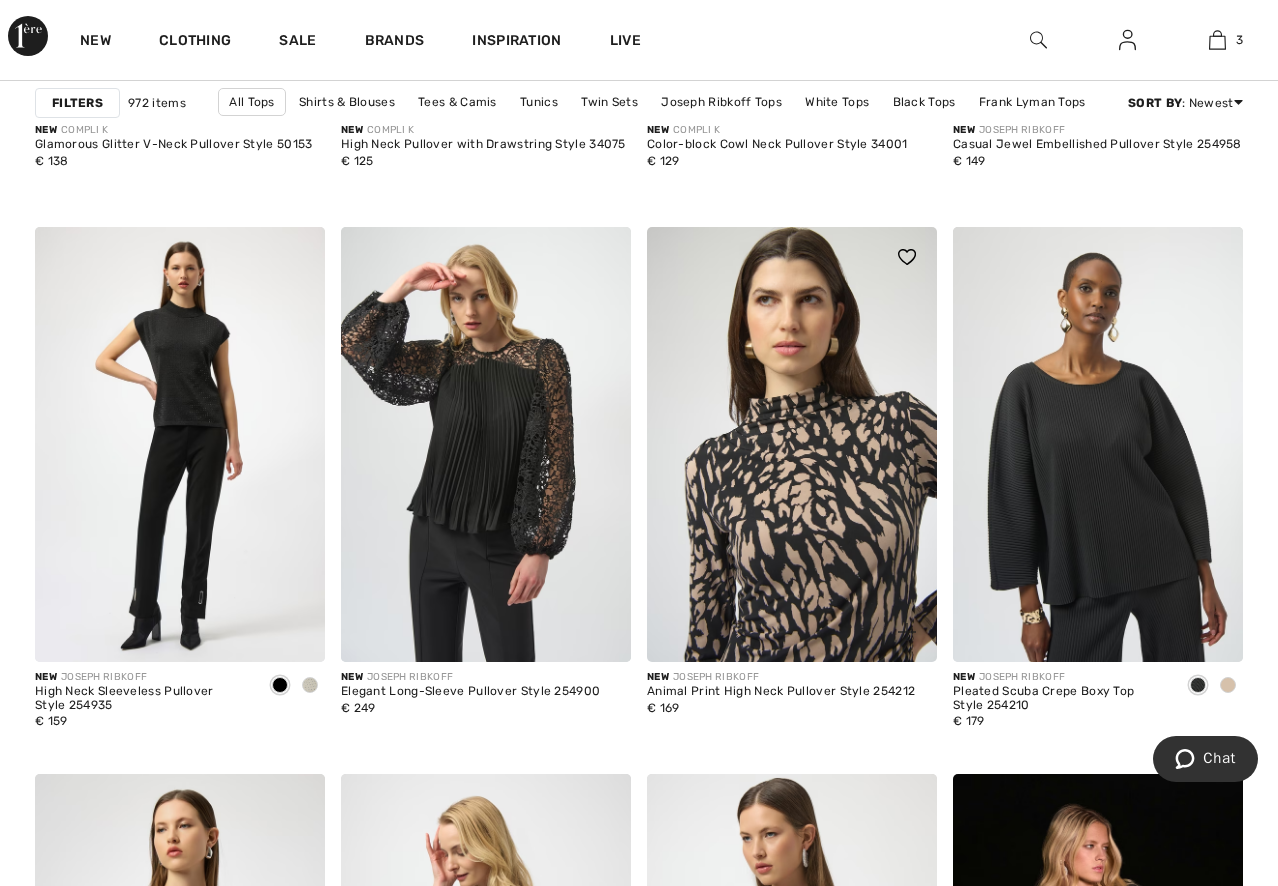 click at bounding box center (792, 444) 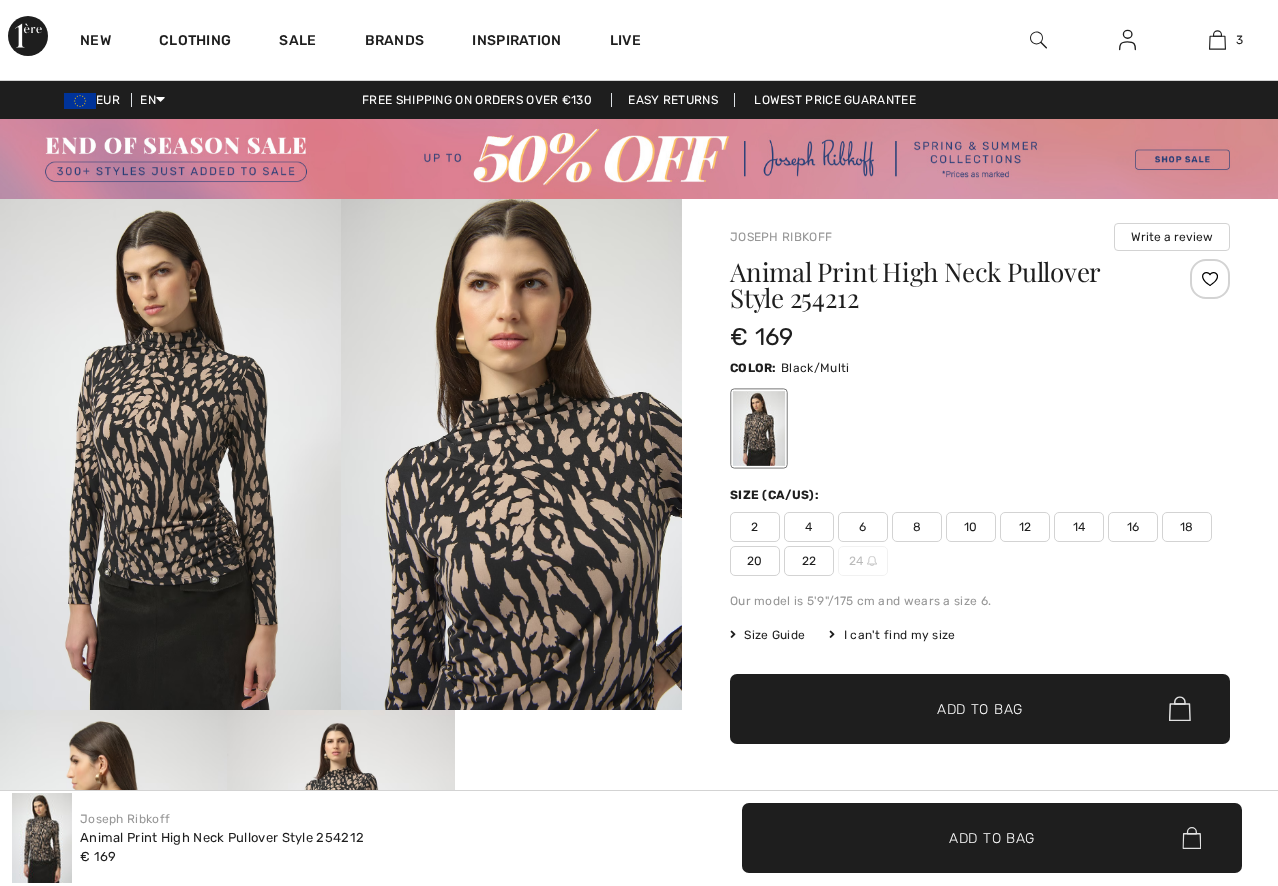 click at bounding box center (113, 1221) 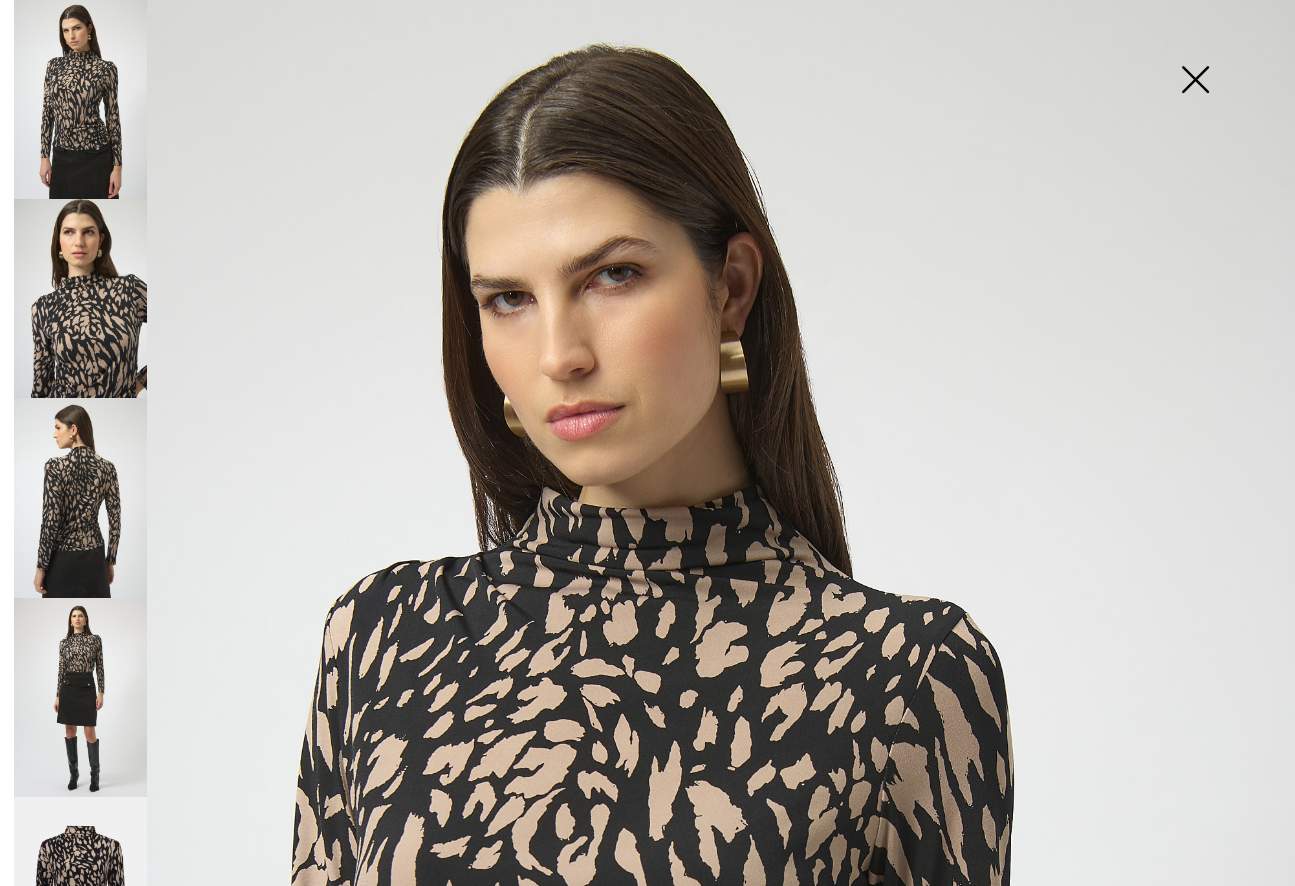 scroll, scrollTop: 914, scrollLeft: 0, axis: vertical 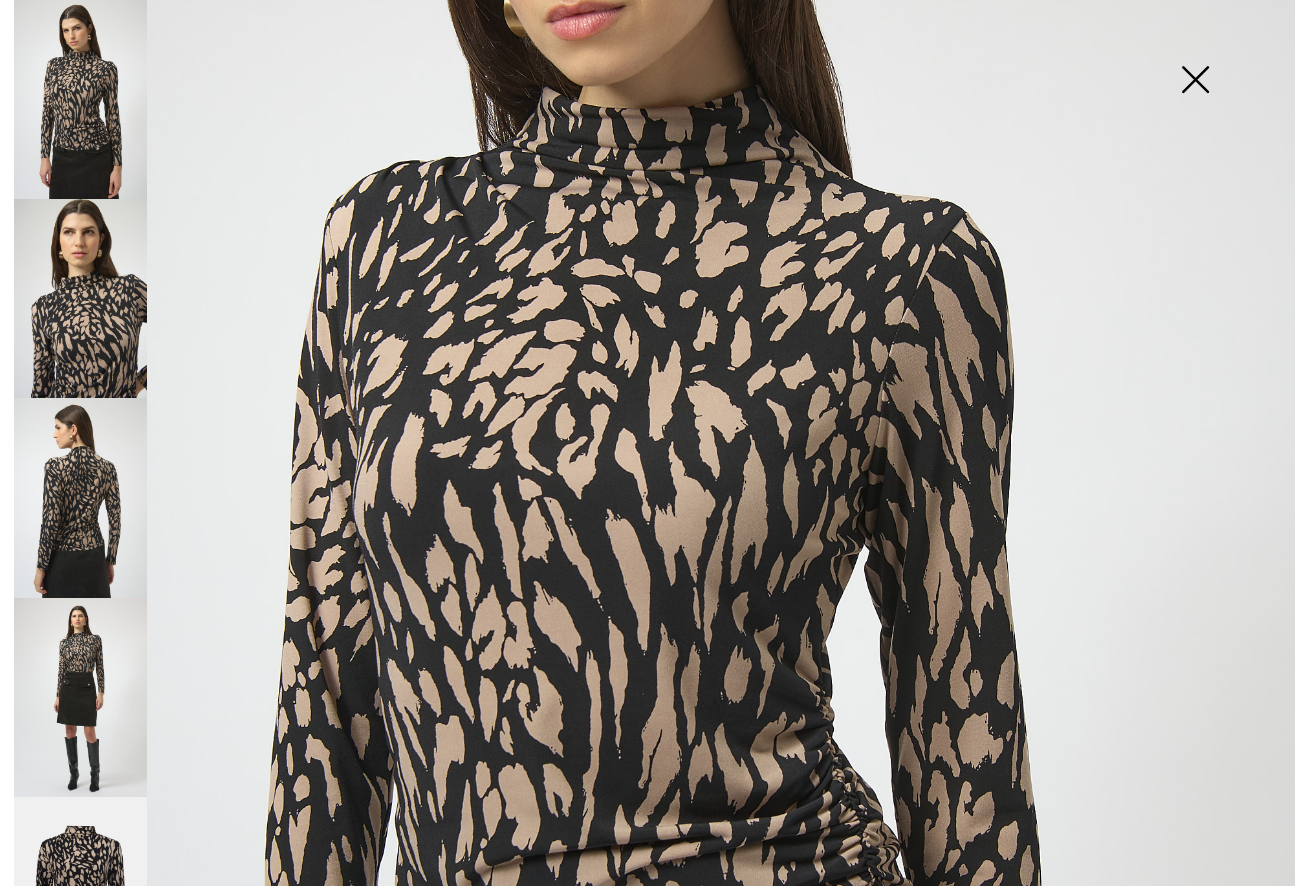 click at bounding box center [1195, 81] 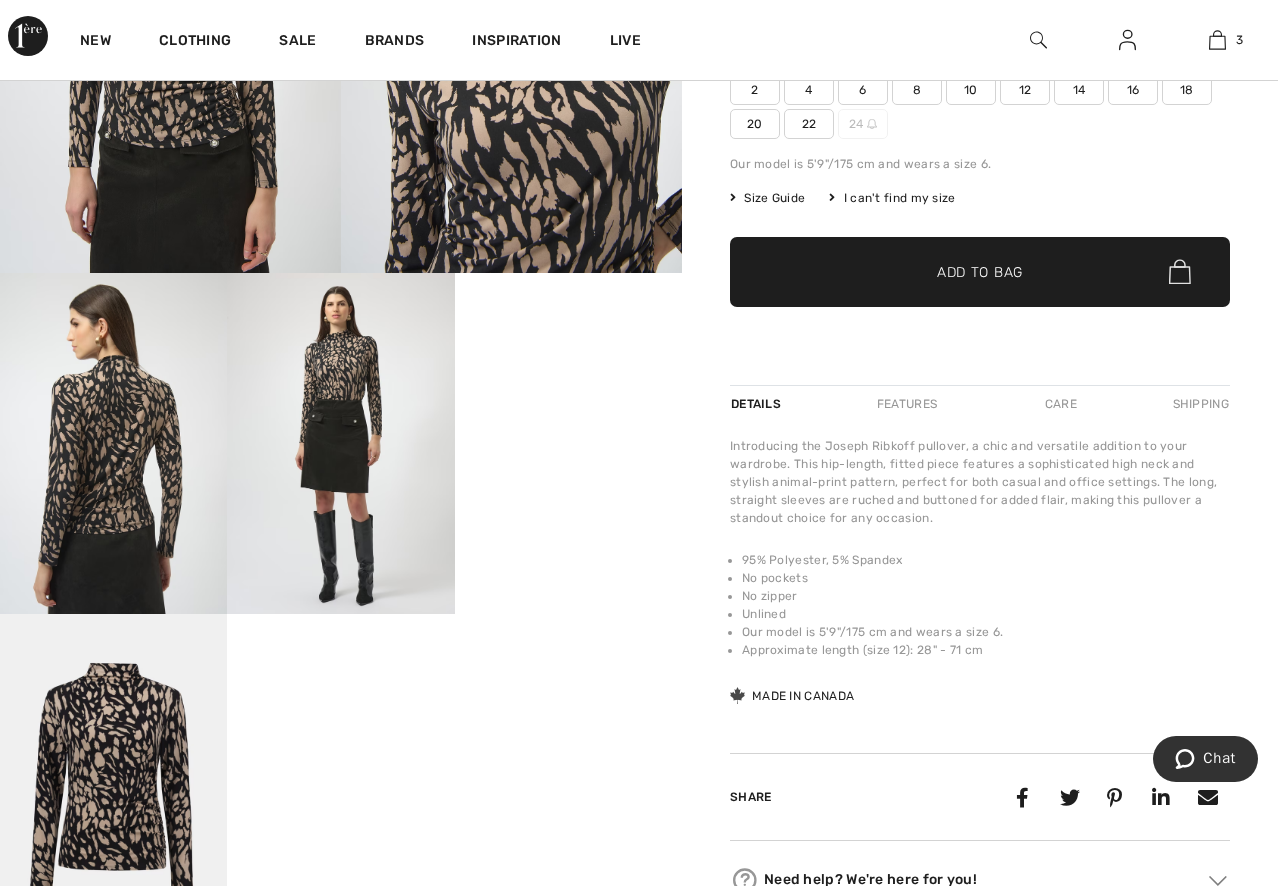scroll, scrollTop: 300, scrollLeft: 0, axis: vertical 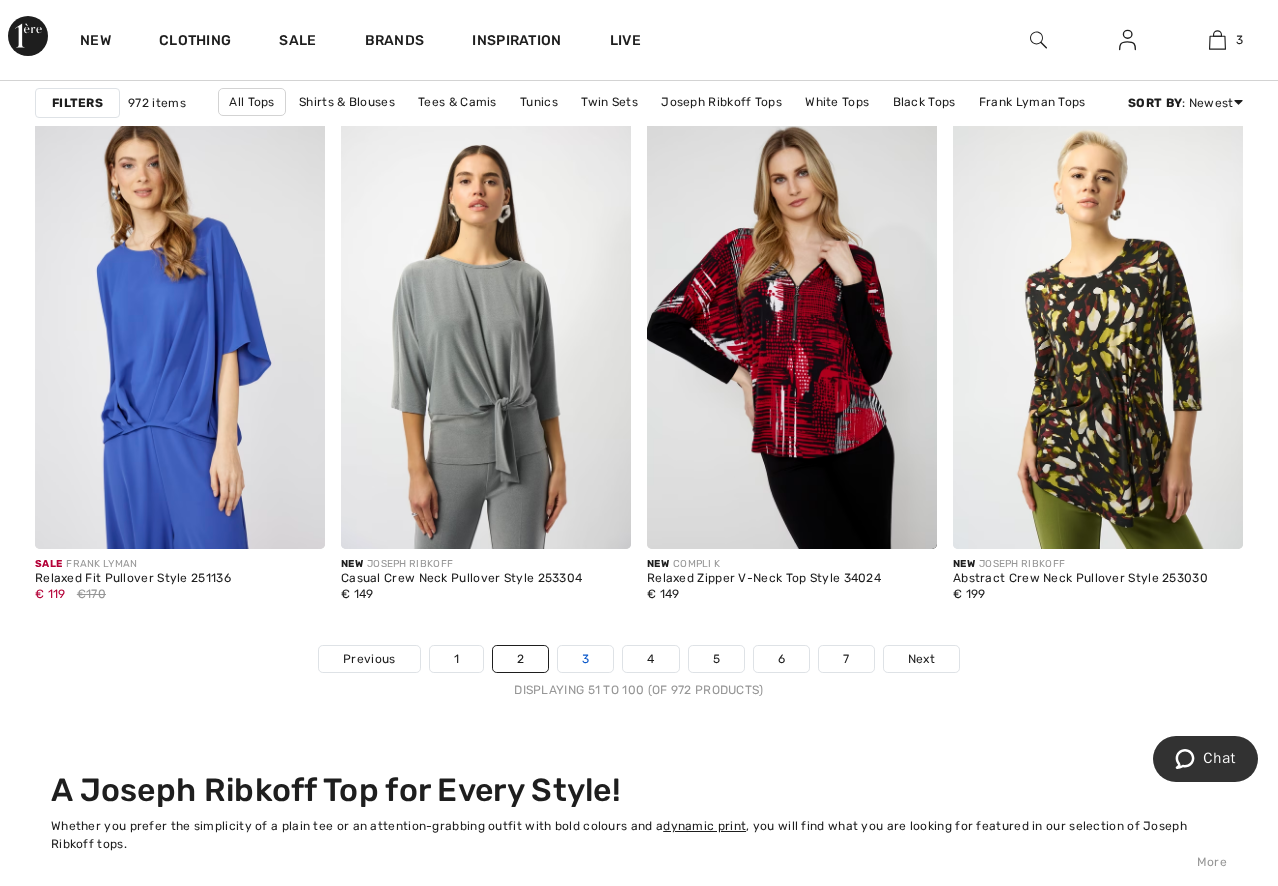 click on "3" at bounding box center (585, 659) 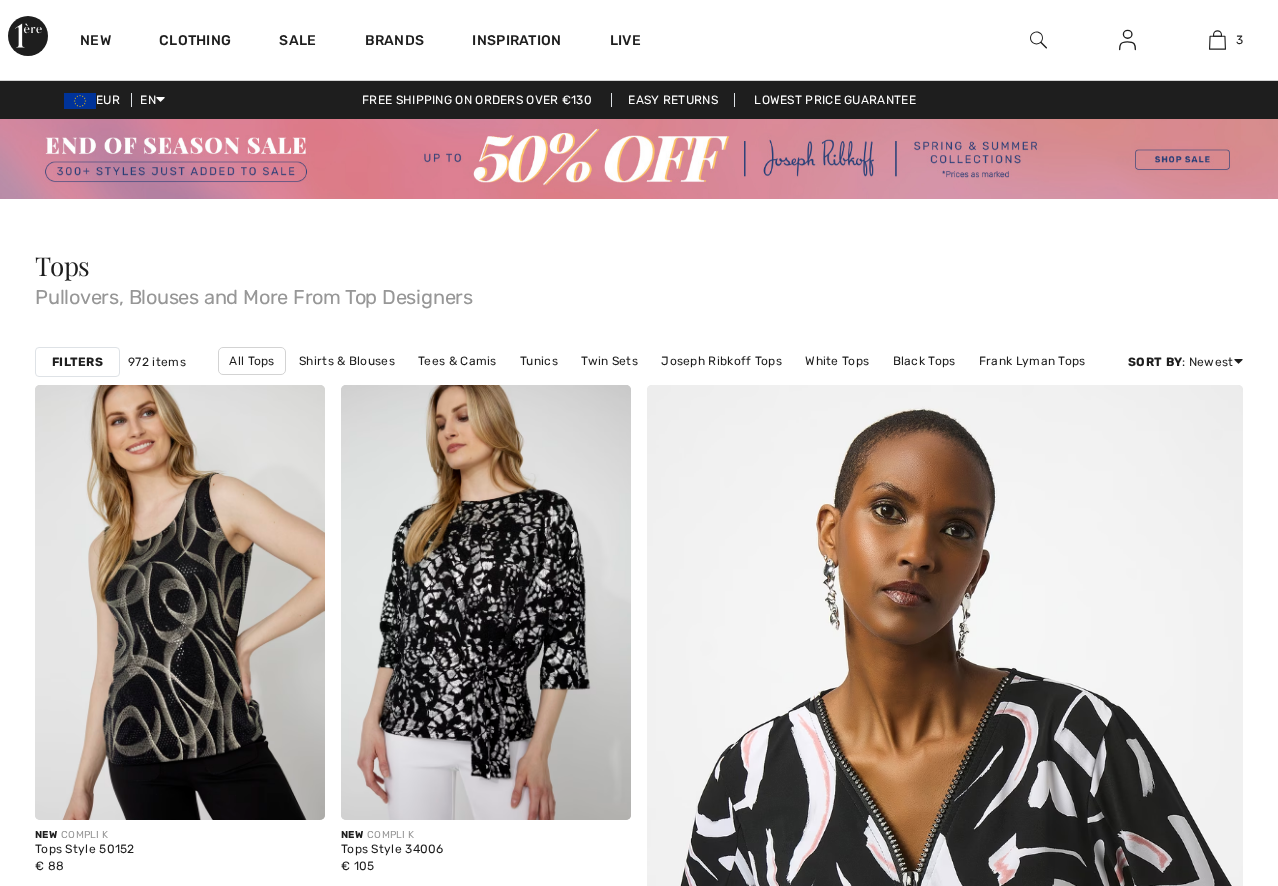 scroll, scrollTop: 300, scrollLeft: 0, axis: vertical 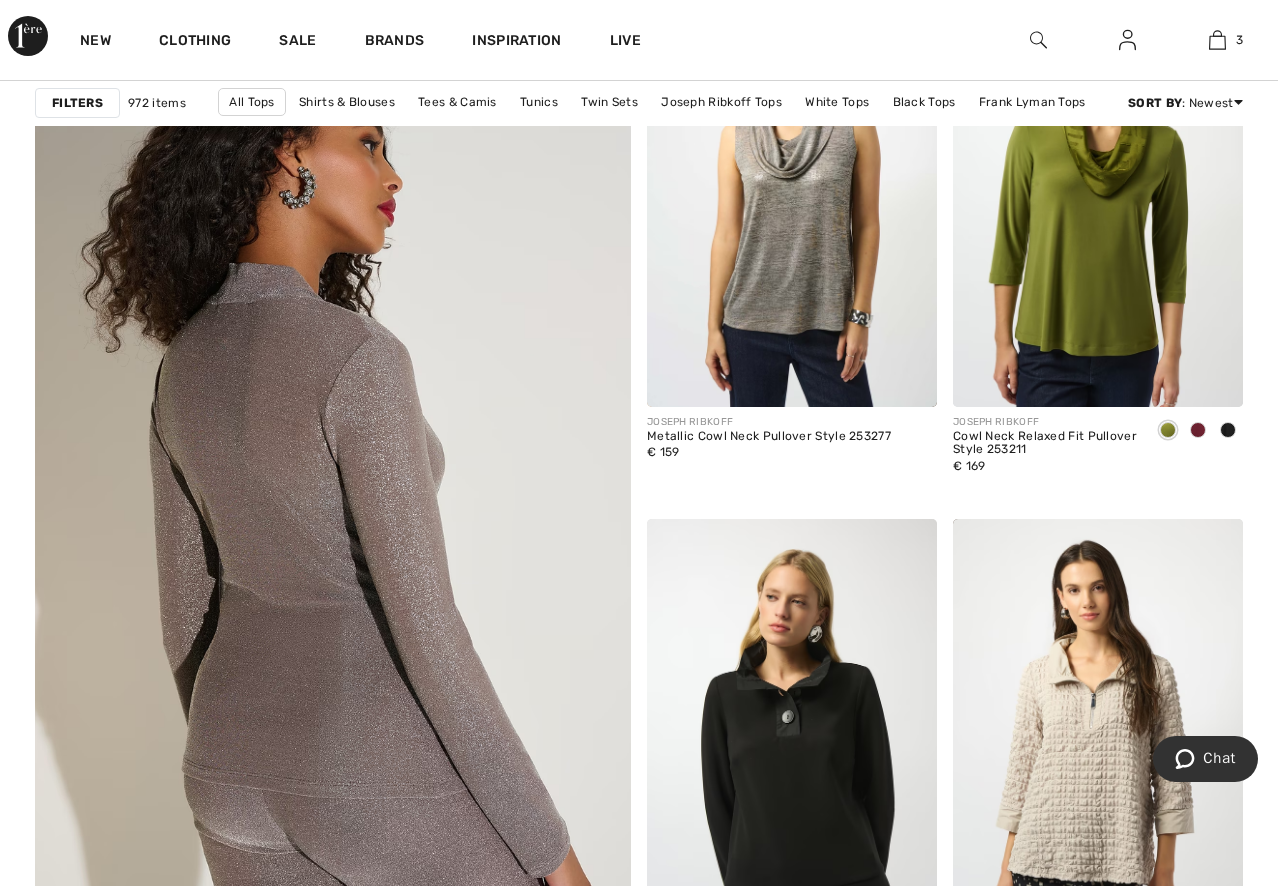 click at bounding box center (332, 508) 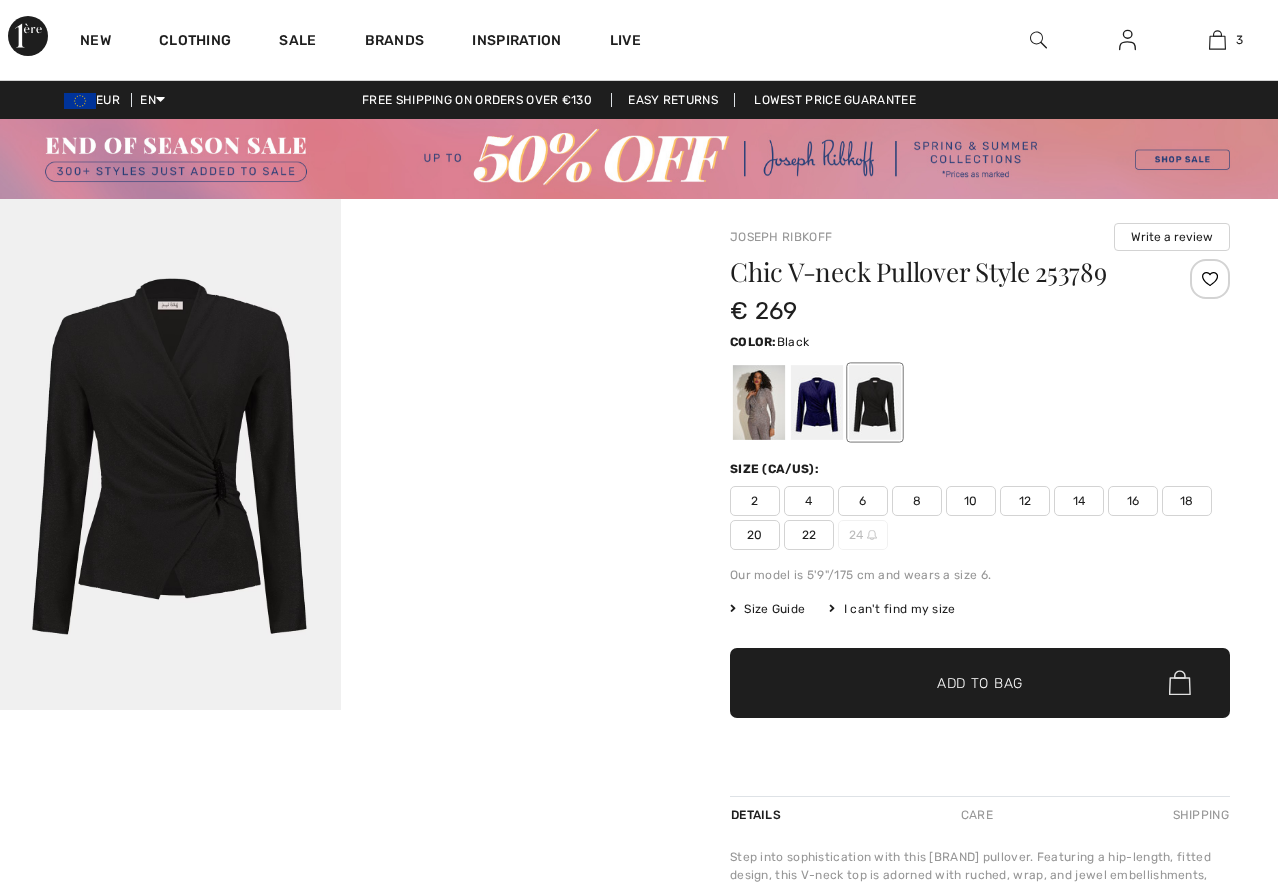 scroll, scrollTop: 0, scrollLeft: 0, axis: both 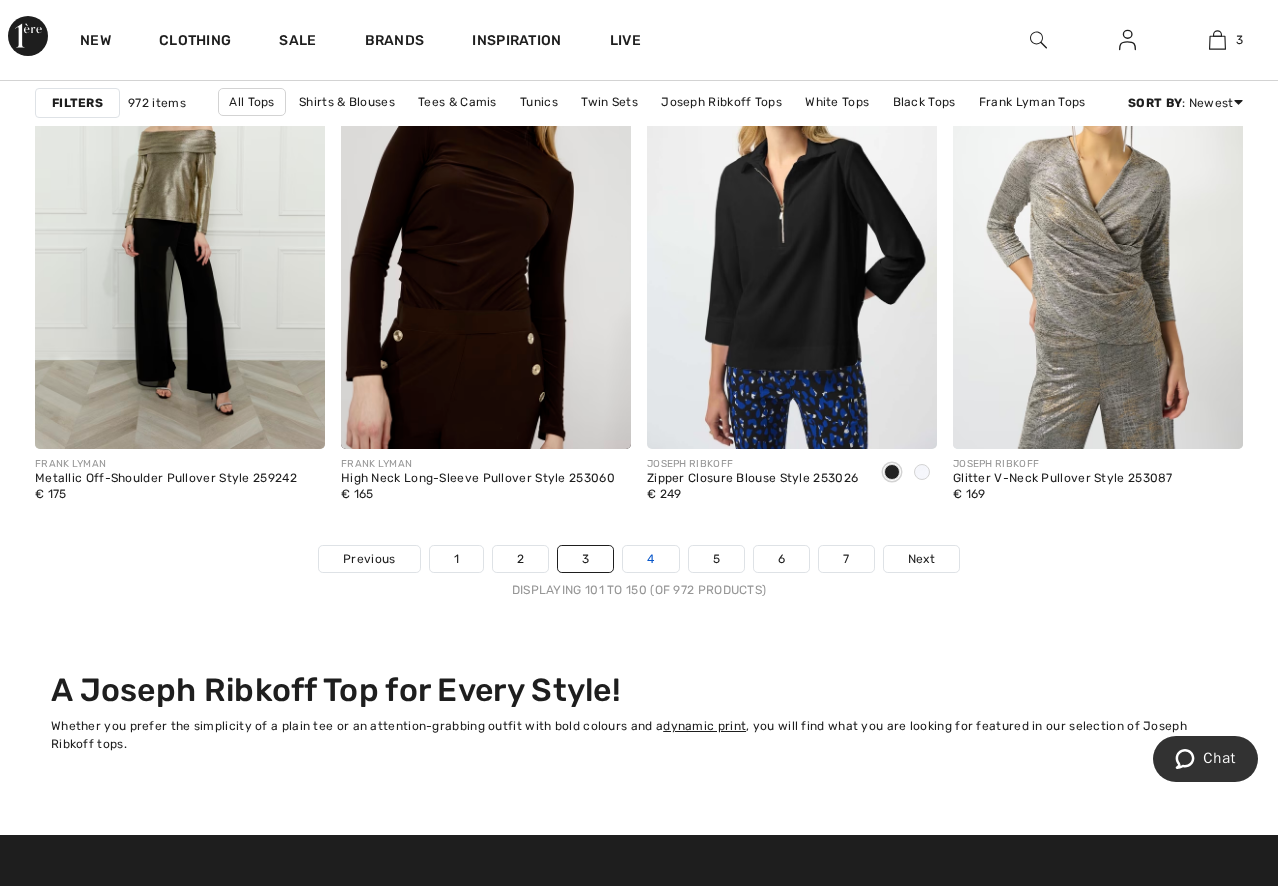 click on "4" at bounding box center (650, 559) 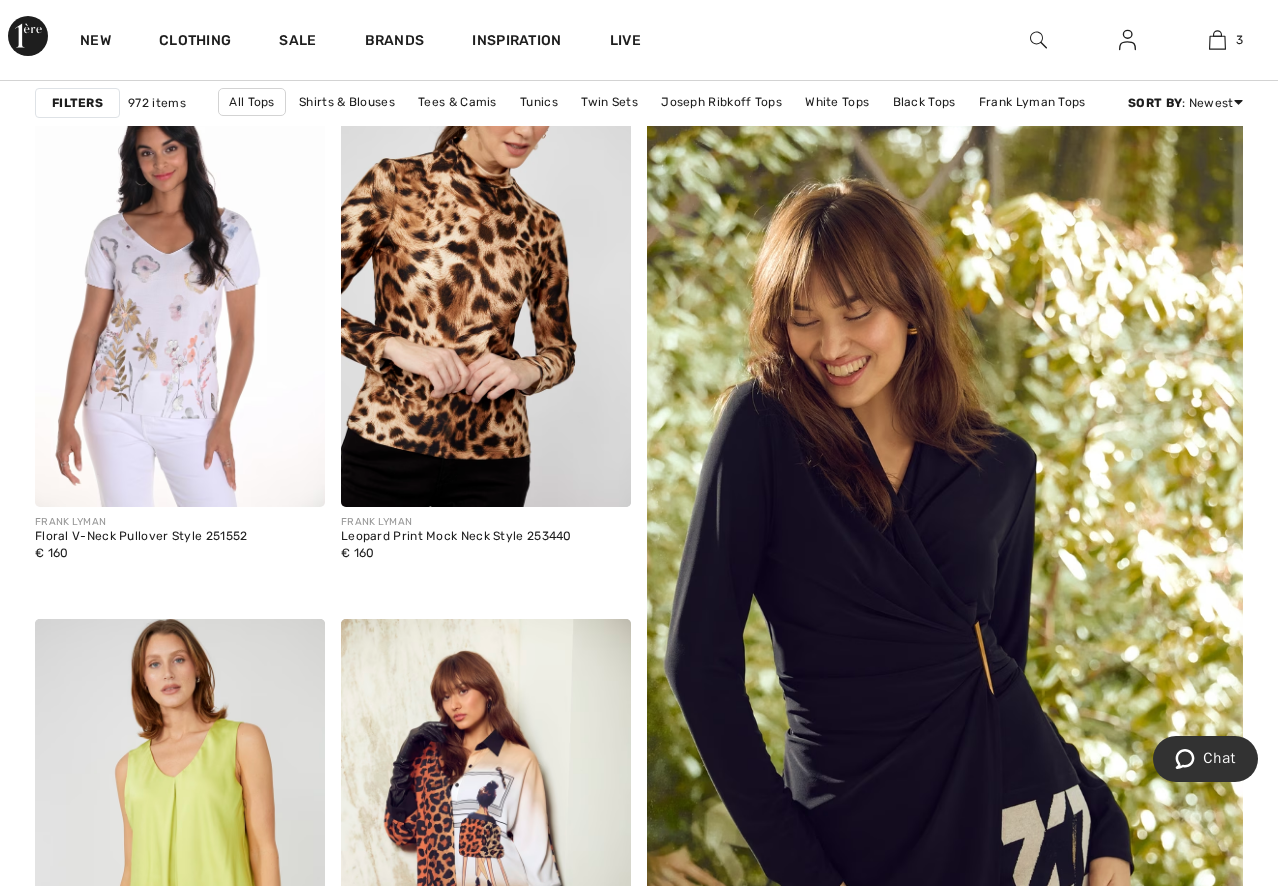 scroll, scrollTop: 568, scrollLeft: 0, axis: vertical 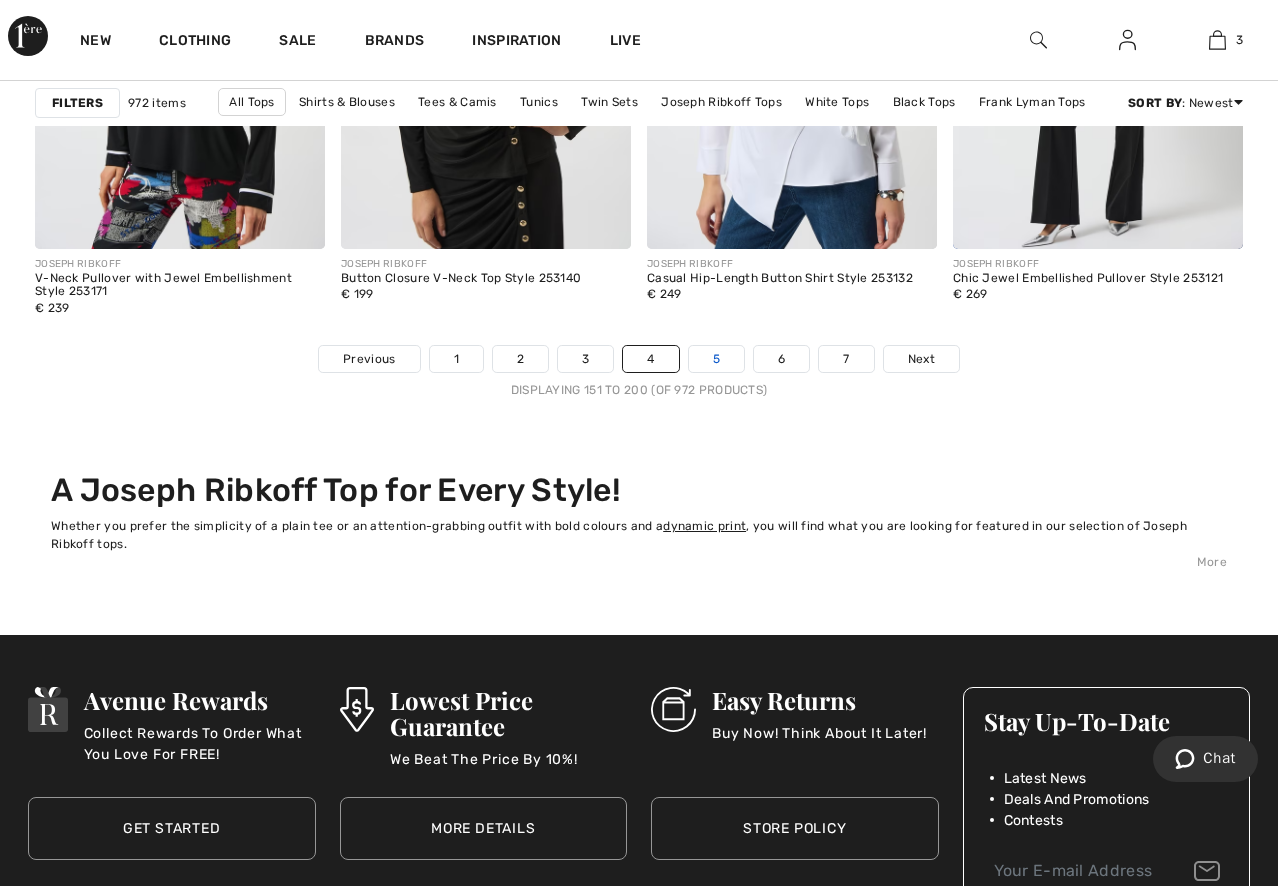 click on "5" at bounding box center [716, 359] 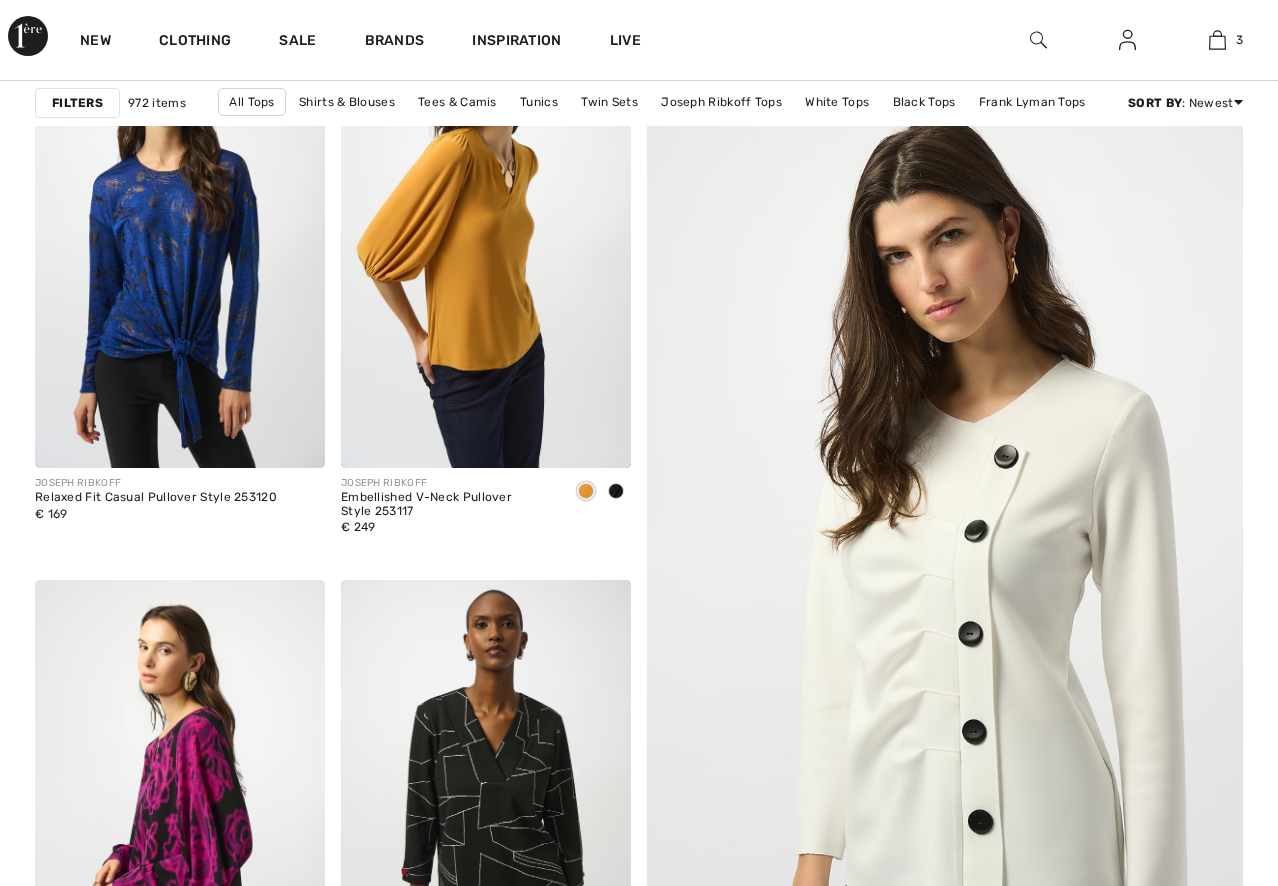 scroll, scrollTop: 500, scrollLeft: 0, axis: vertical 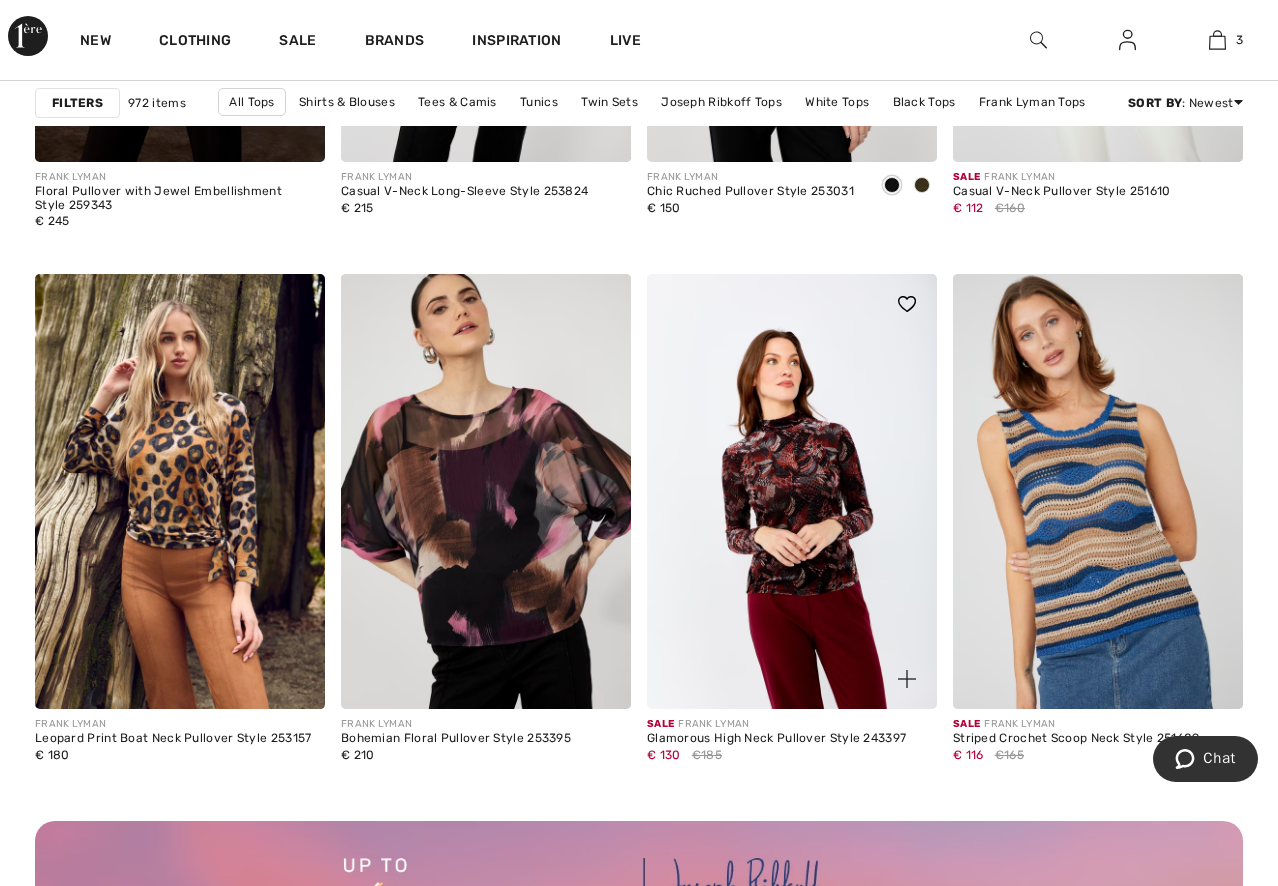 click at bounding box center [792, 491] 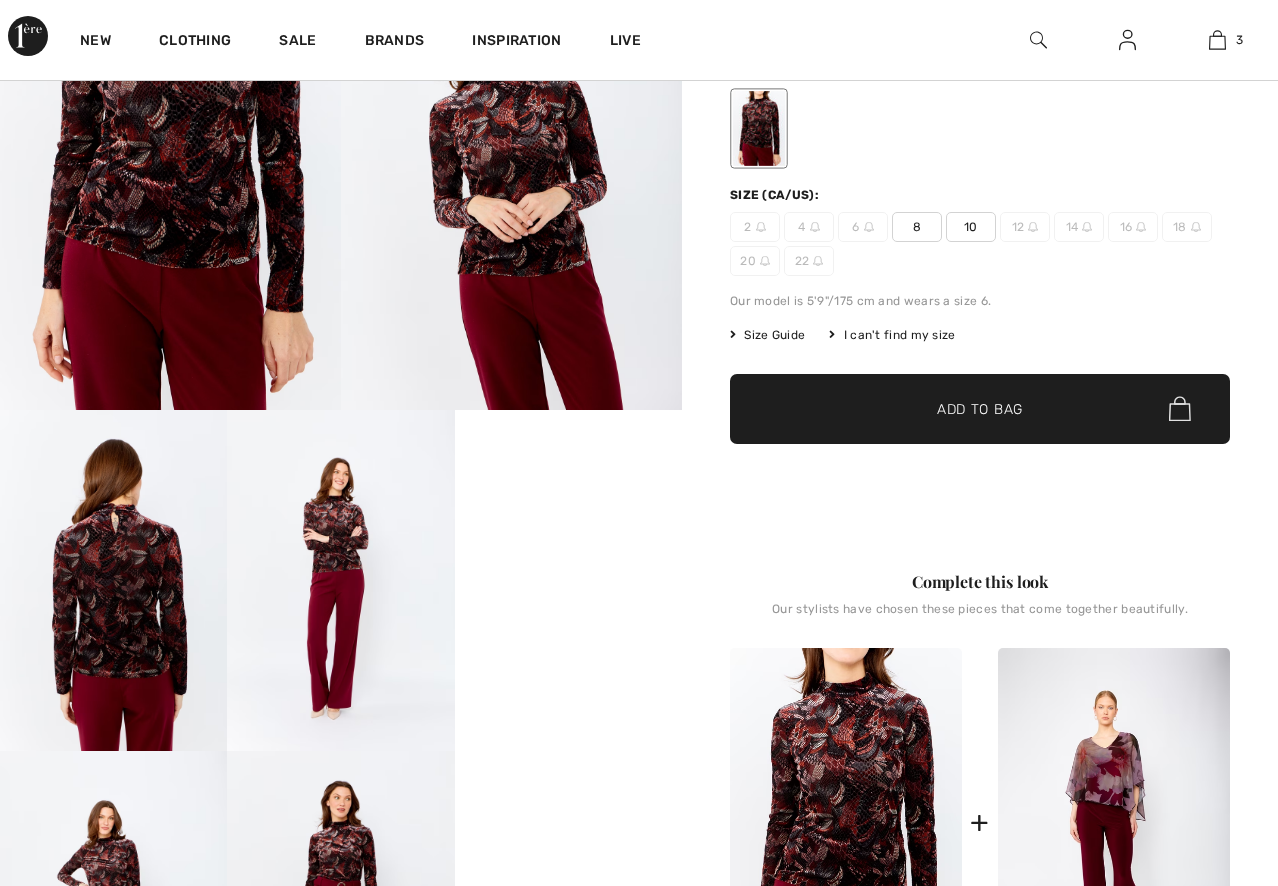 scroll, scrollTop: 300, scrollLeft: 0, axis: vertical 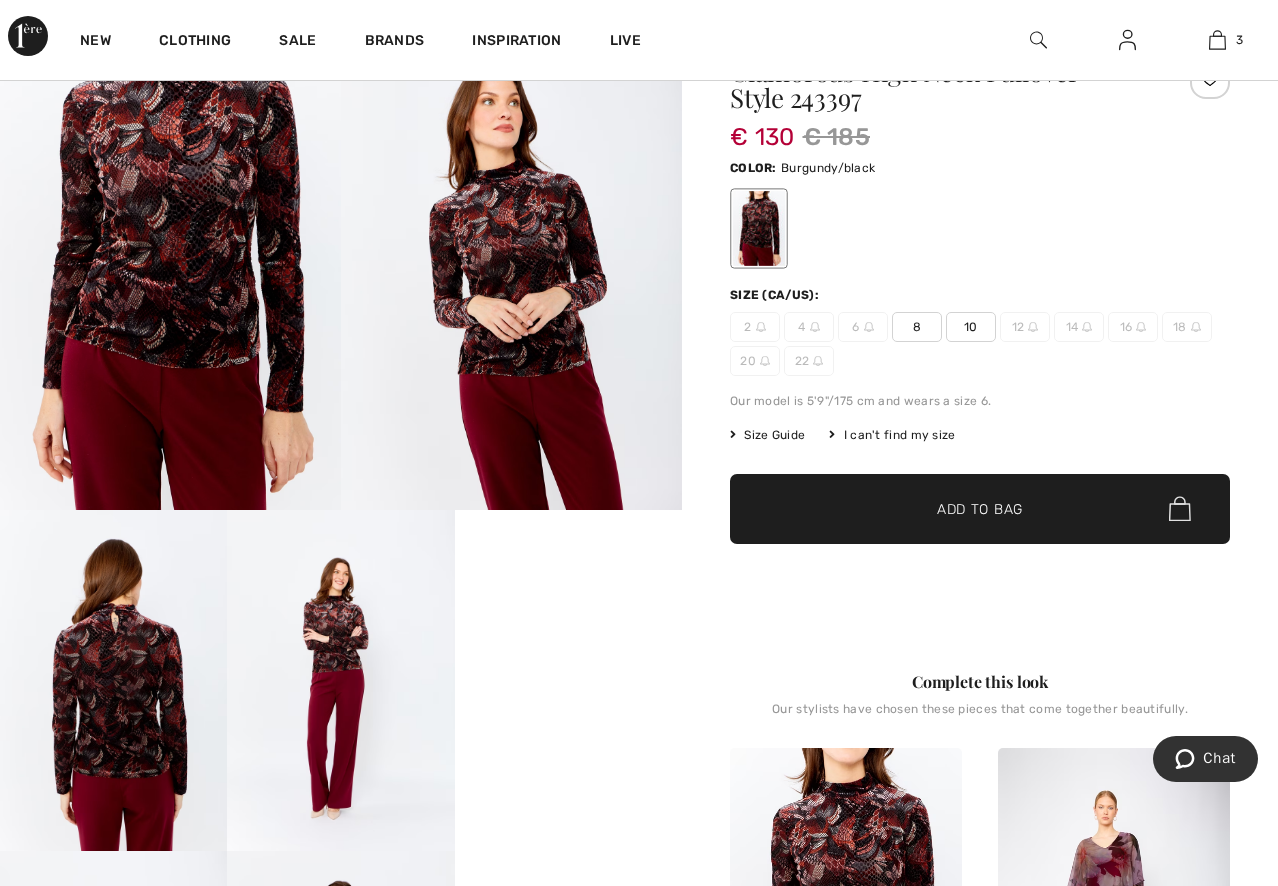 click at bounding box center (511, 255) 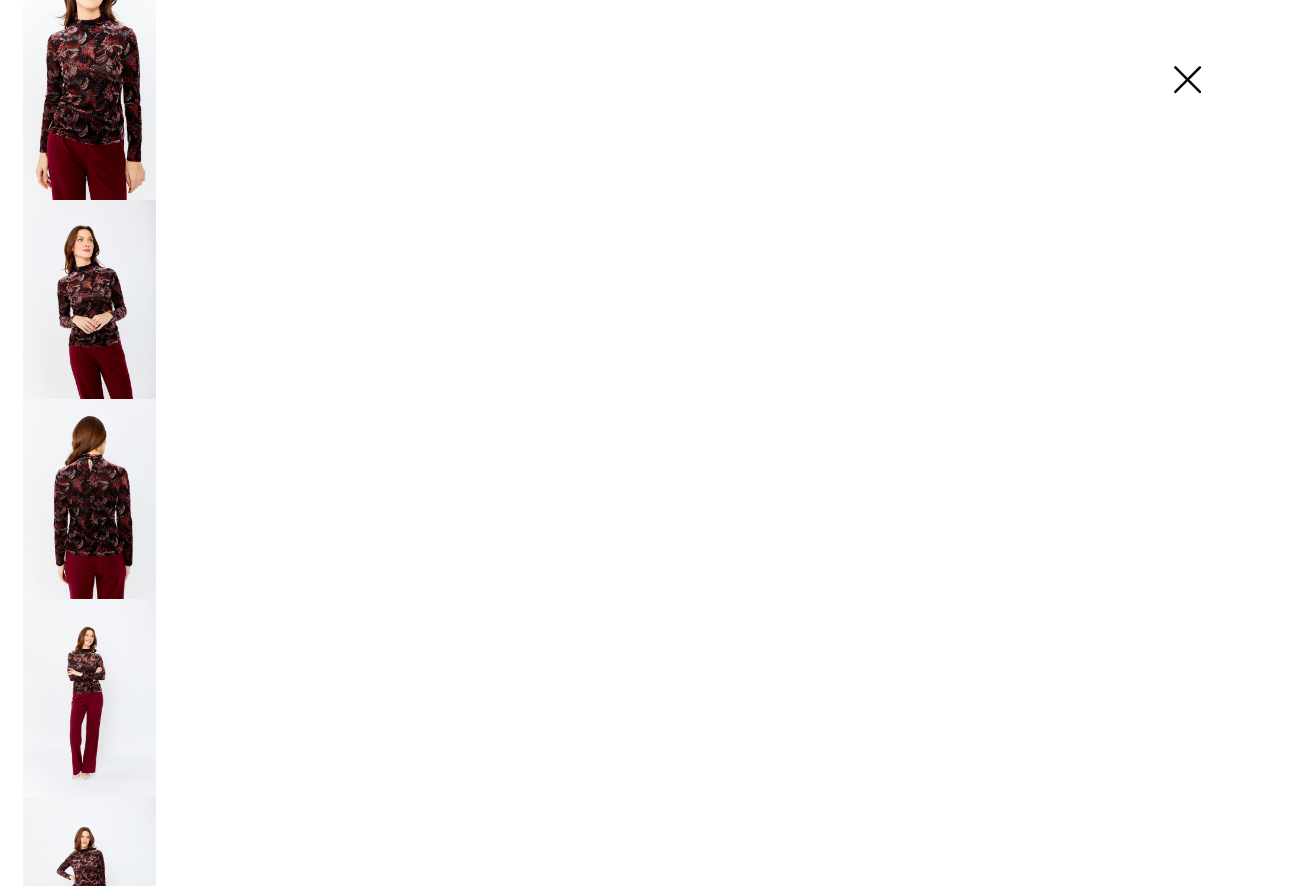 scroll, scrollTop: 201, scrollLeft: 0, axis: vertical 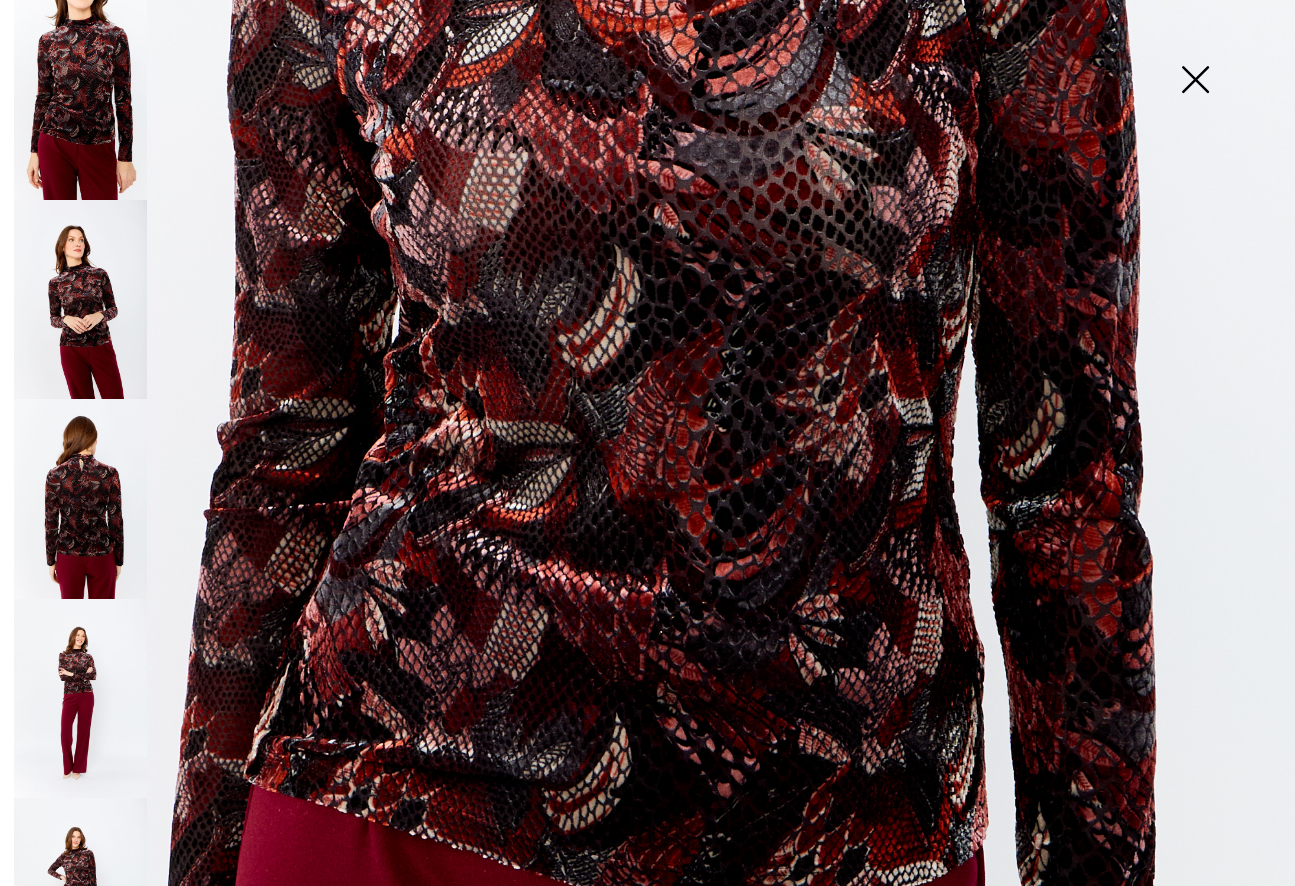 click at bounding box center (647, 471) 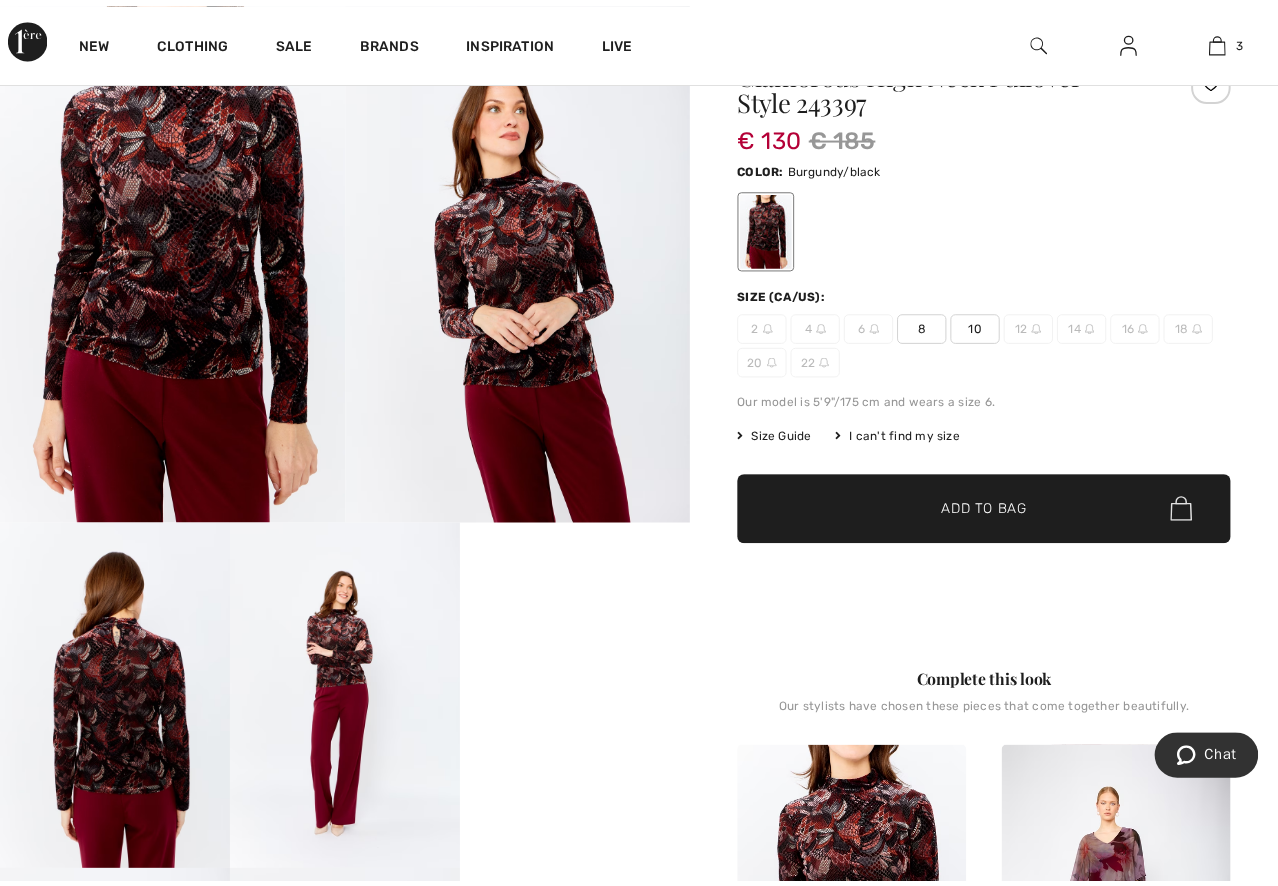 scroll, scrollTop: 200, scrollLeft: 0, axis: vertical 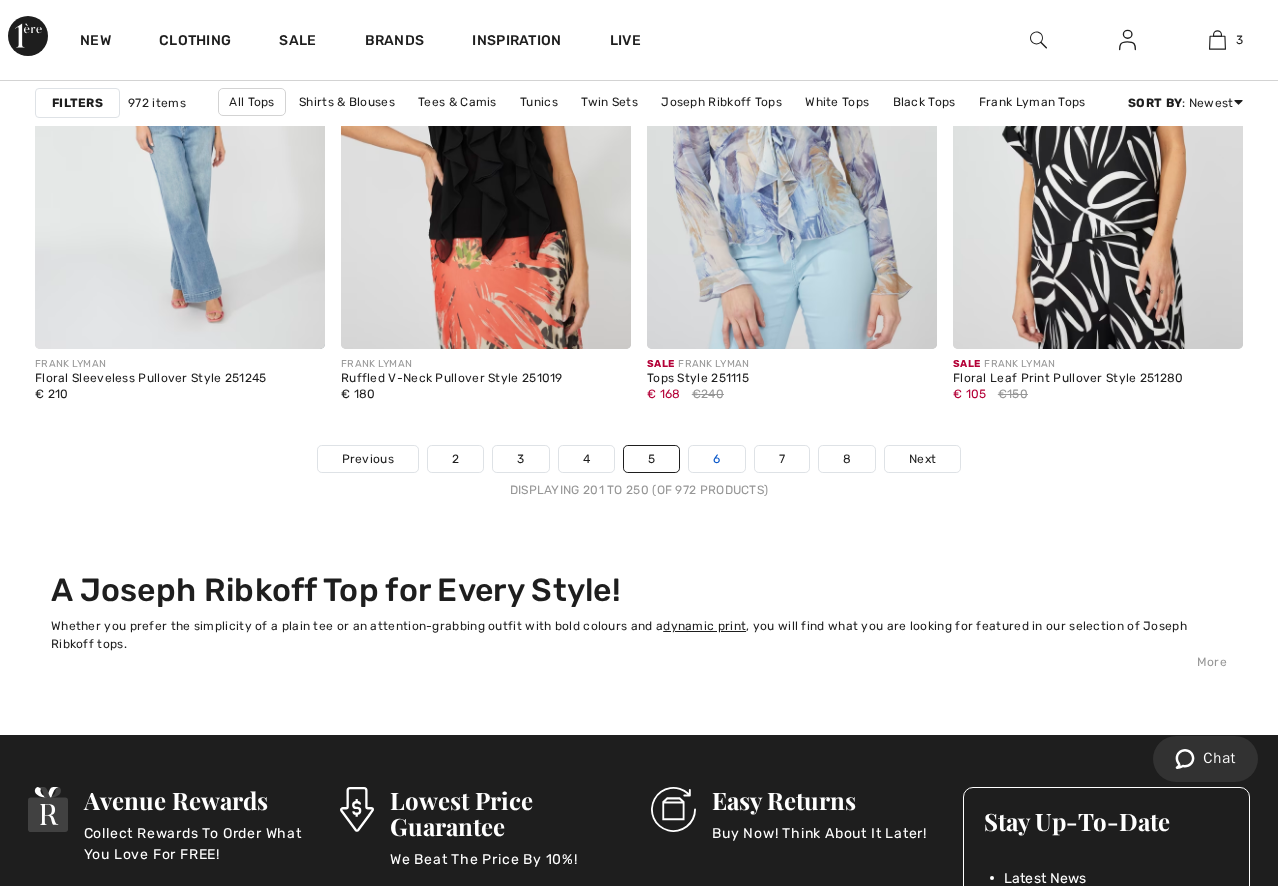 click on "6" at bounding box center (716, 459) 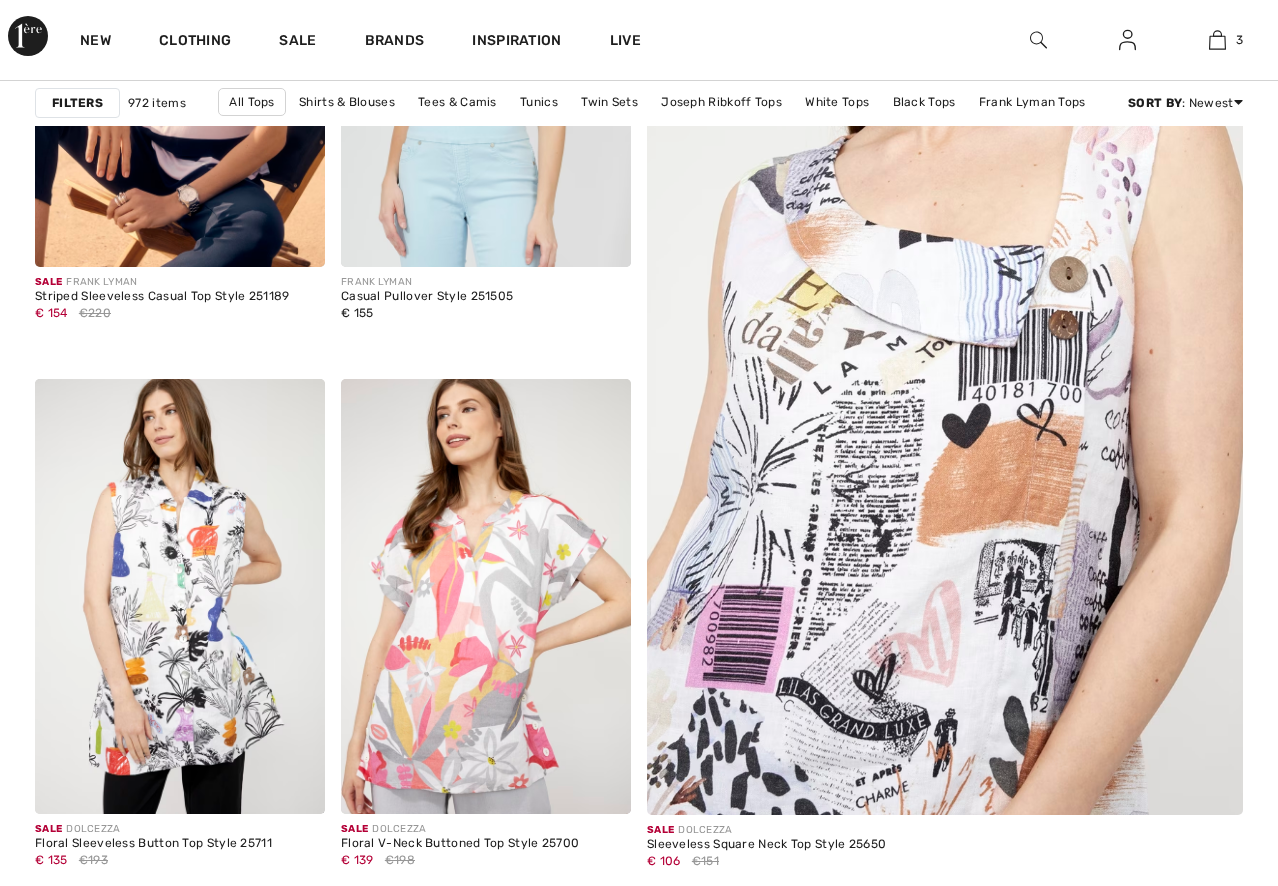 scroll, scrollTop: 1100, scrollLeft: 0, axis: vertical 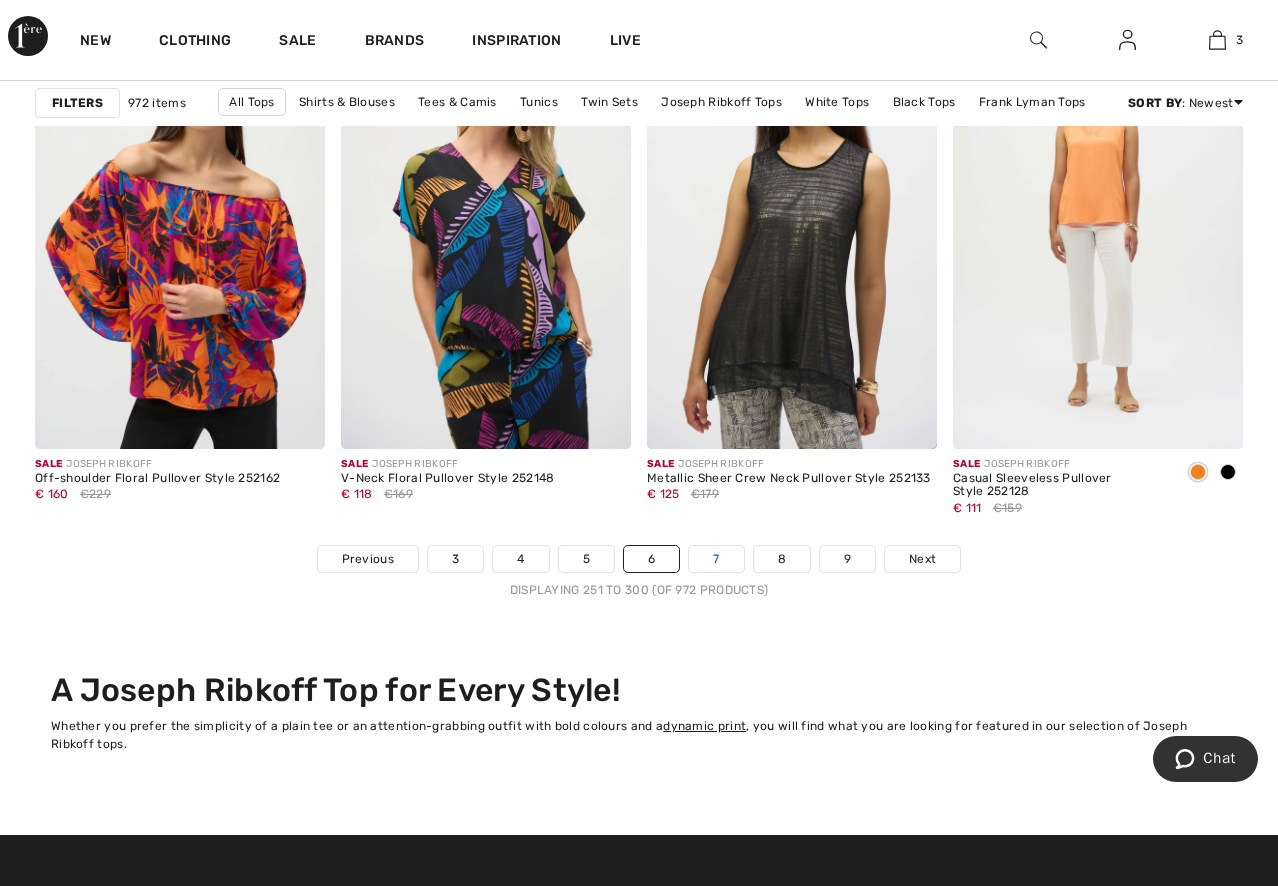click on "7" at bounding box center (716, 559) 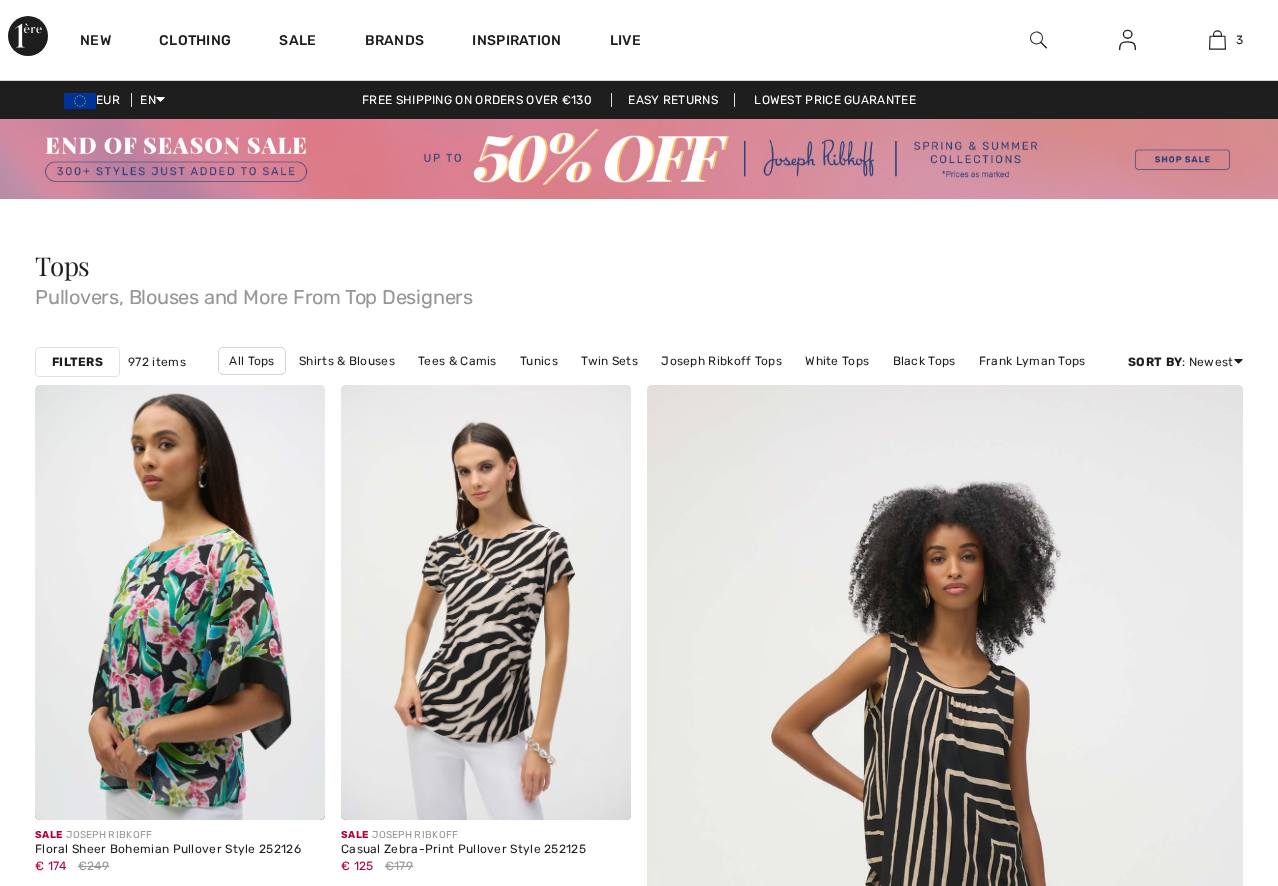 scroll, scrollTop: 0, scrollLeft: 0, axis: both 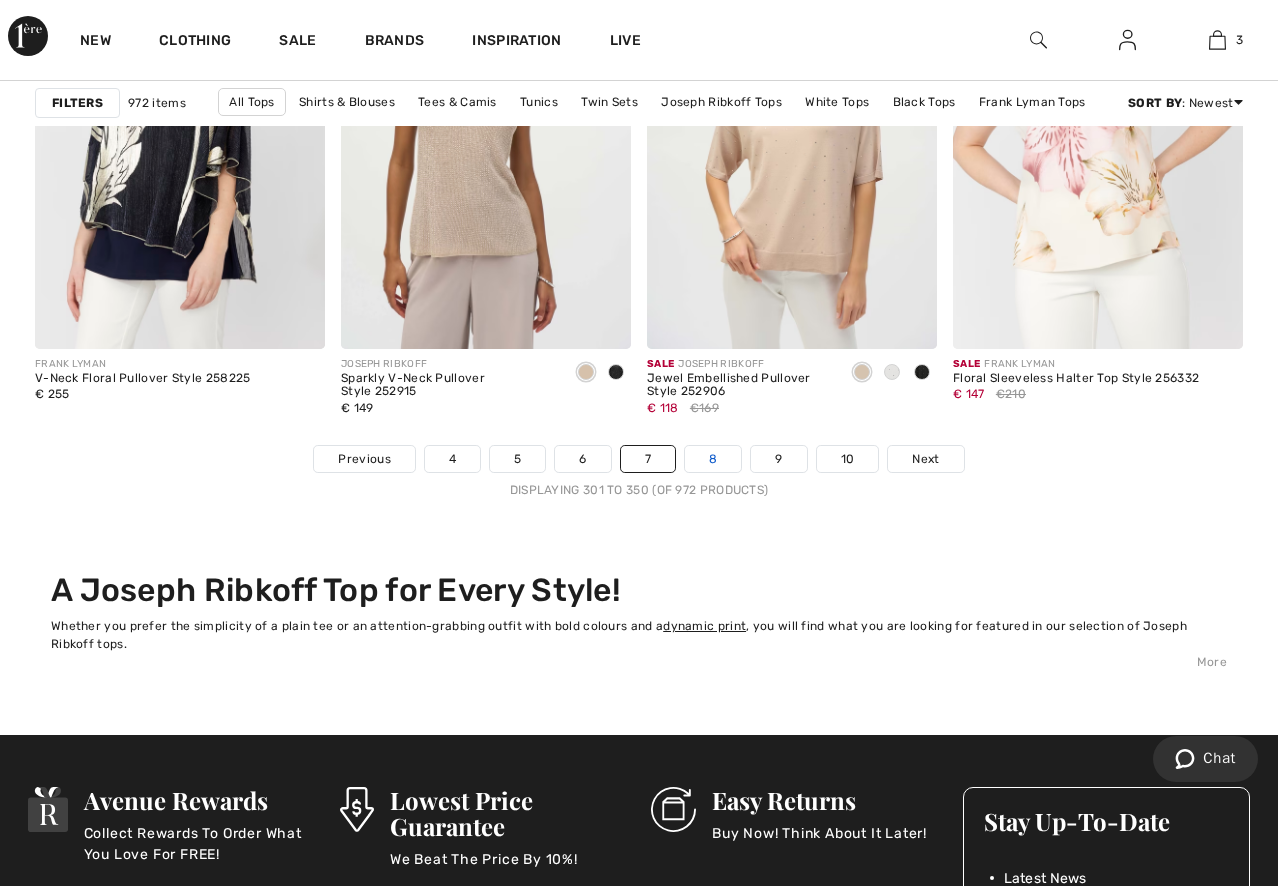 click on "8" at bounding box center [713, 459] 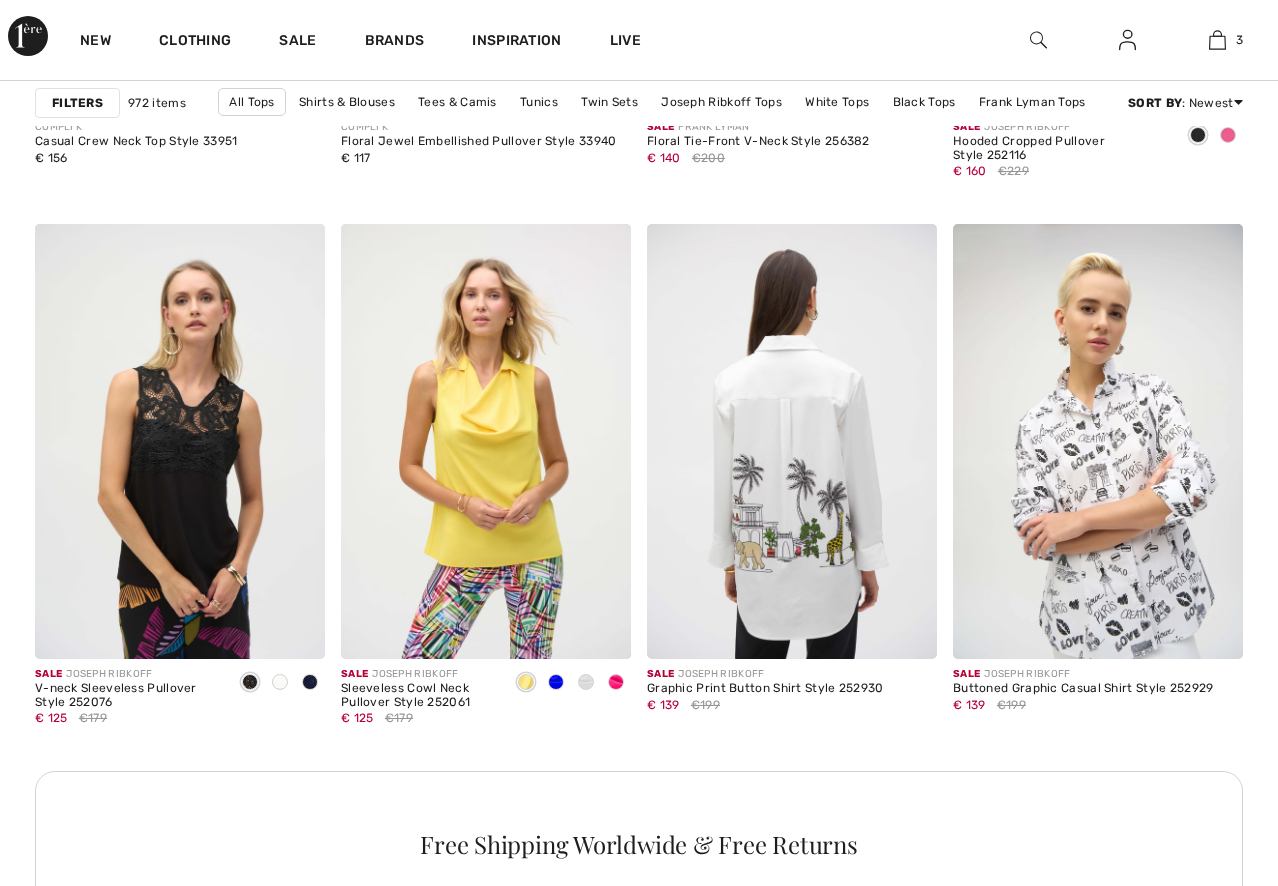 scroll, scrollTop: 0, scrollLeft: 0, axis: both 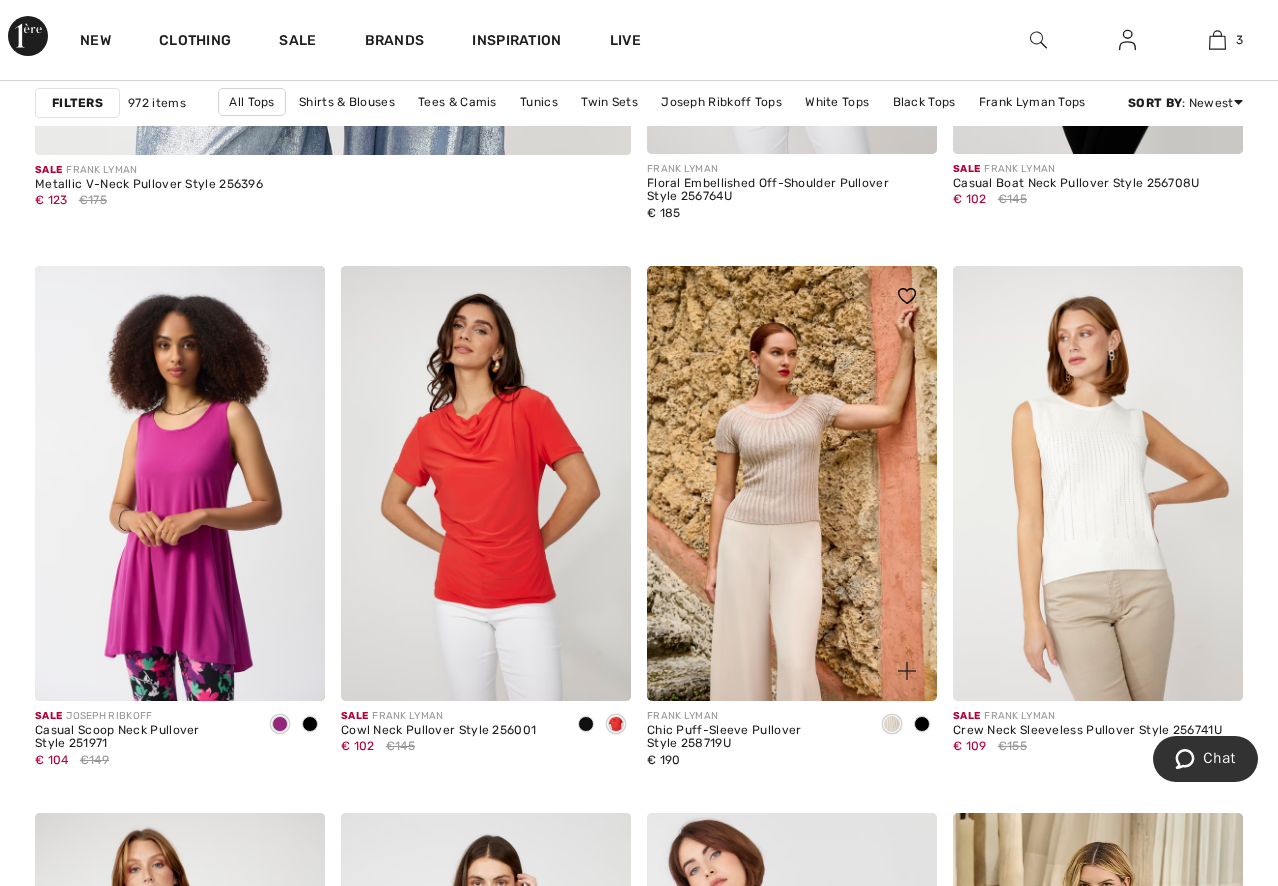 click at bounding box center (792, 483) 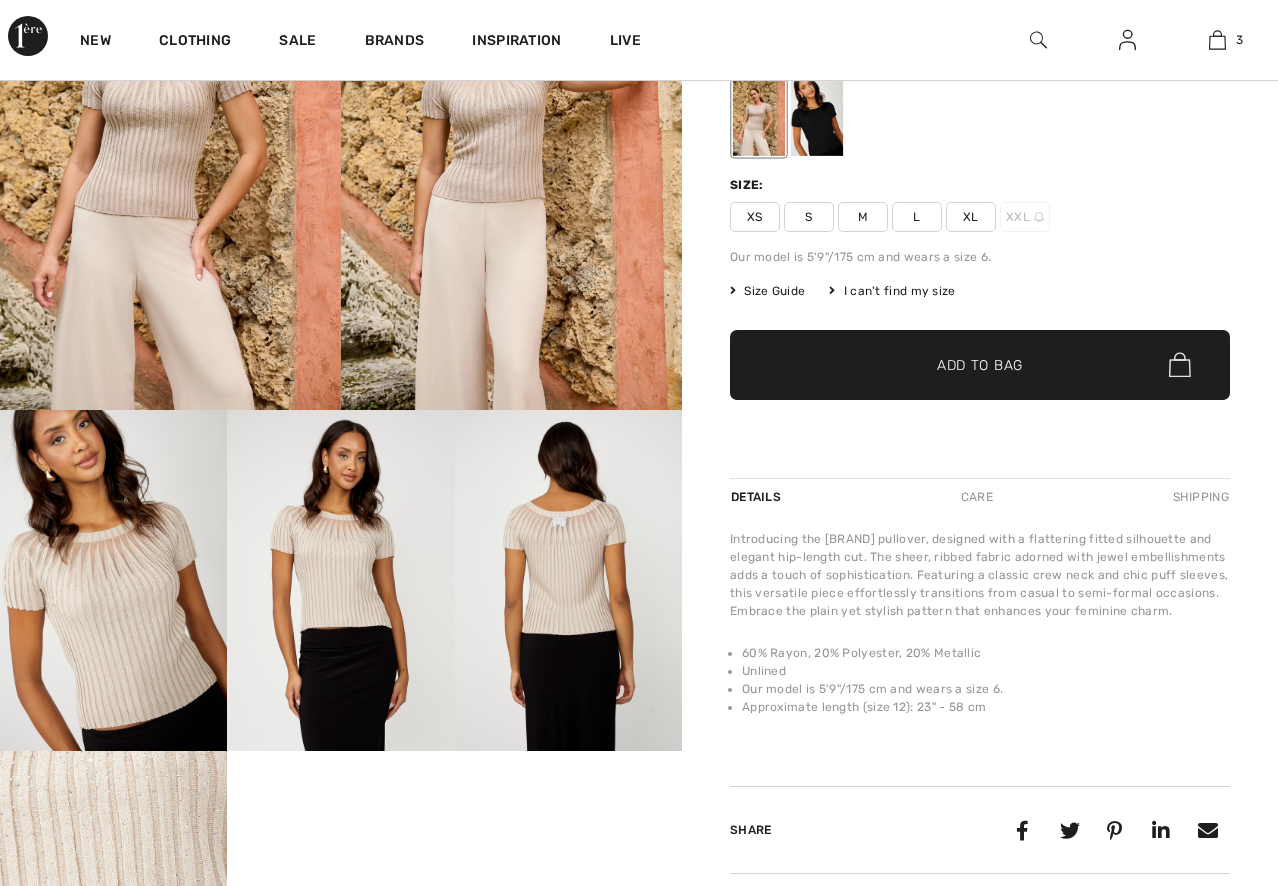 scroll, scrollTop: 300, scrollLeft: 0, axis: vertical 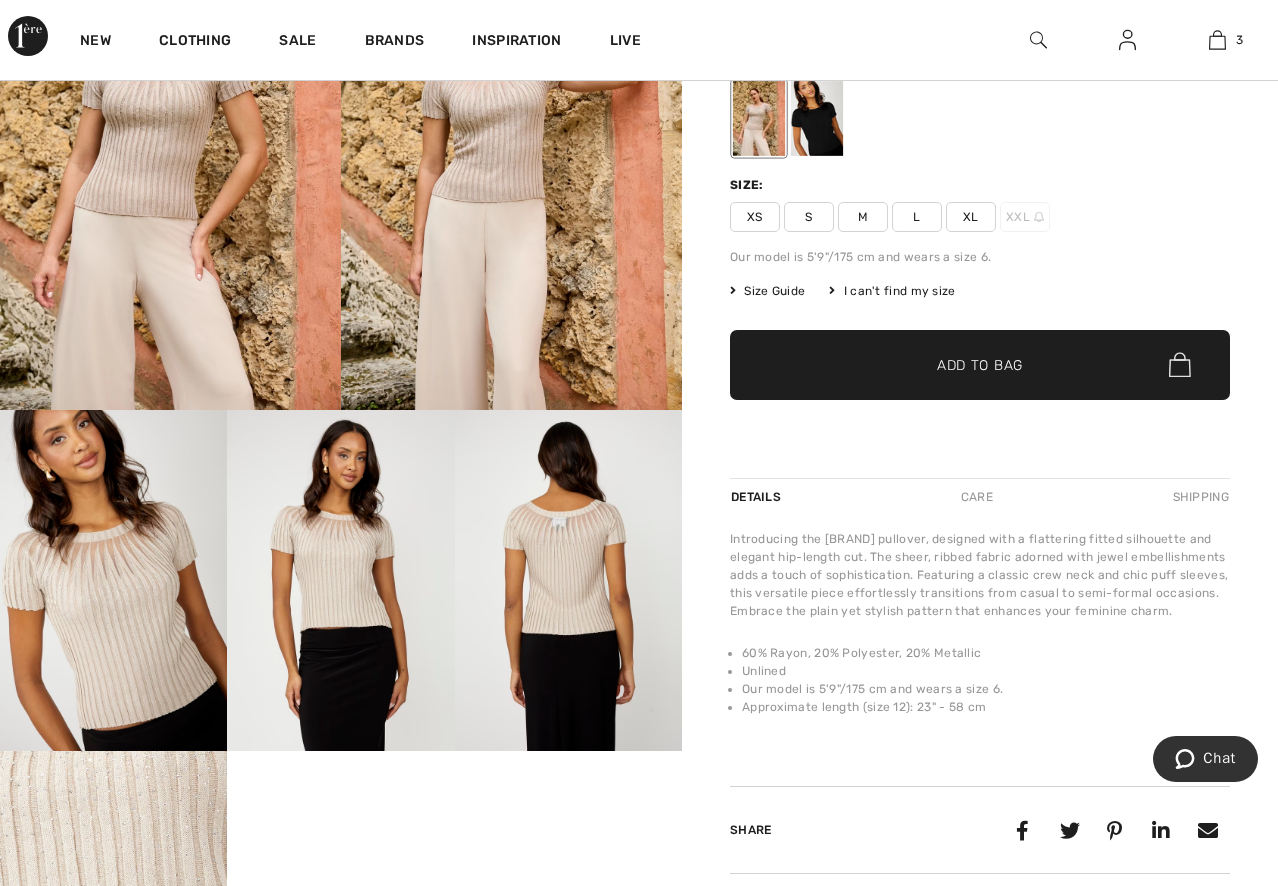 click at bounding box center (340, 580) 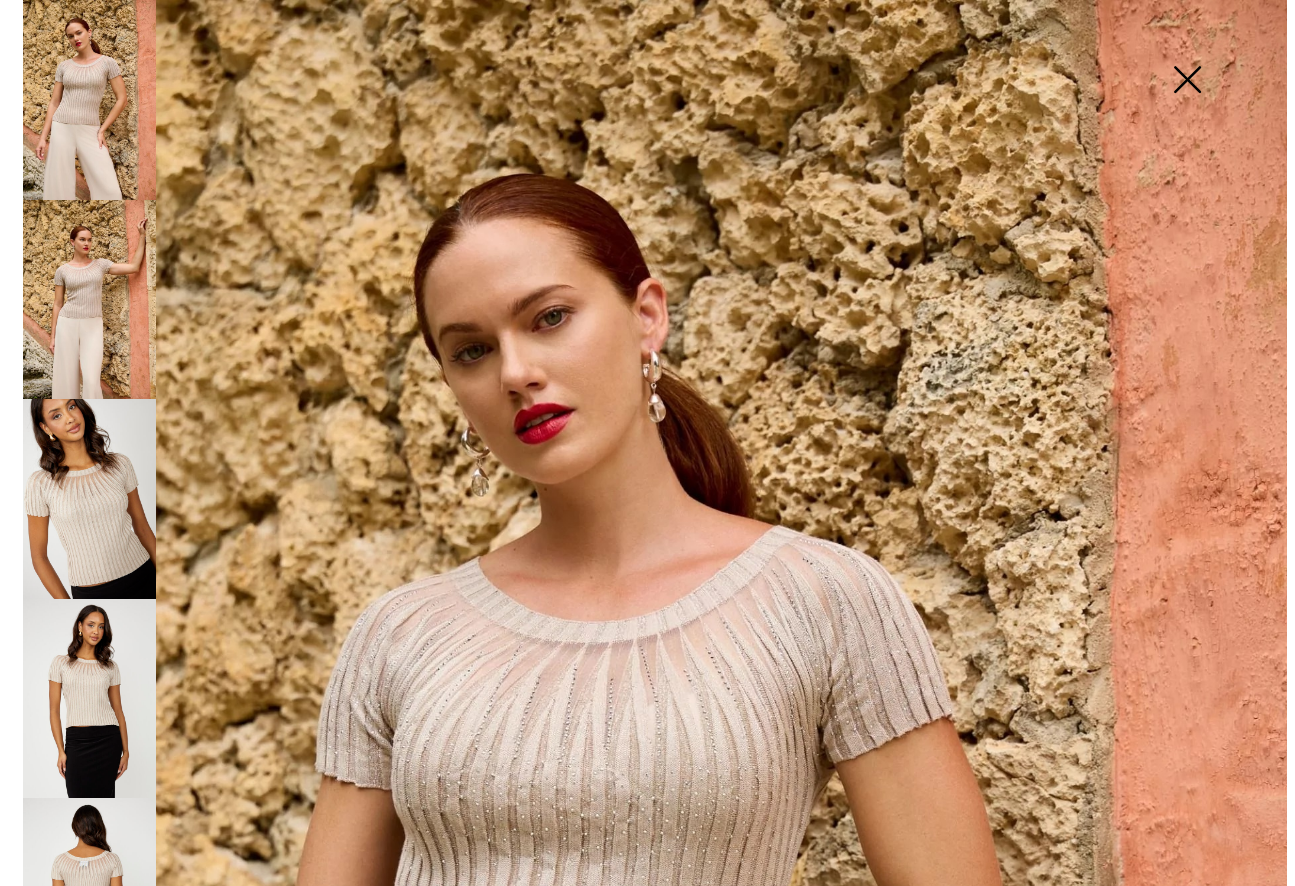 scroll, scrollTop: 301, scrollLeft: 0, axis: vertical 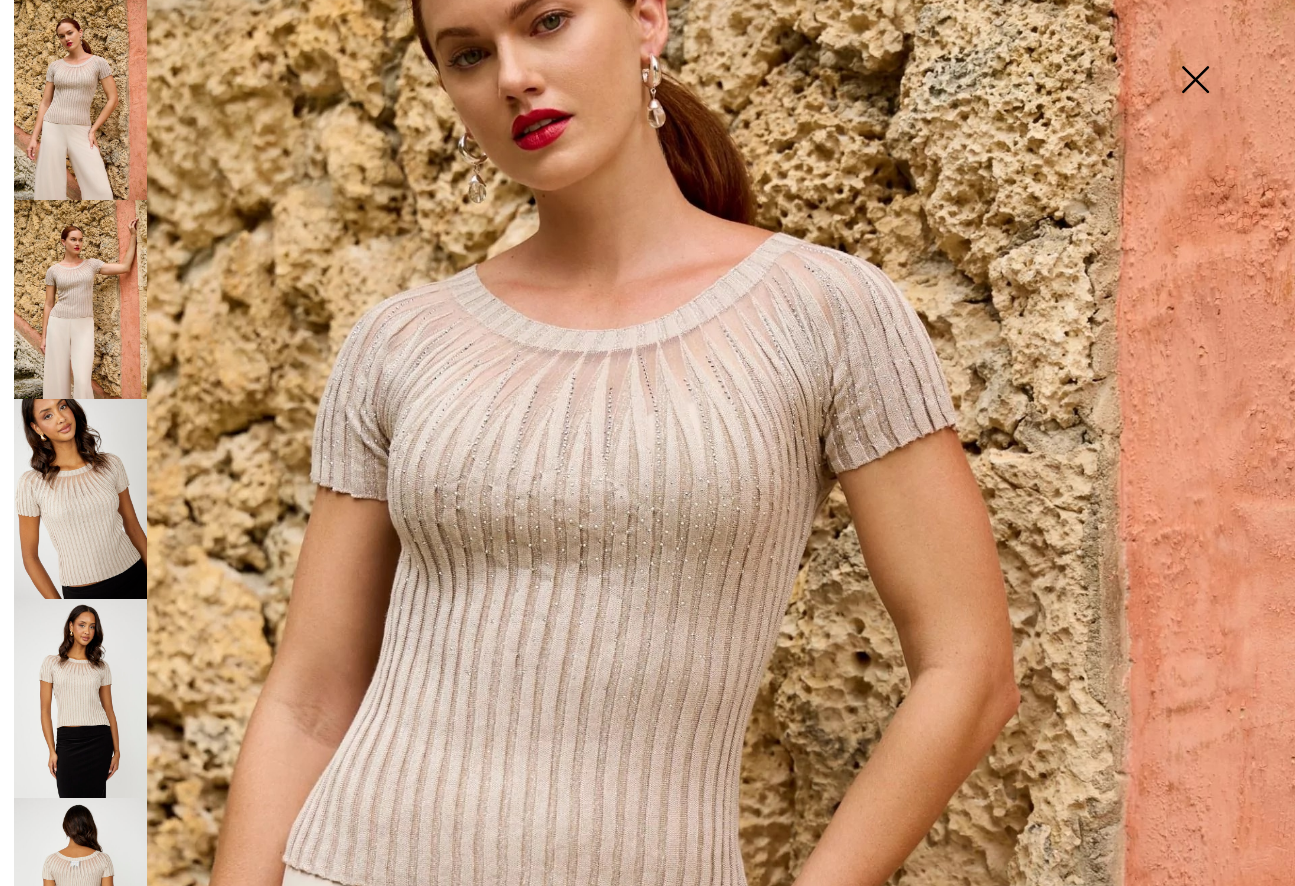 click at bounding box center [80, 699] 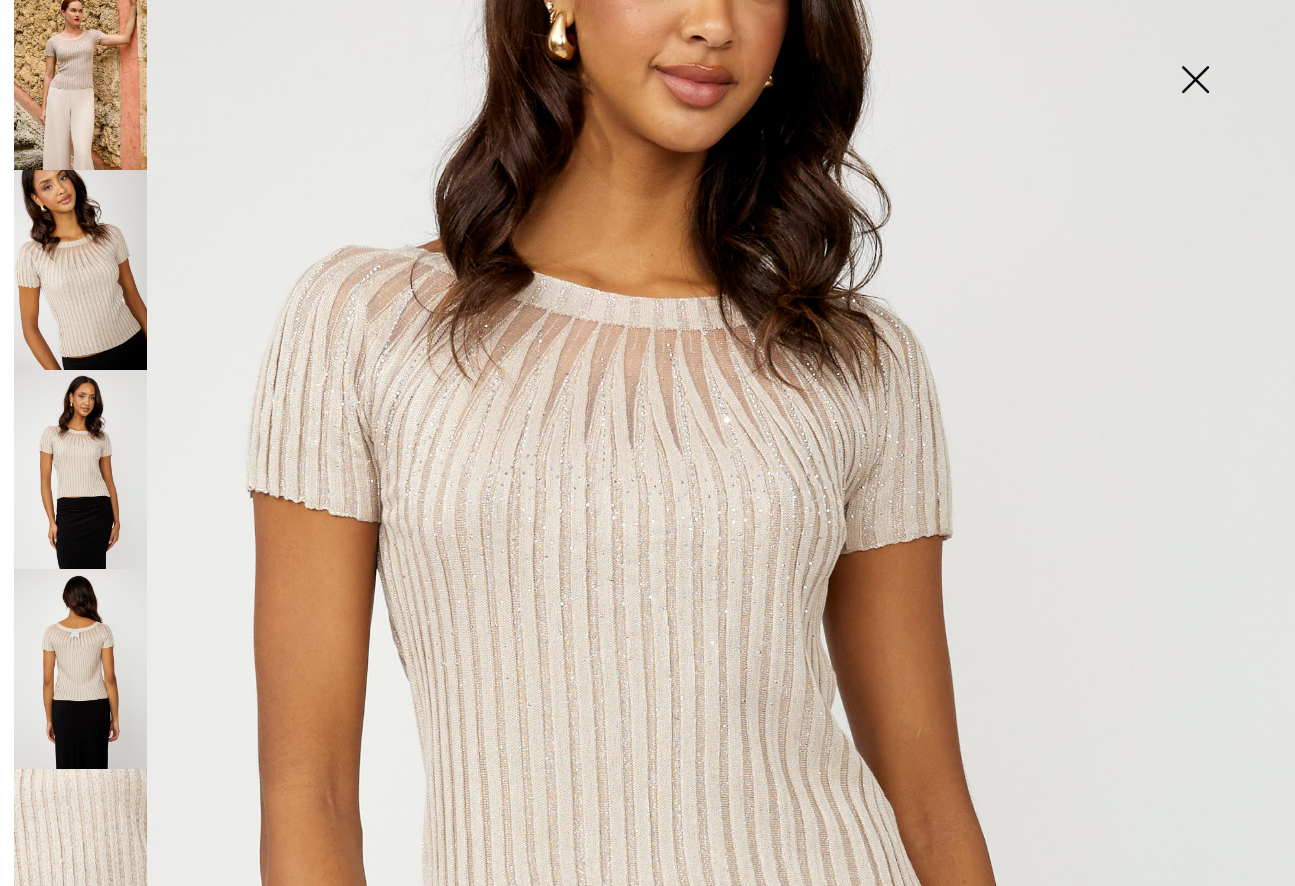 scroll, scrollTop: 266, scrollLeft: 0, axis: vertical 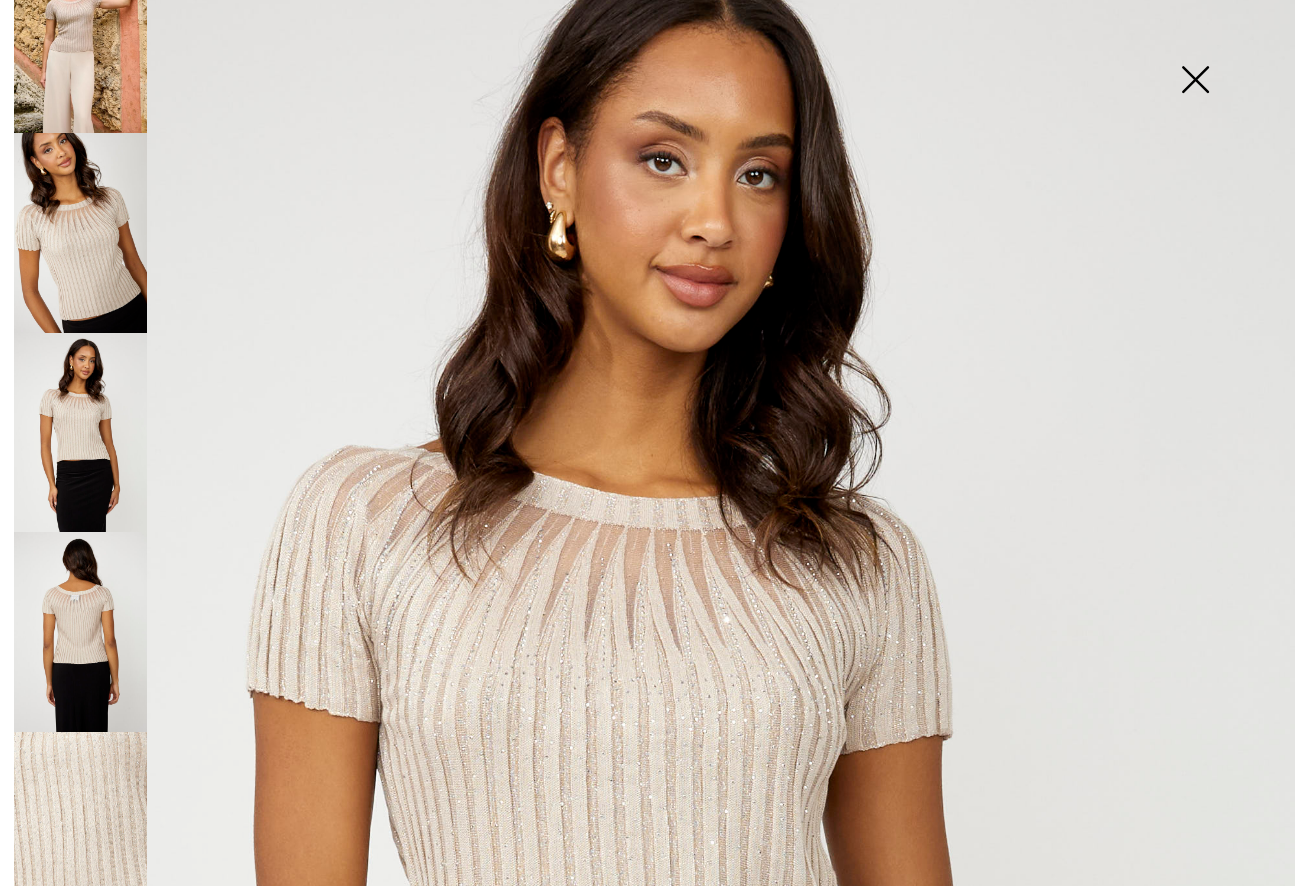 click at bounding box center (80, 233) 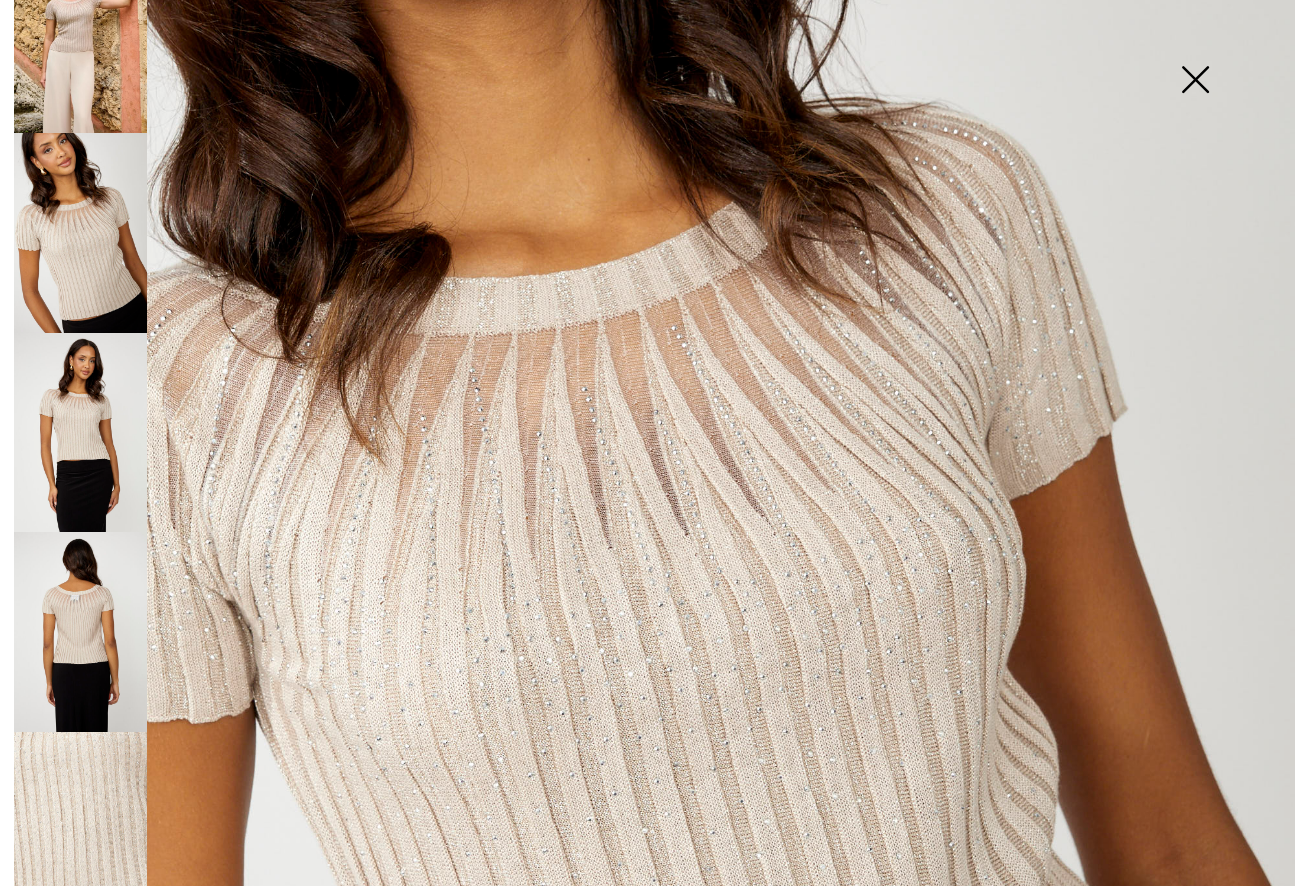 scroll, scrollTop: 331, scrollLeft: 0, axis: vertical 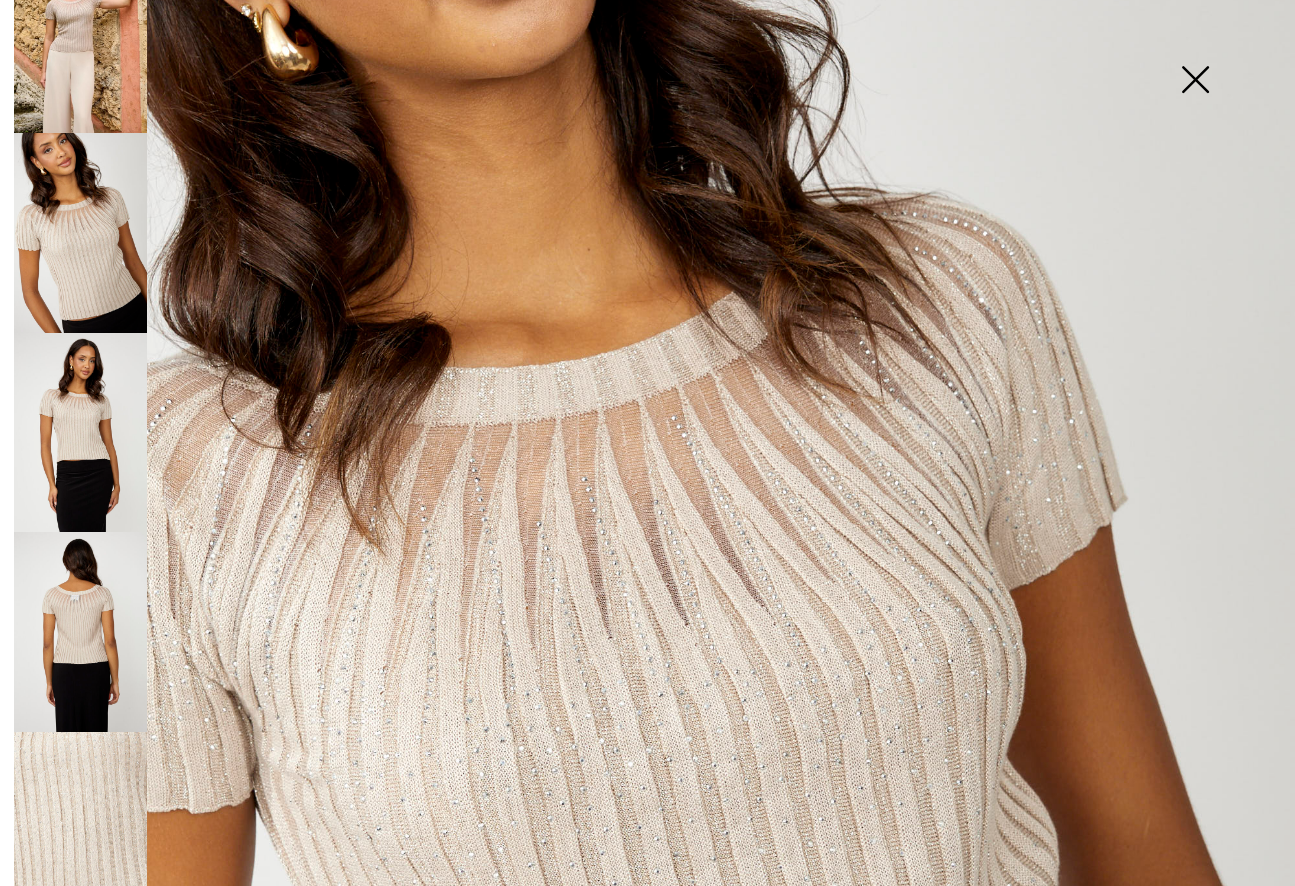 click at bounding box center (80, 632) 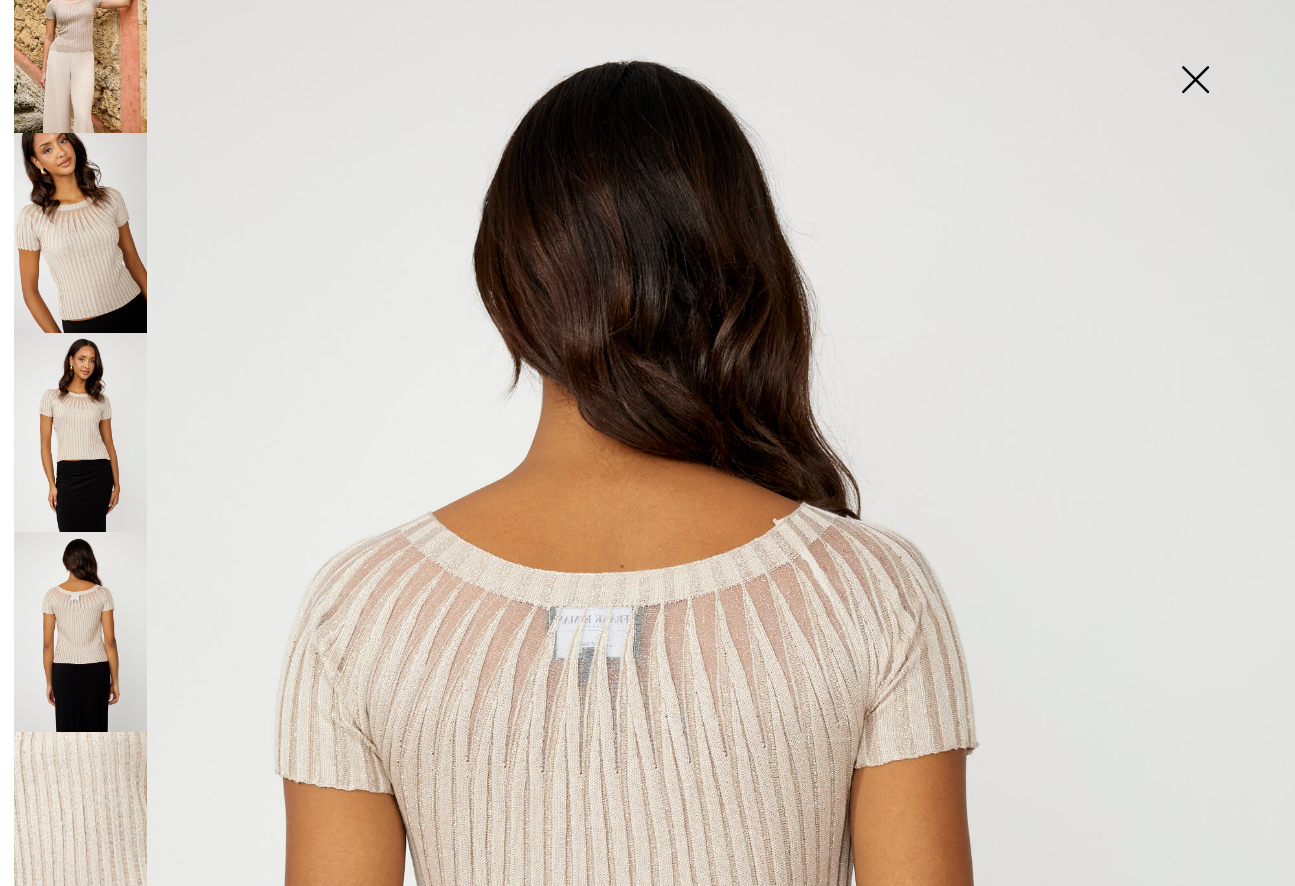 scroll, scrollTop: 0, scrollLeft: 0, axis: both 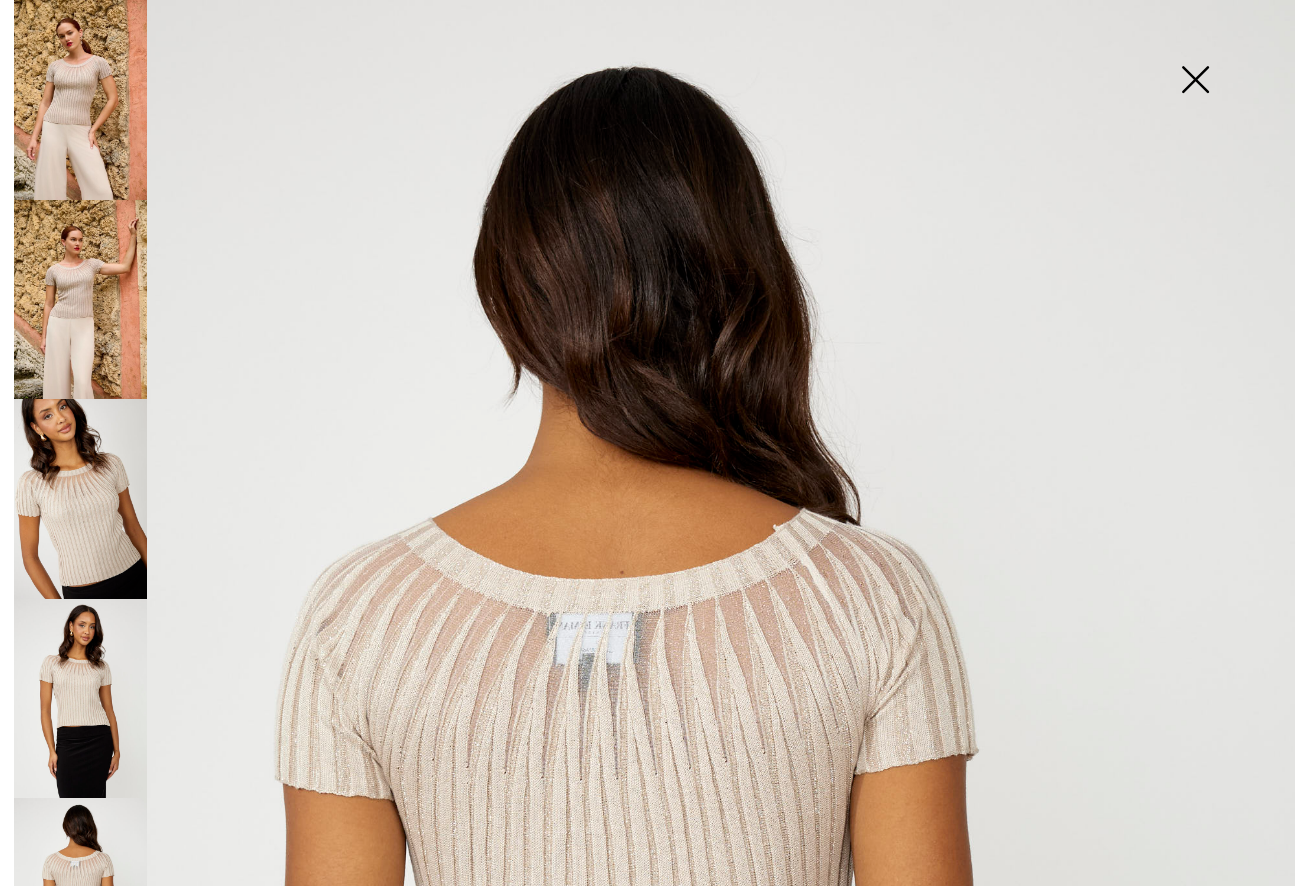 click at bounding box center [80, 300] 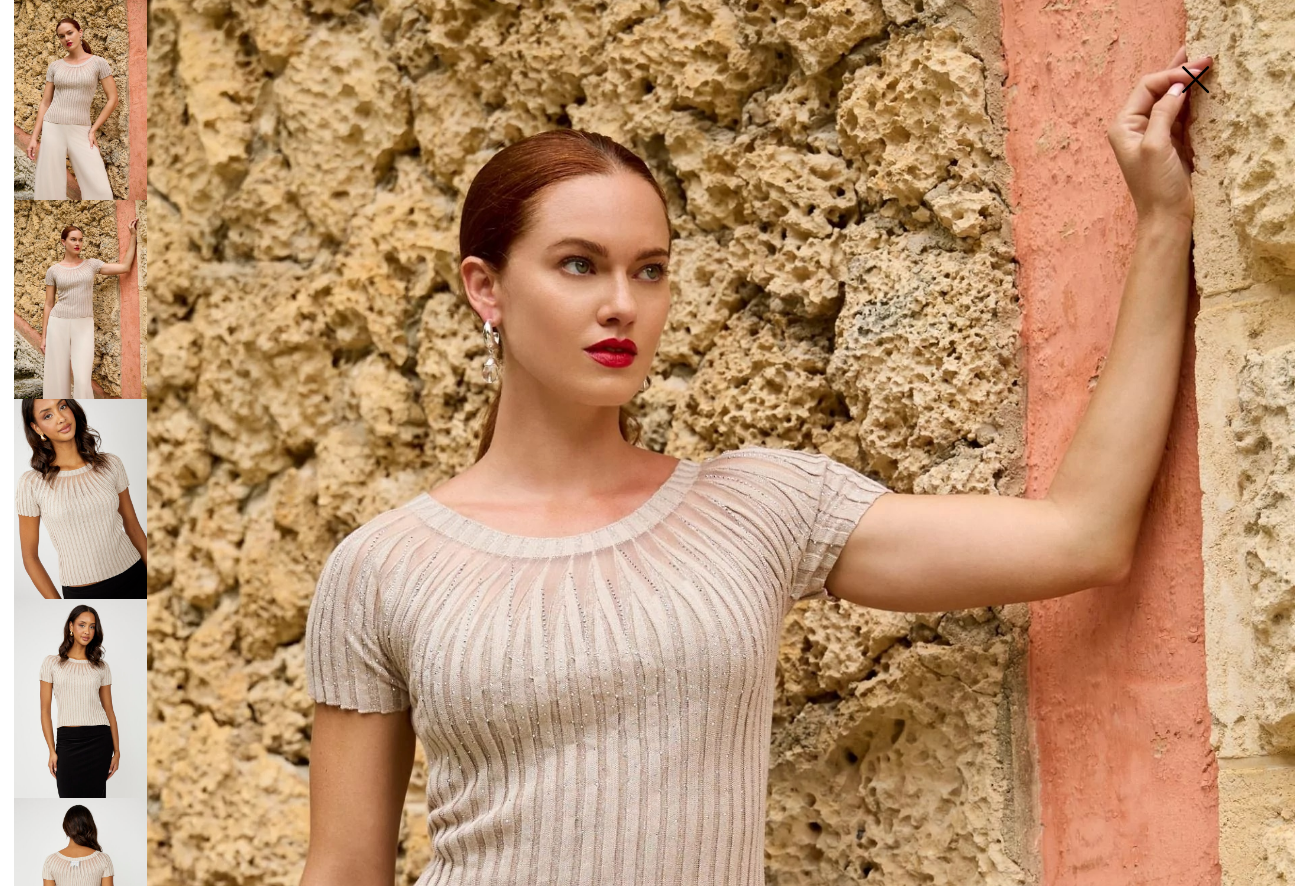 scroll, scrollTop: 100, scrollLeft: 0, axis: vertical 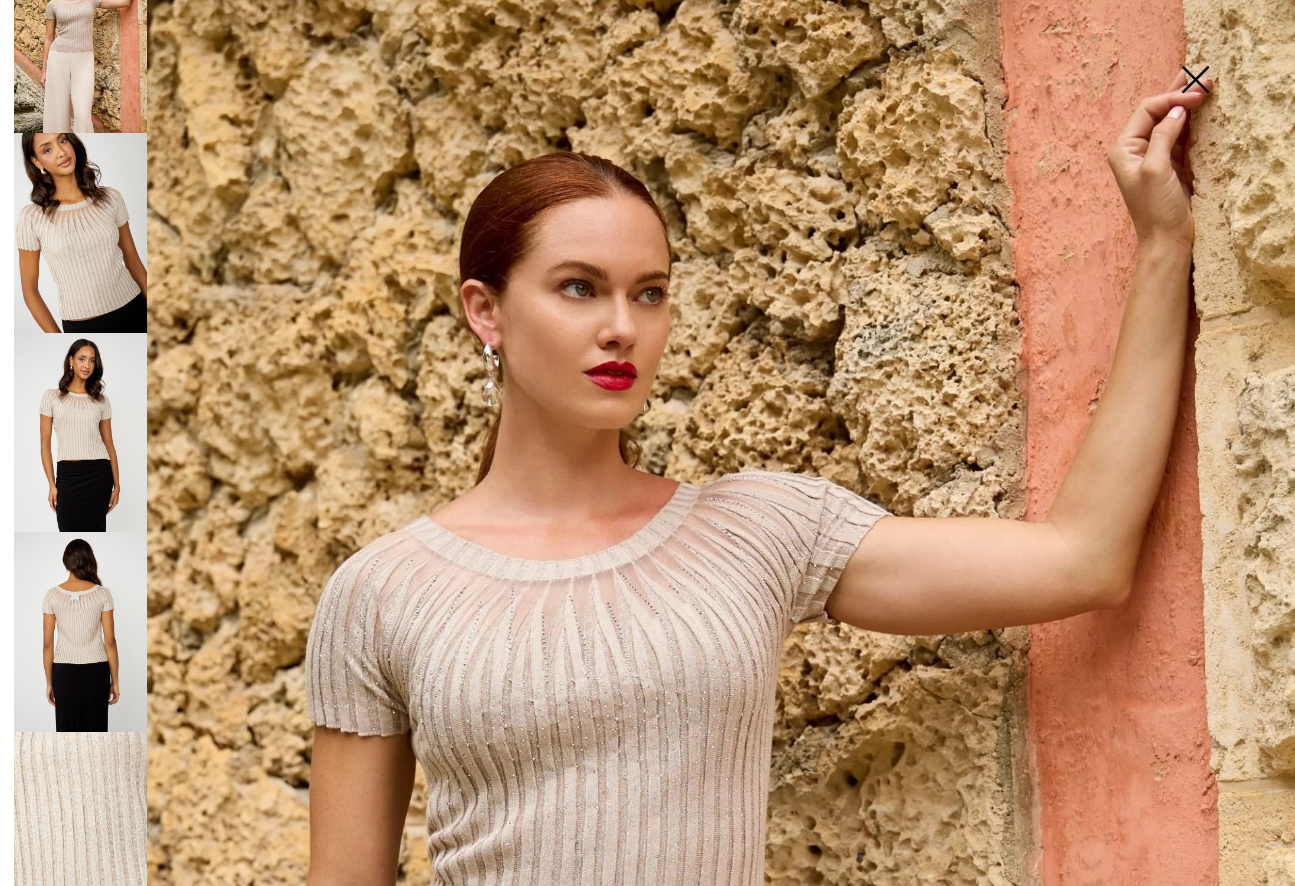 click at bounding box center (80, 632) 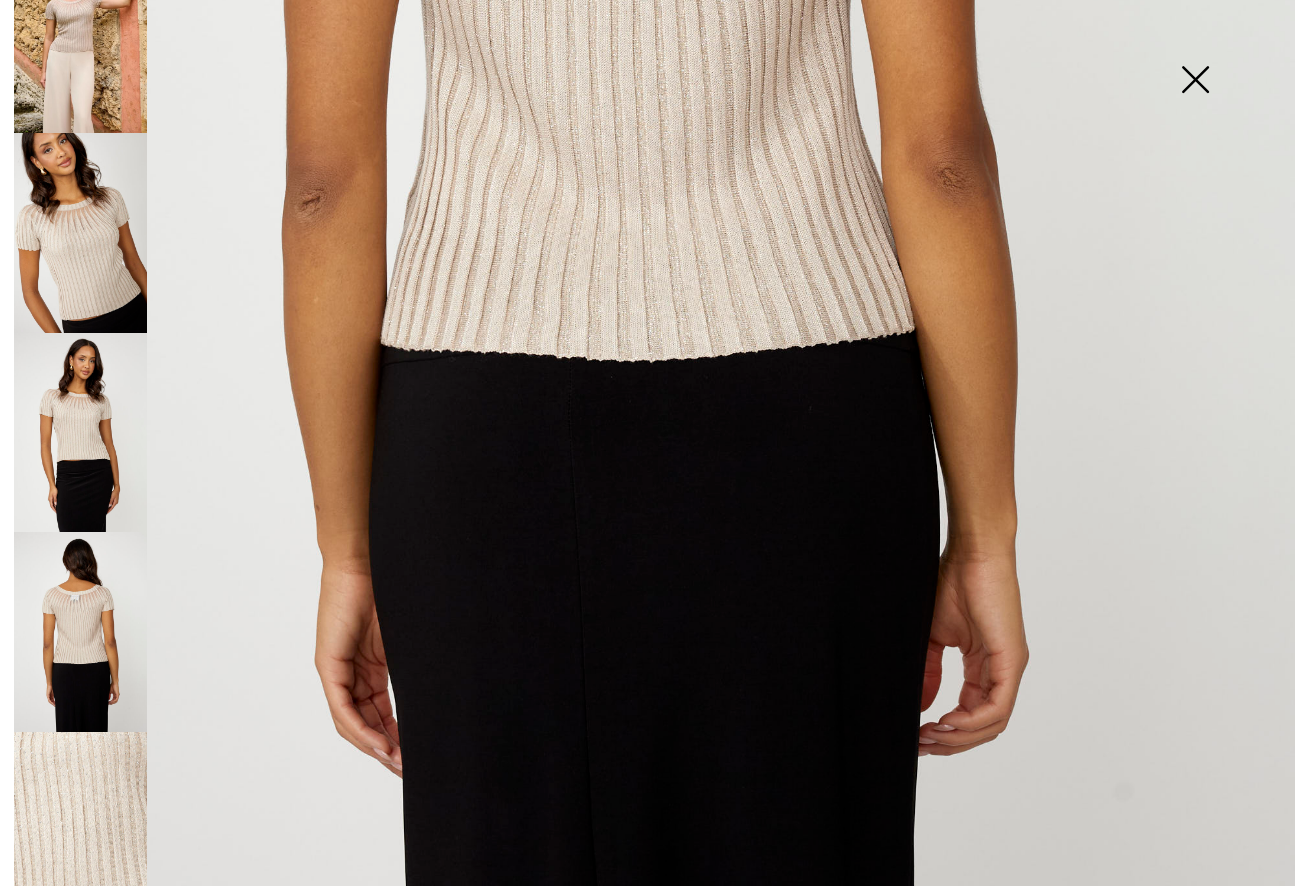 scroll, scrollTop: 1031, scrollLeft: 0, axis: vertical 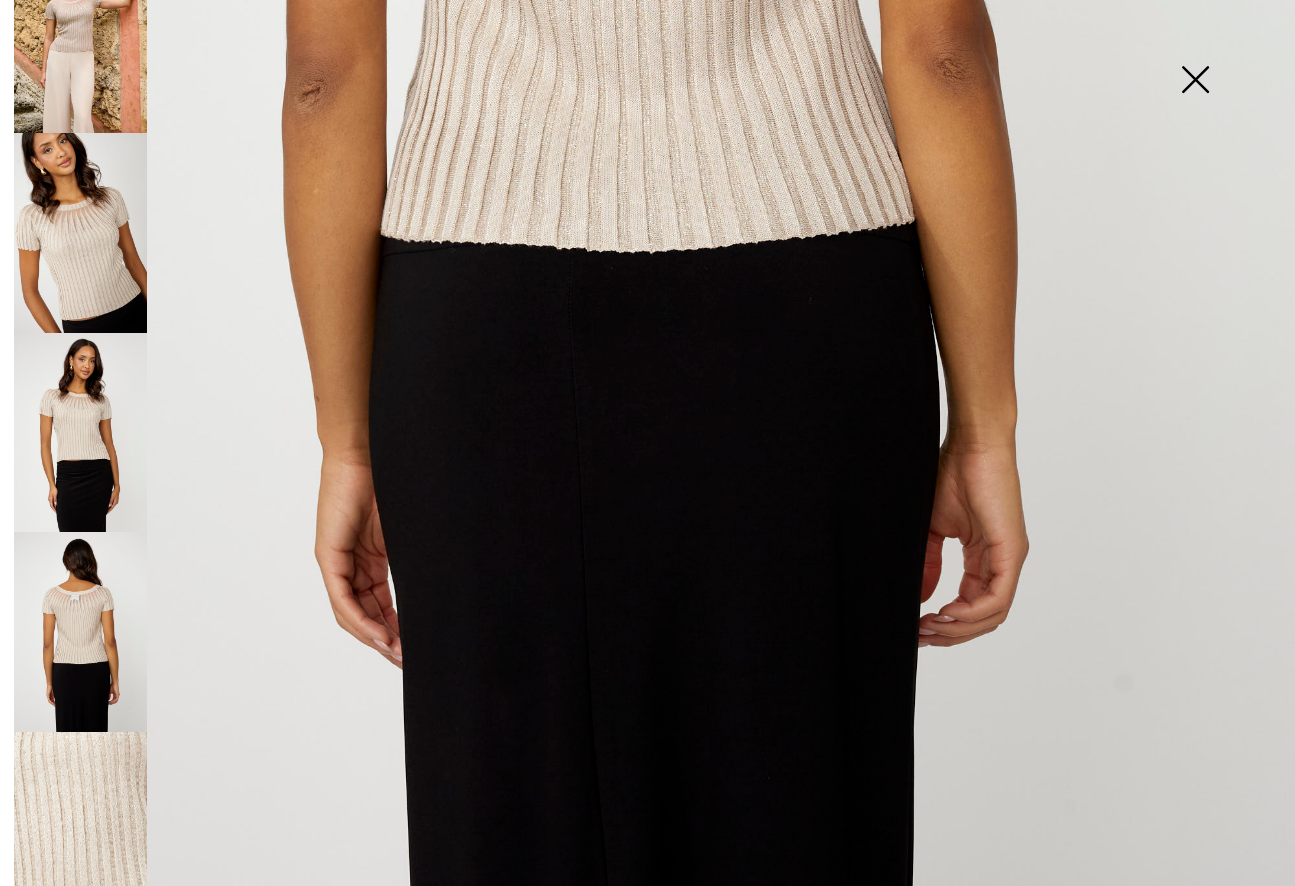 click at bounding box center [1195, 81] 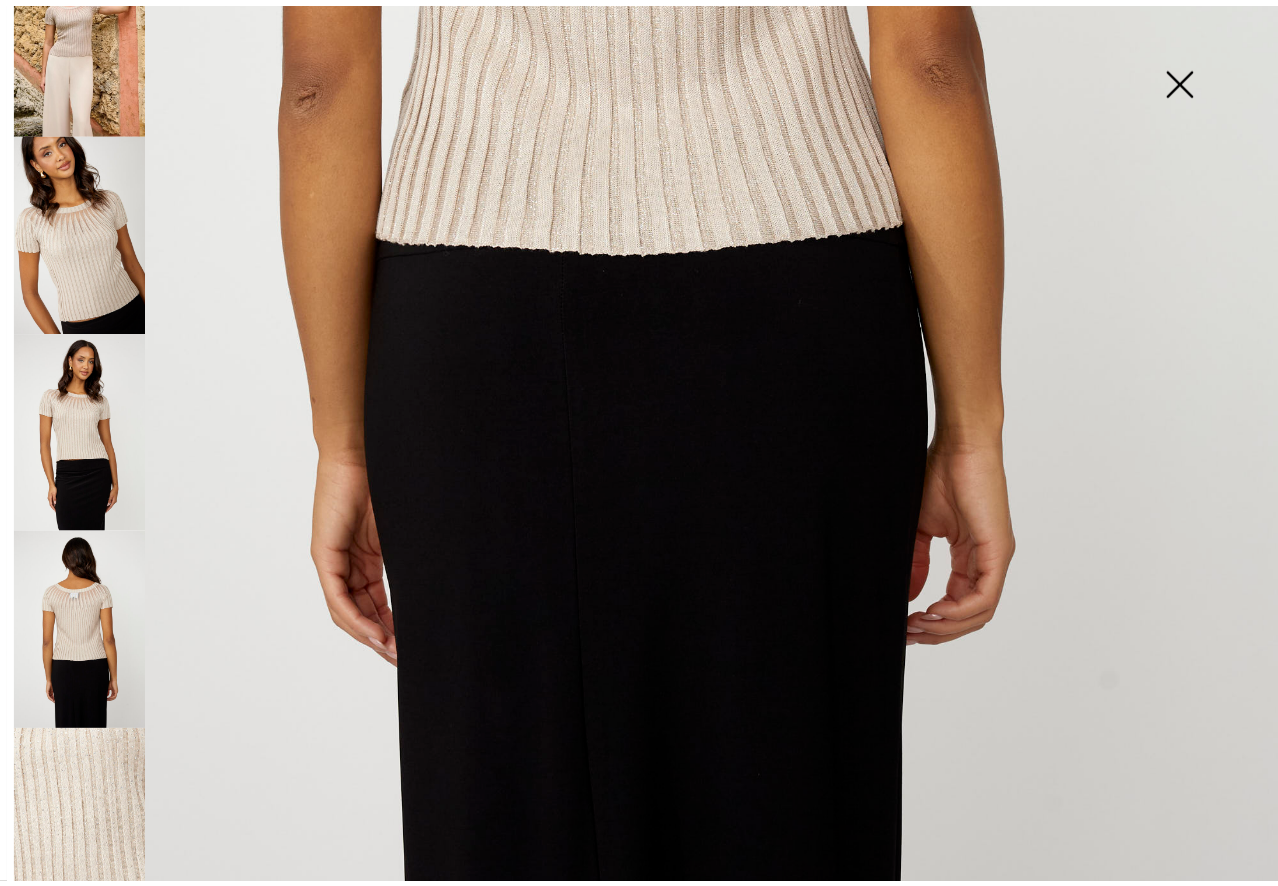 scroll, scrollTop: 300, scrollLeft: 0, axis: vertical 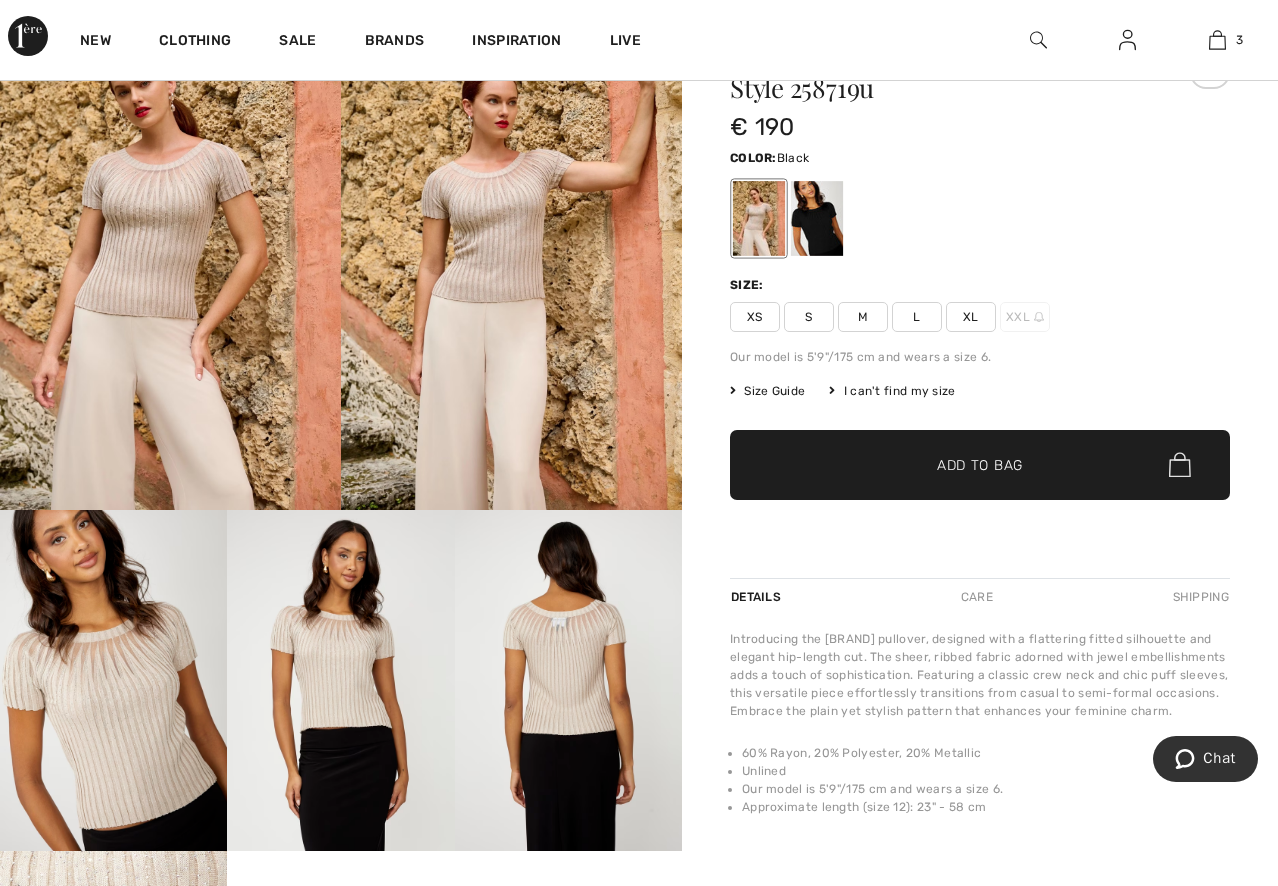 click at bounding box center [817, 218] 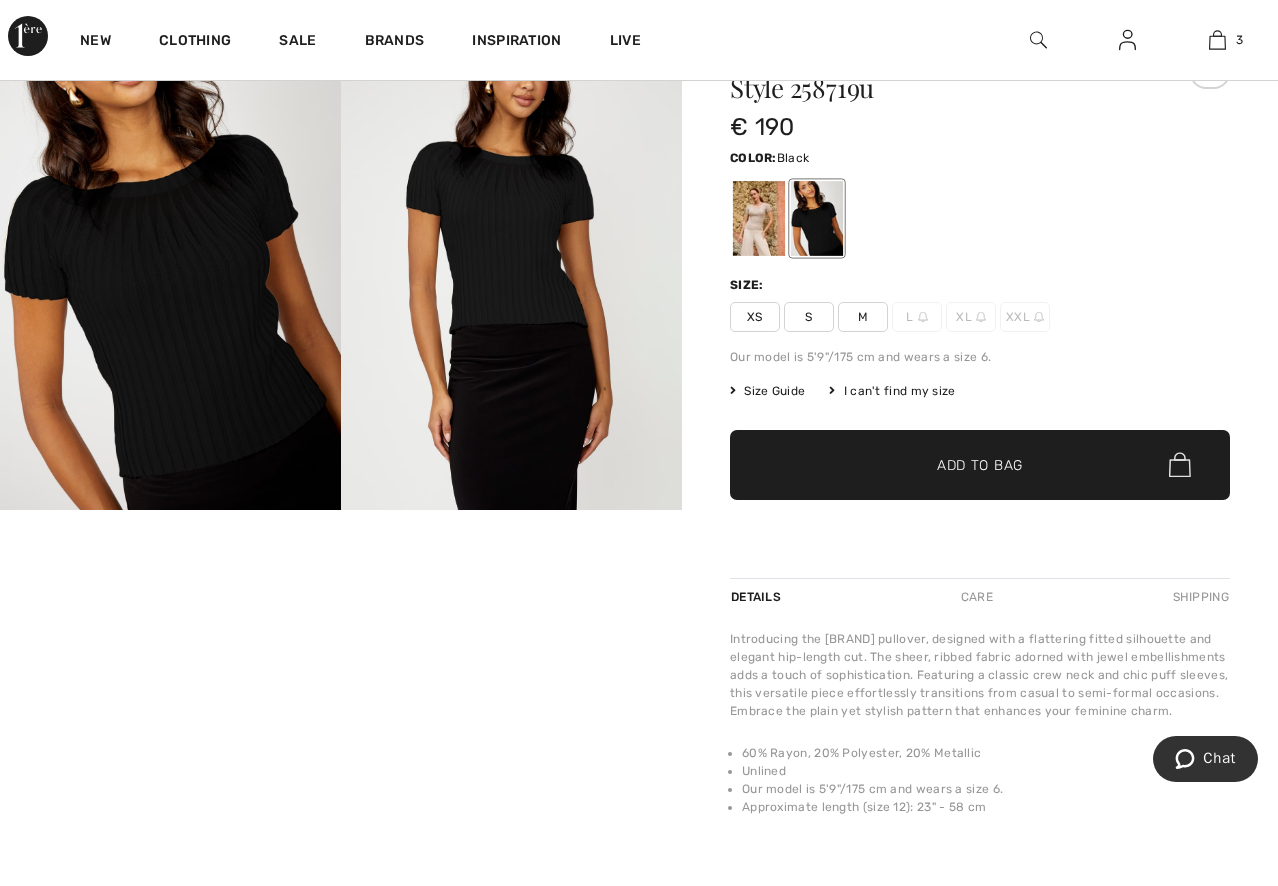 scroll, scrollTop: 24, scrollLeft: 0, axis: vertical 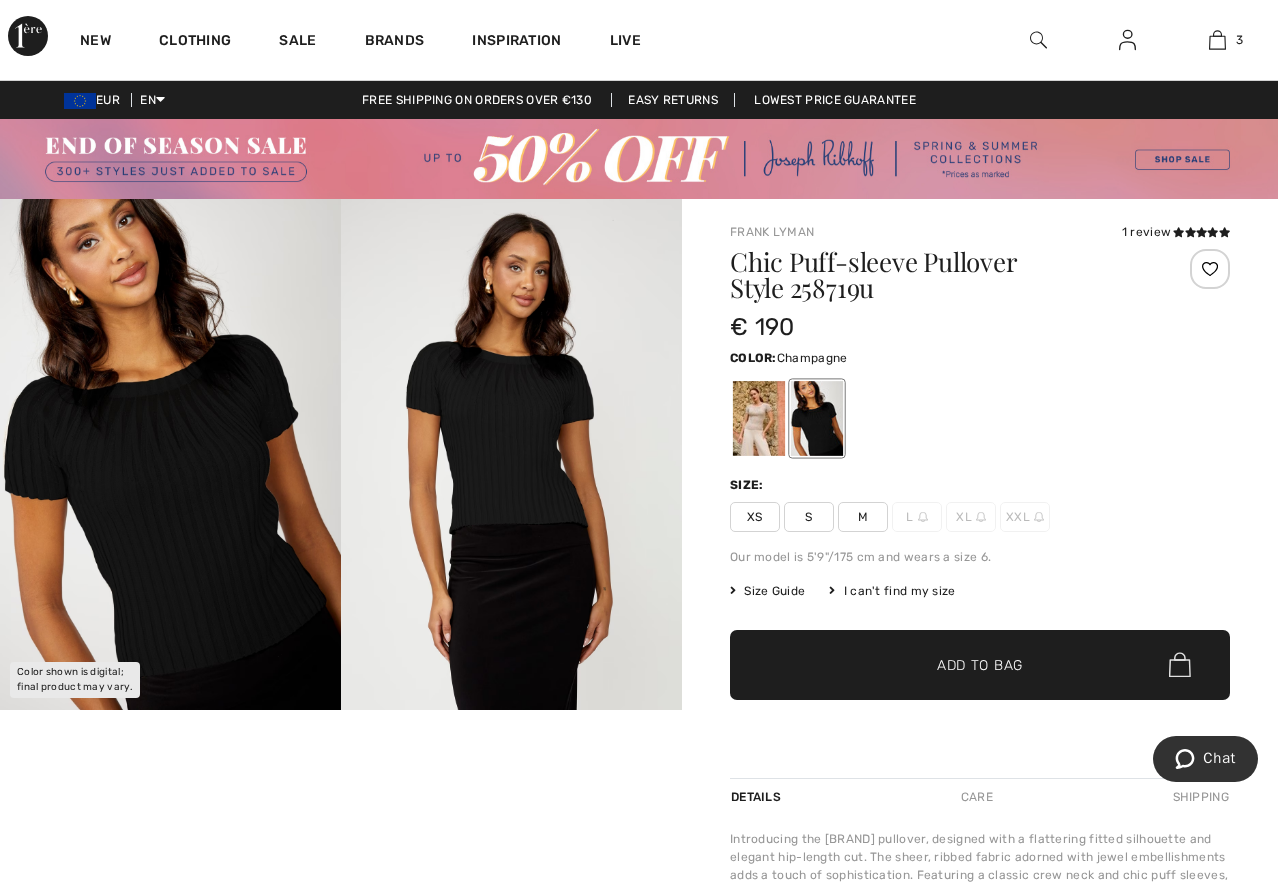 click at bounding box center (759, 418) 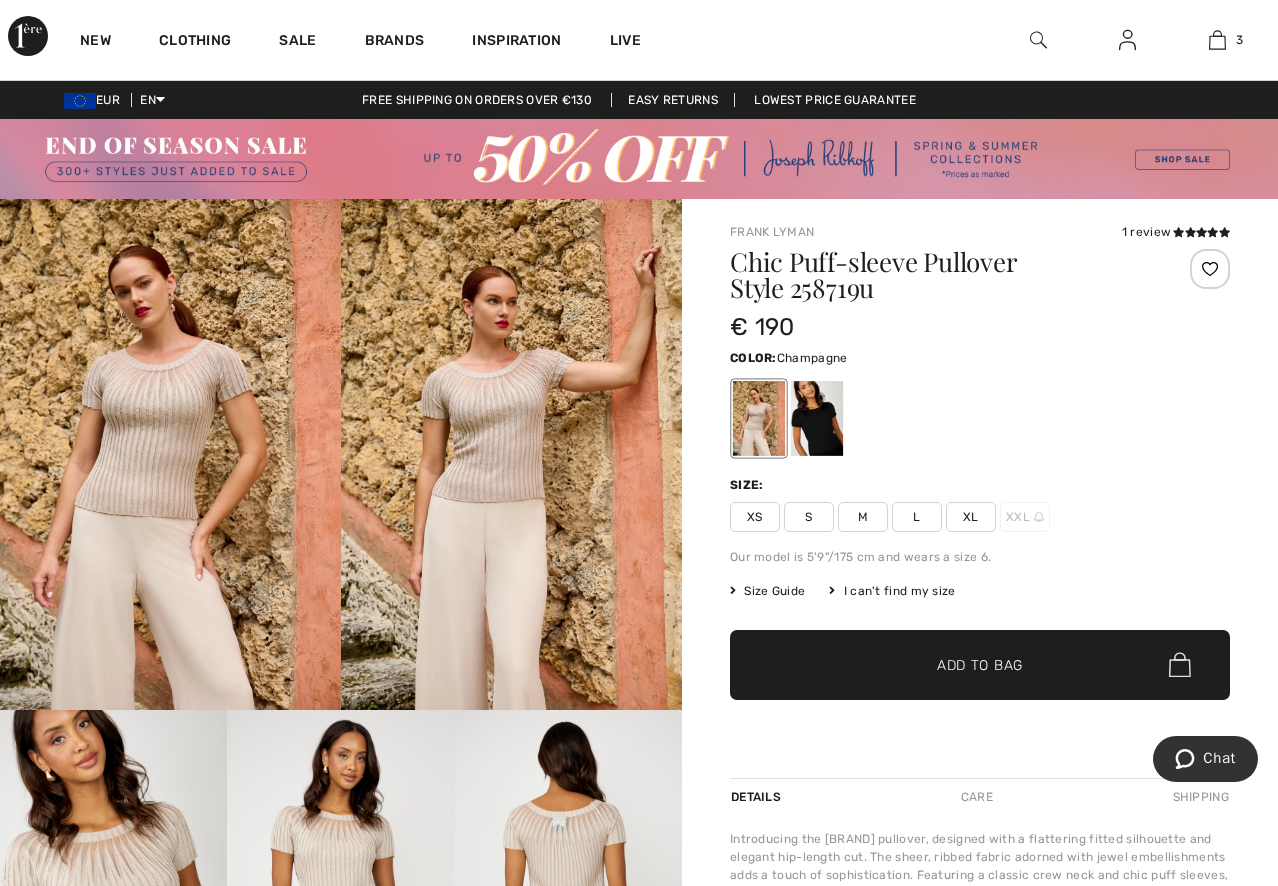 click on "M" at bounding box center (863, 517) 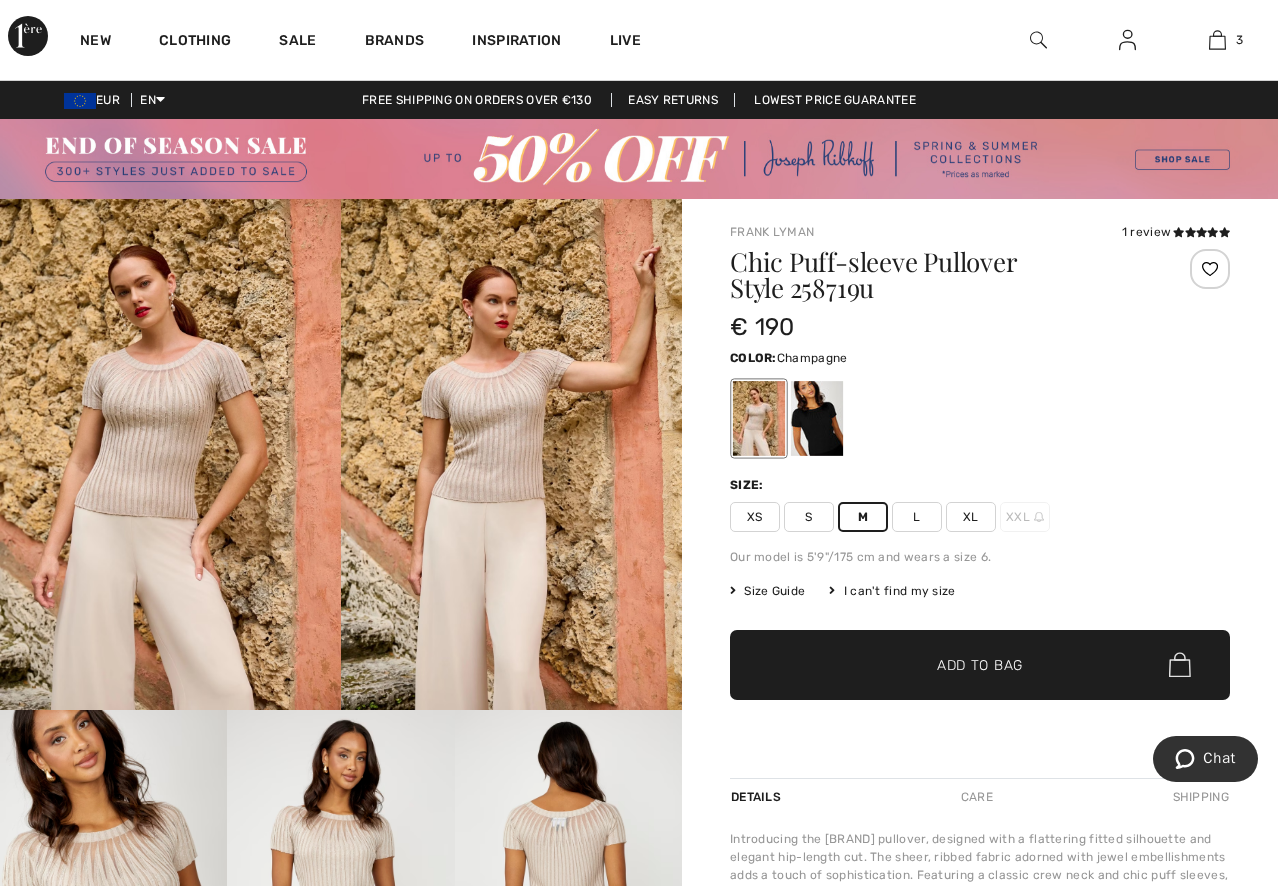 click on "✔ Added to Bag
Add to Bag" at bounding box center [980, 665] 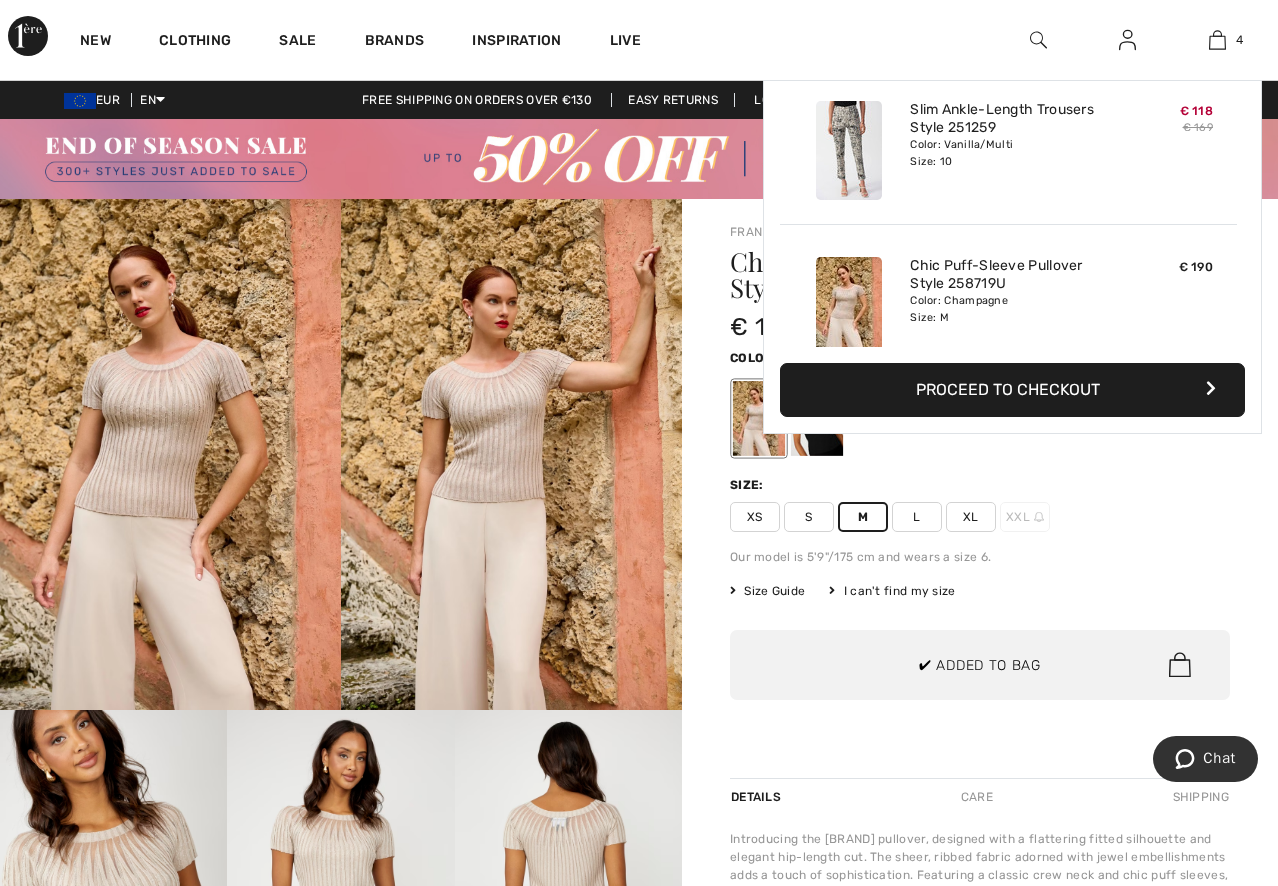 scroll, scrollTop: 374, scrollLeft: 0, axis: vertical 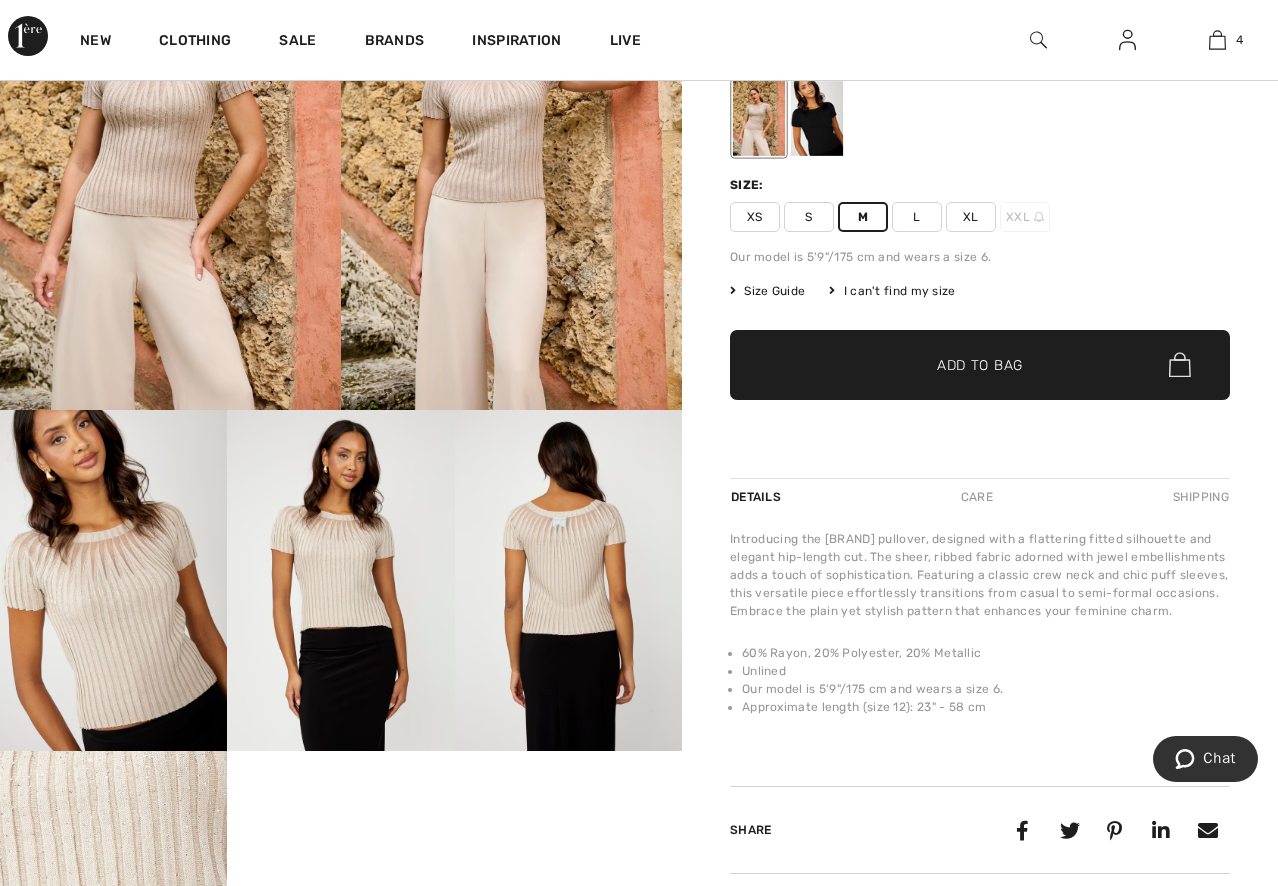 click at bounding box center (340, 580) 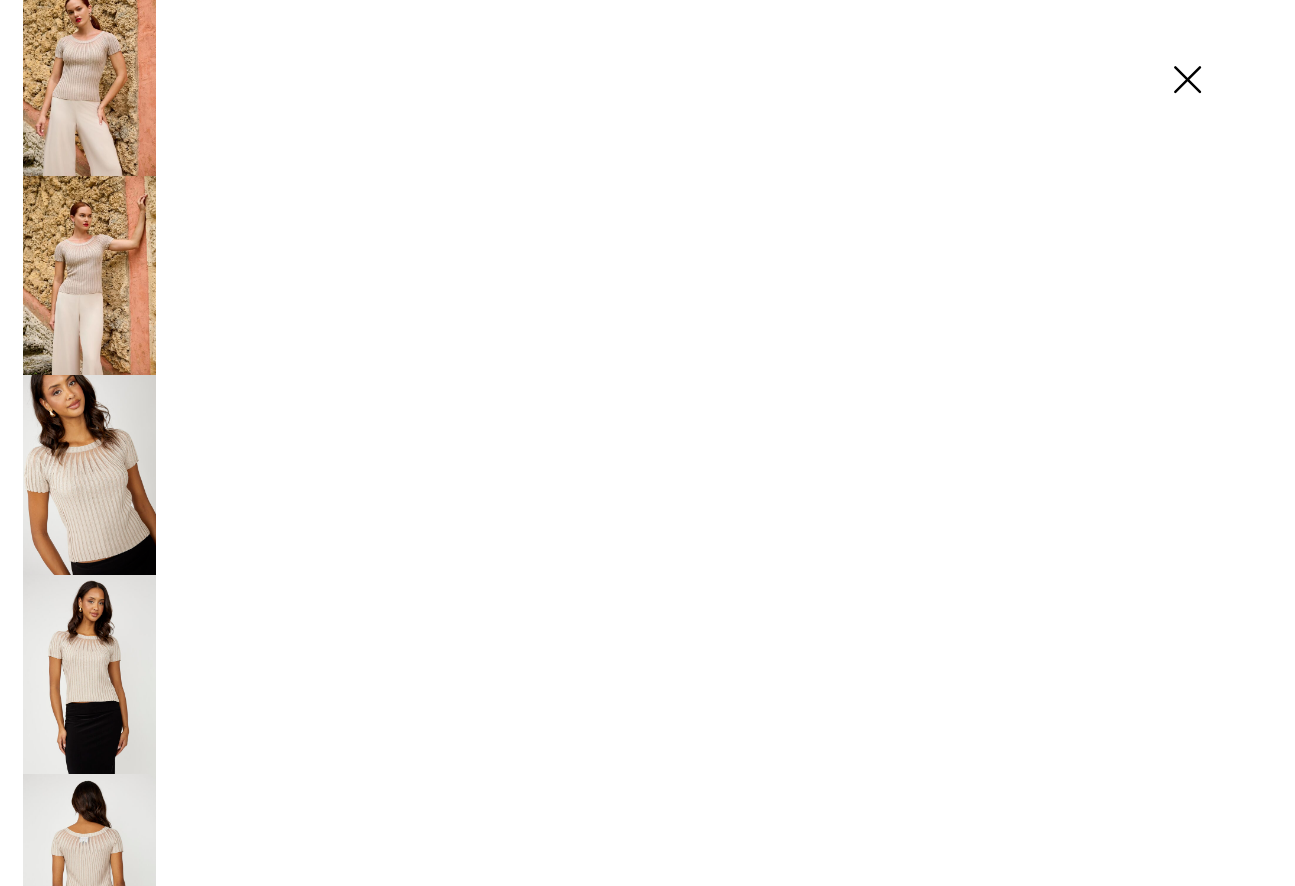 scroll, scrollTop: 301, scrollLeft: 0, axis: vertical 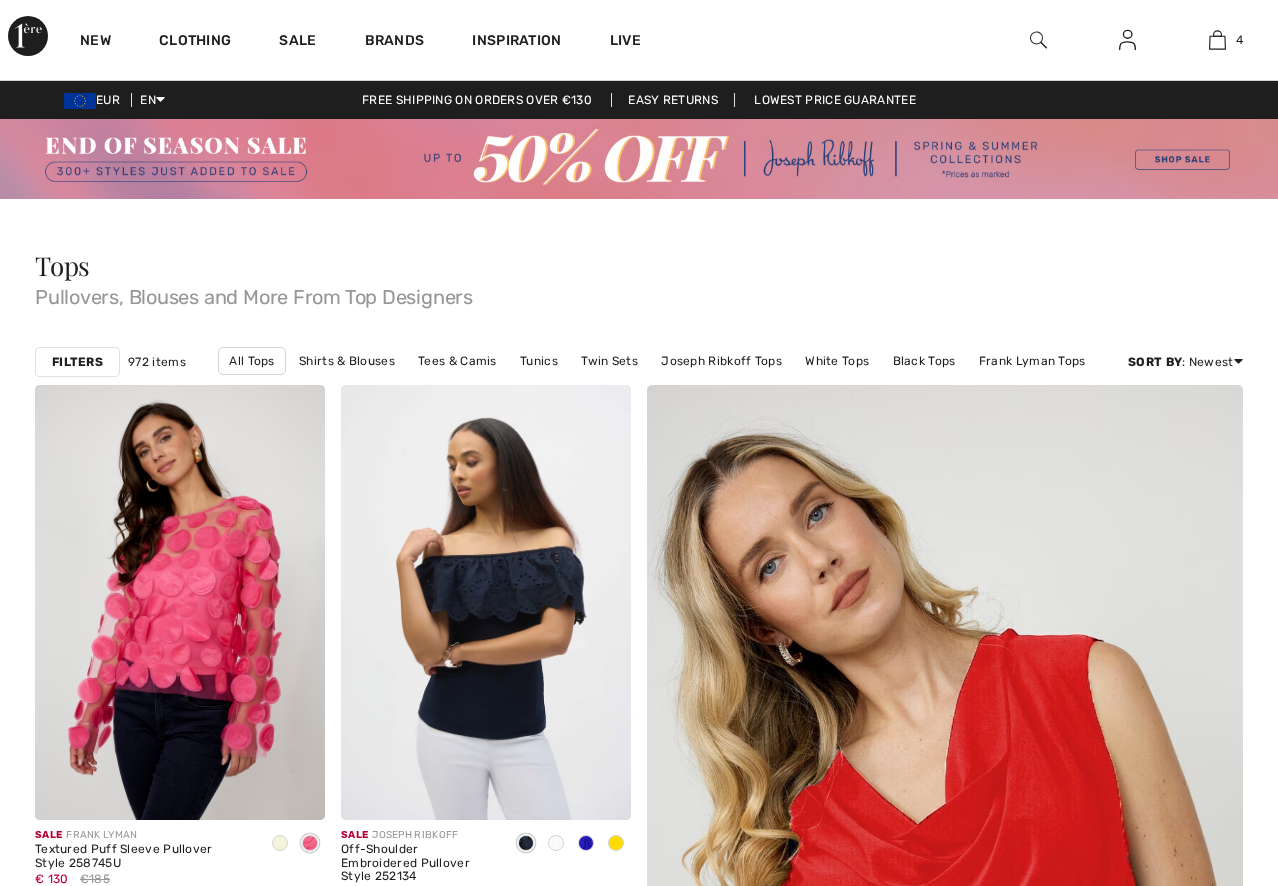 drag, startPoint x: 0, startPoint y: 0, endPoint x: 794, endPoint y: 473, distance: 924.21045 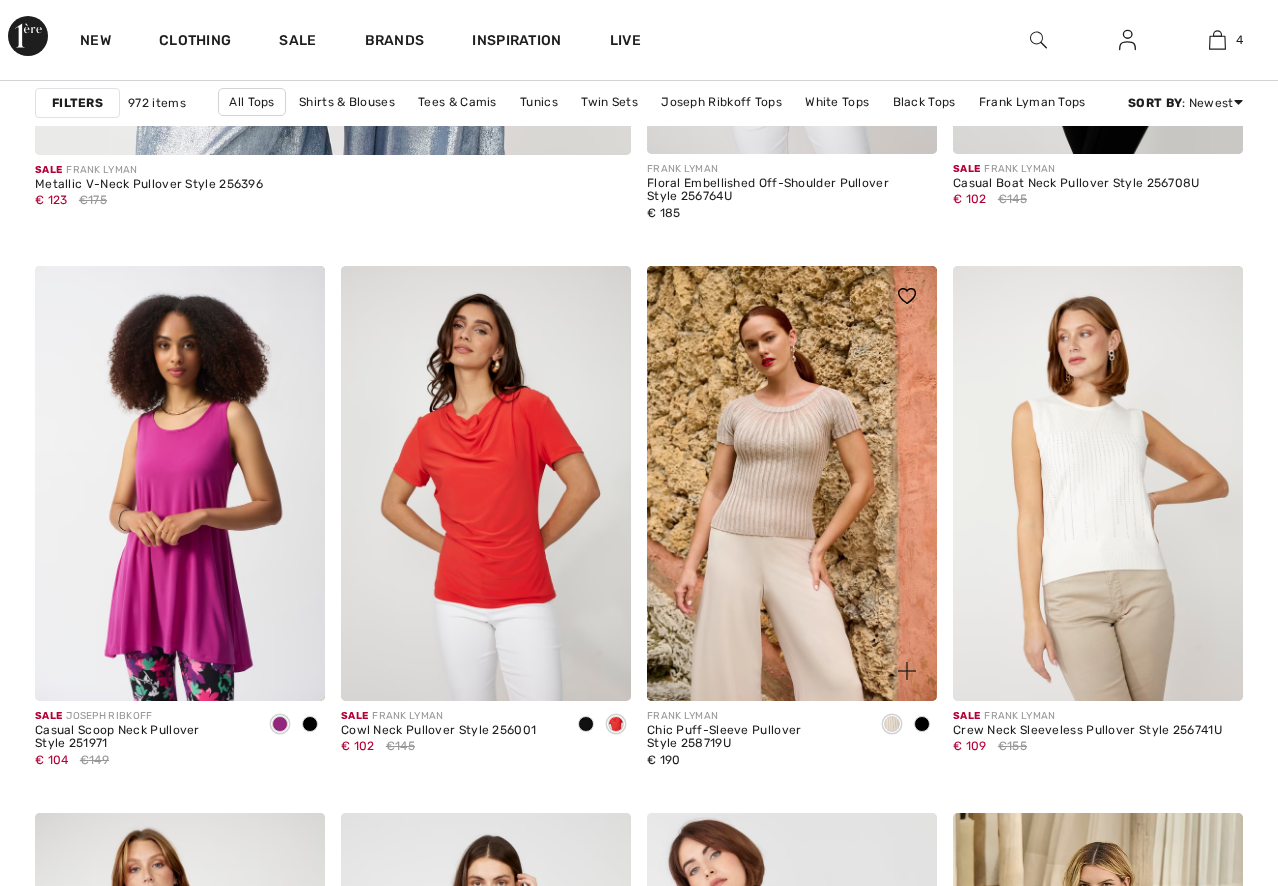 click at bounding box center (792, 483) 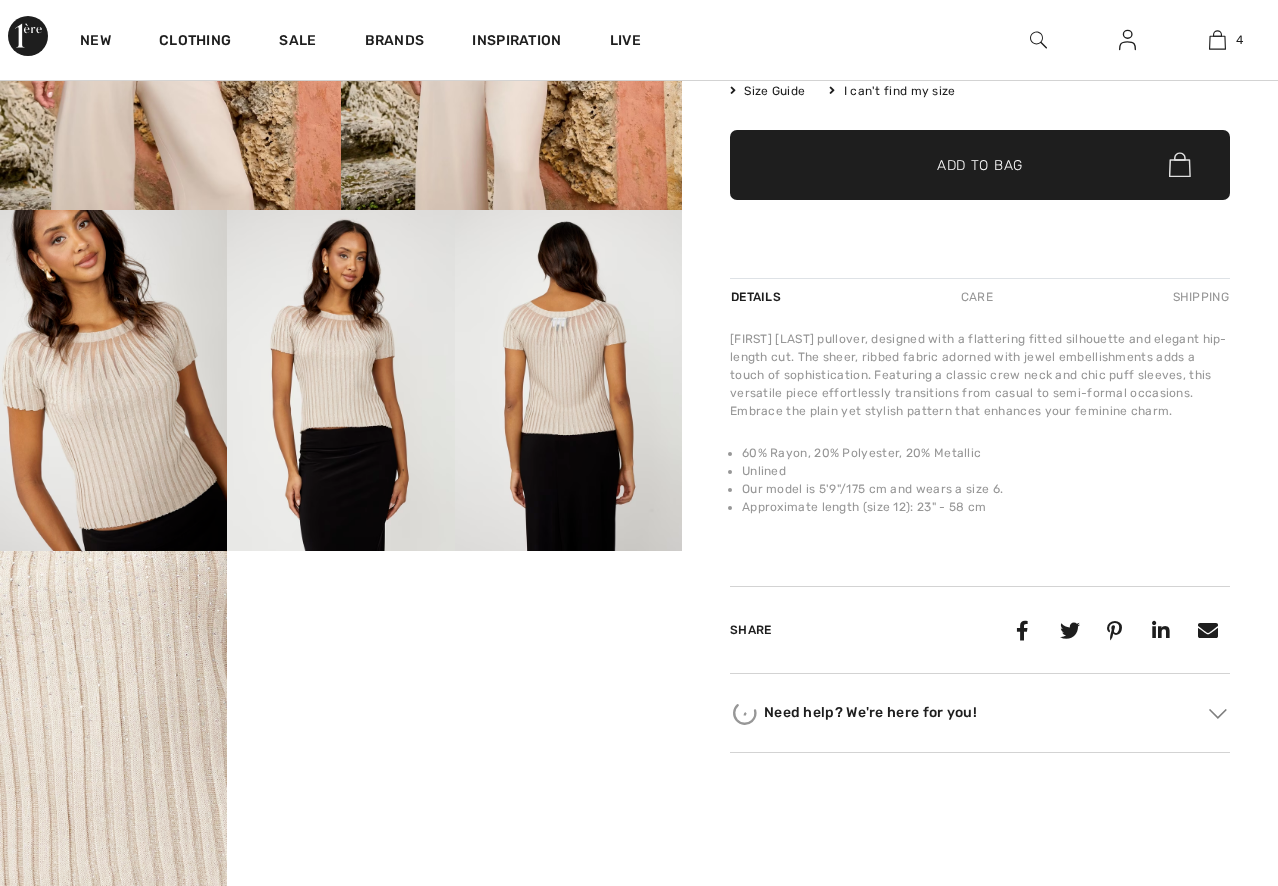 scroll, scrollTop: 500, scrollLeft: 0, axis: vertical 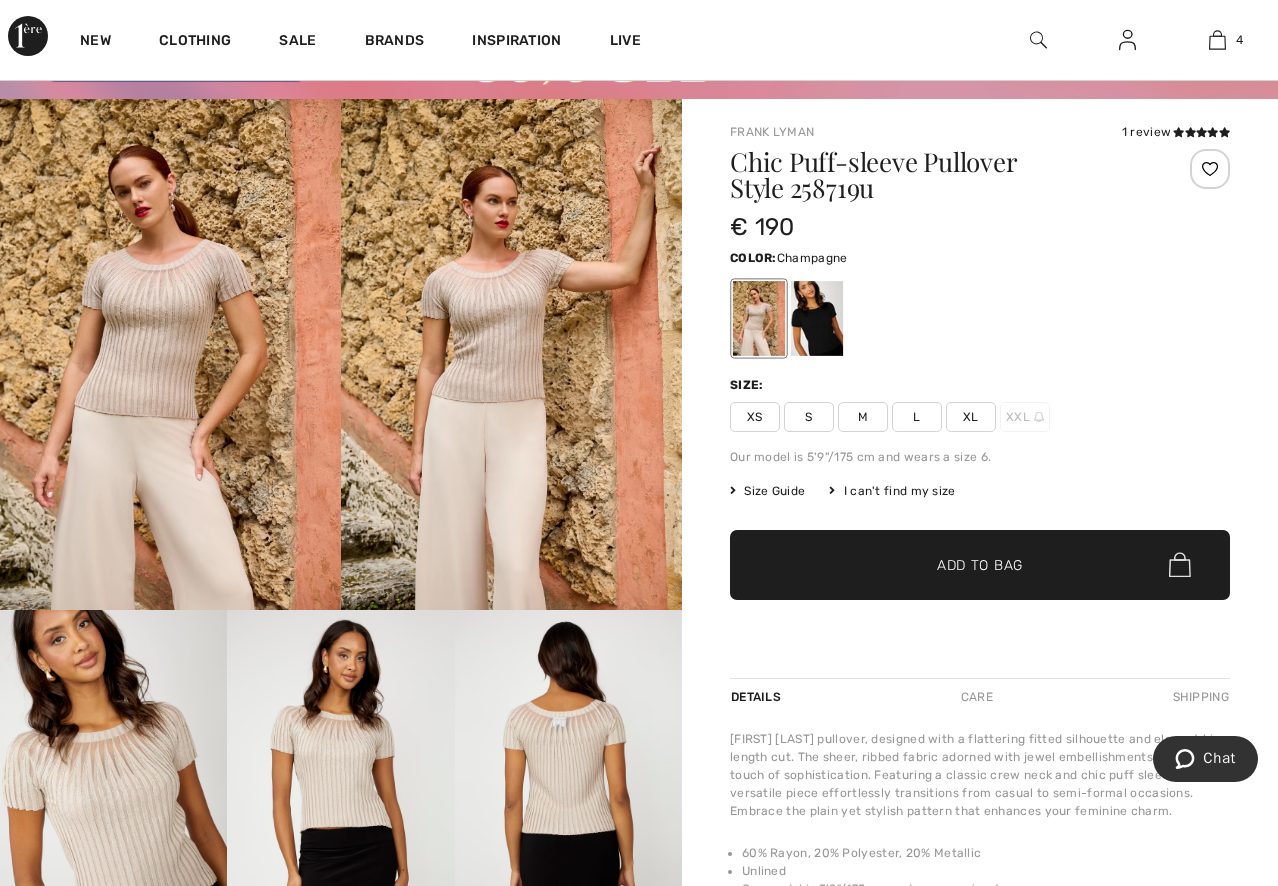 click at bounding box center (511, 355) 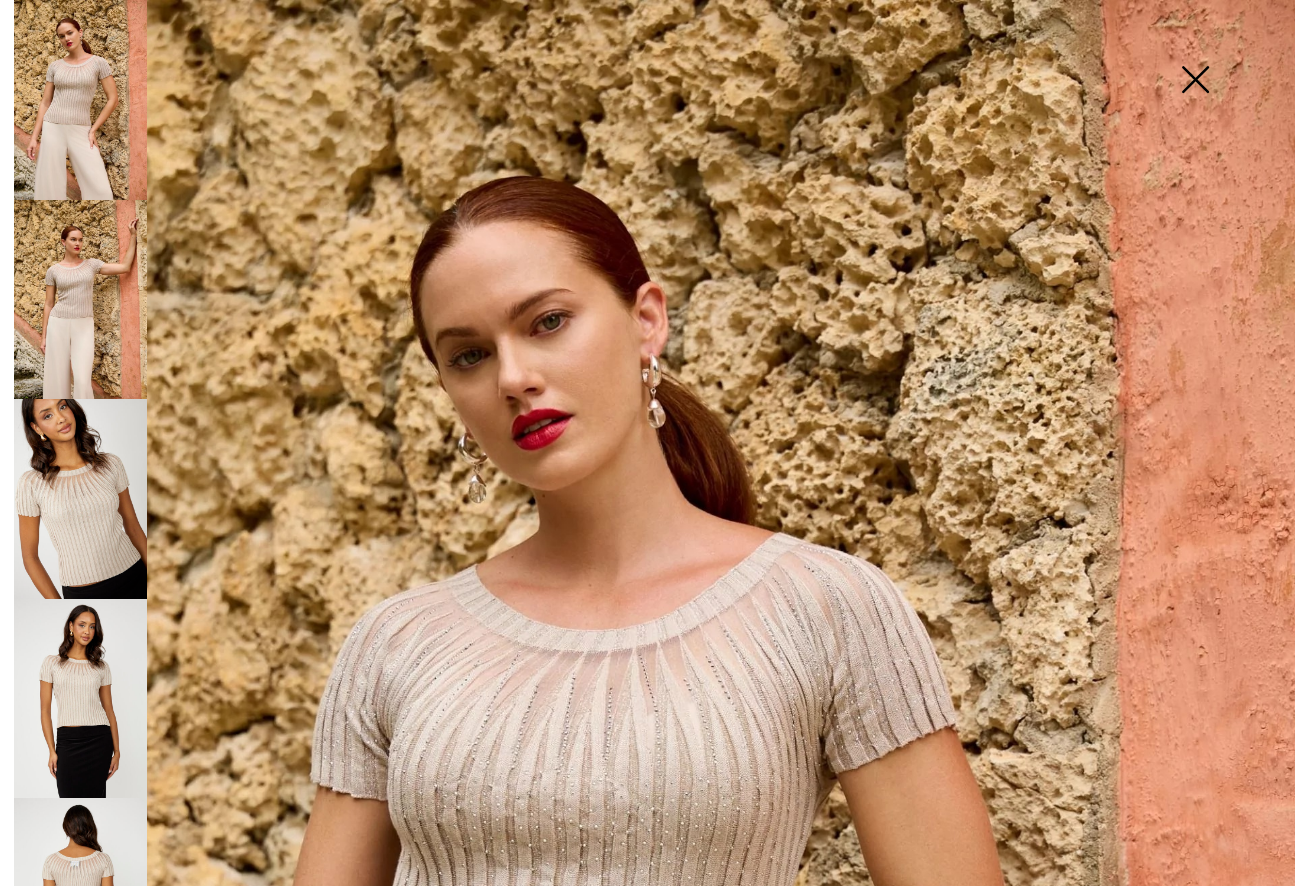 scroll, scrollTop: 400, scrollLeft: 0, axis: vertical 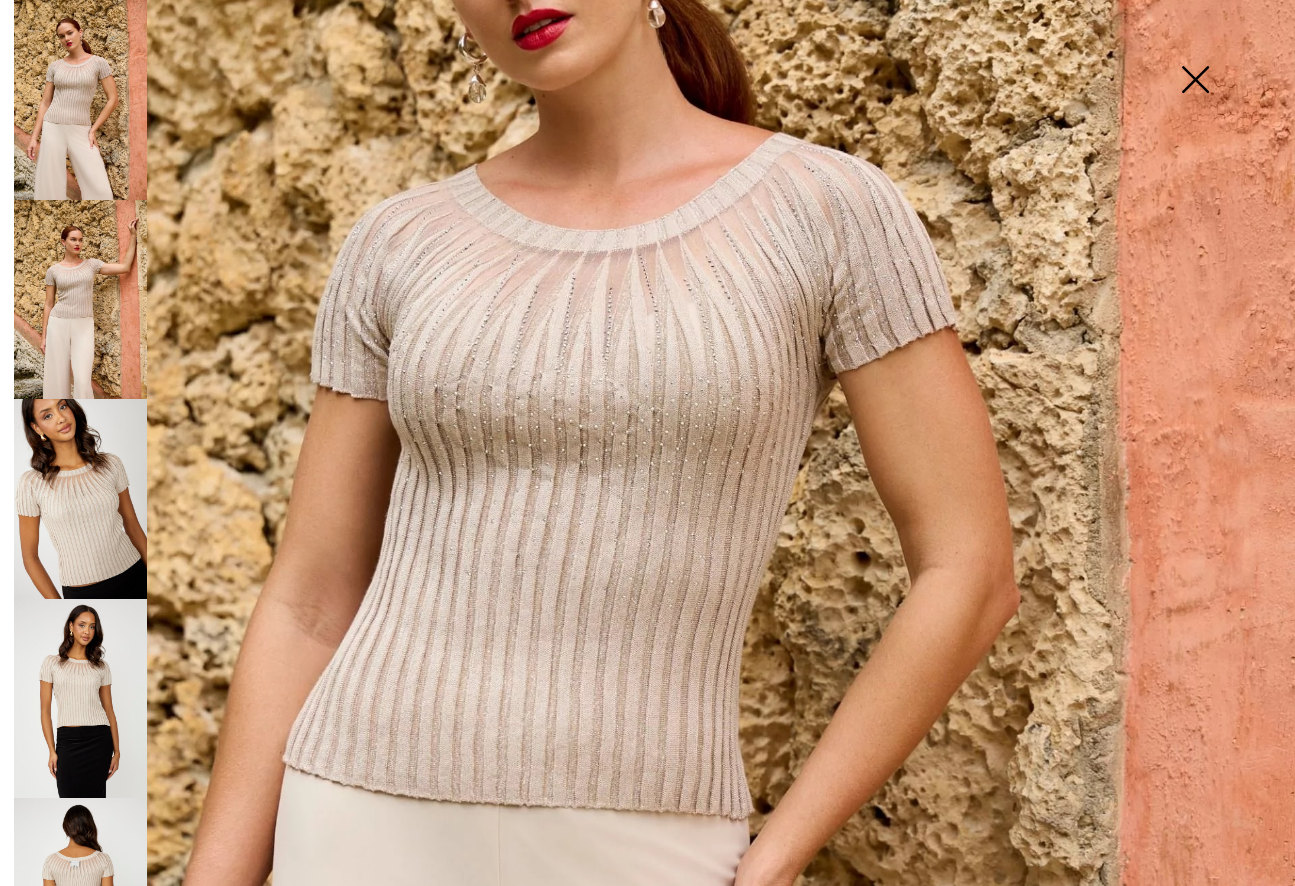 click at bounding box center [80, 699] 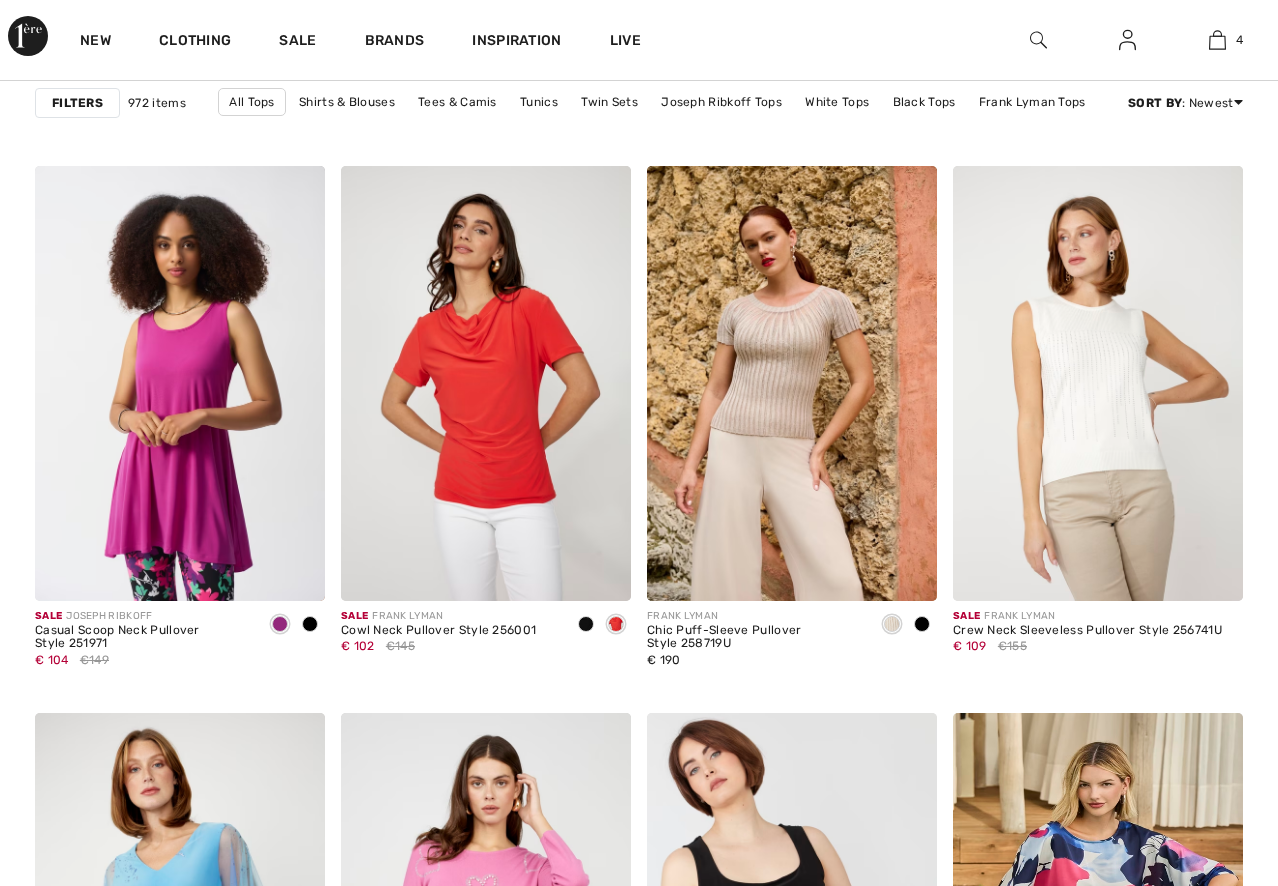scroll, scrollTop: 5652, scrollLeft: 0, axis: vertical 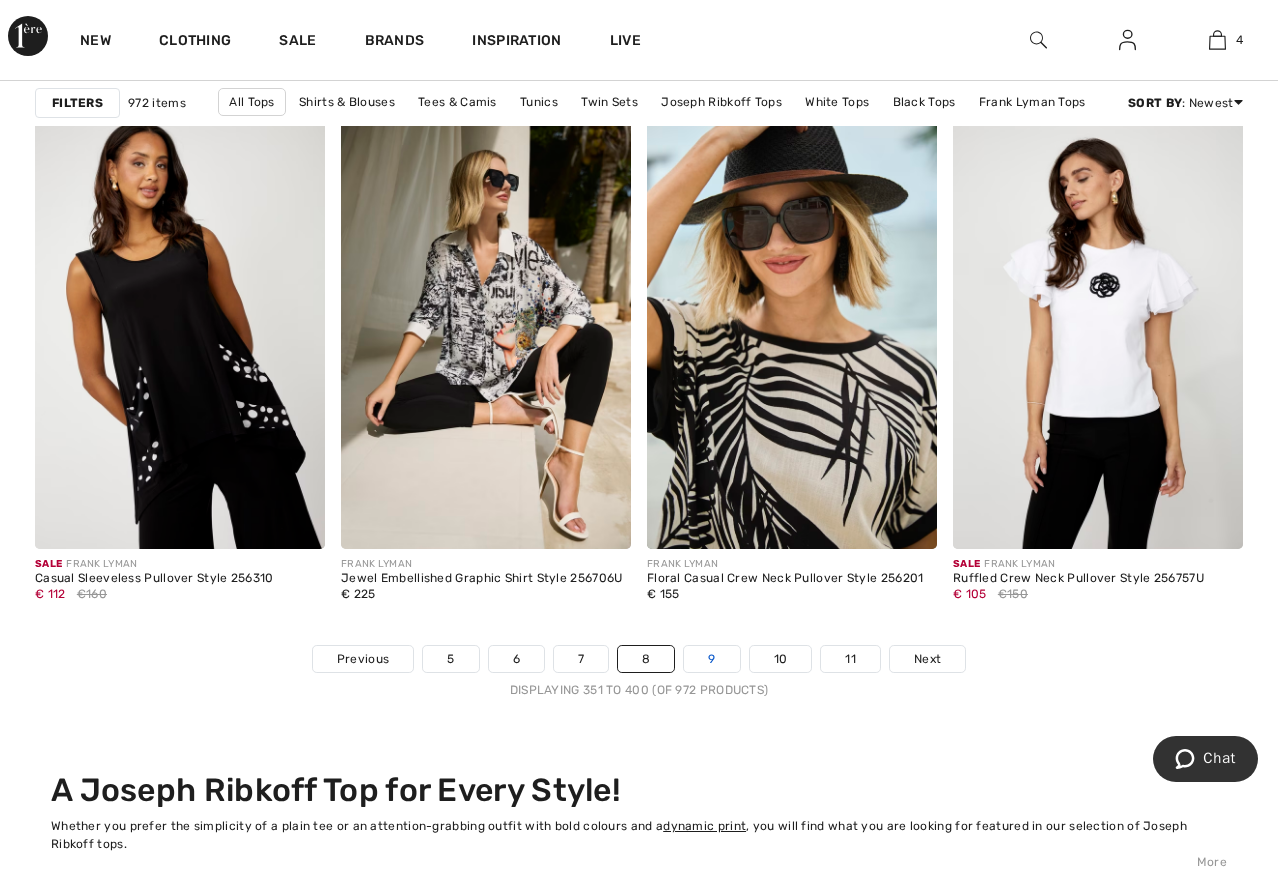 click on "9" at bounding box center (711, 659) 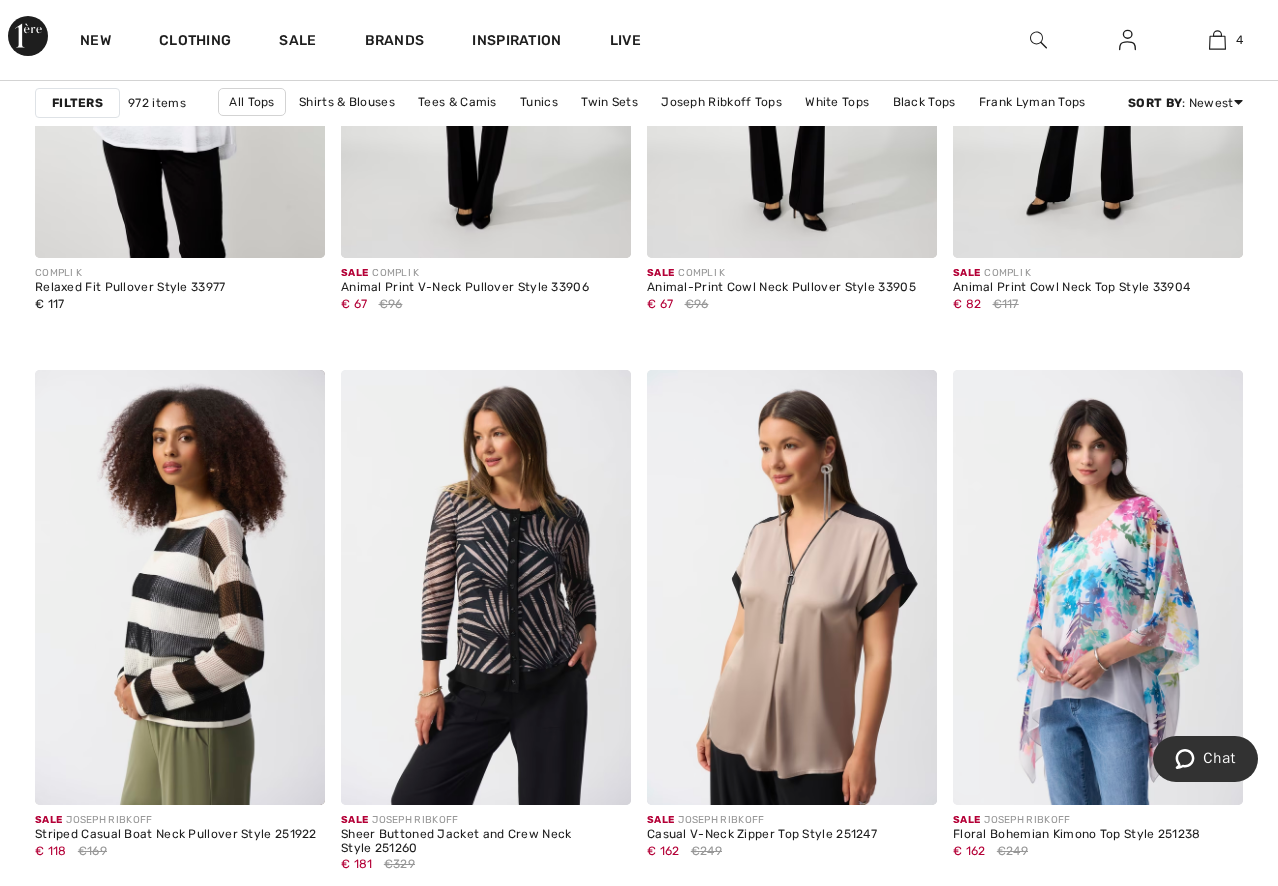 scroll, scrollTop: 1700, scrollLeft: 0, axis: vertical 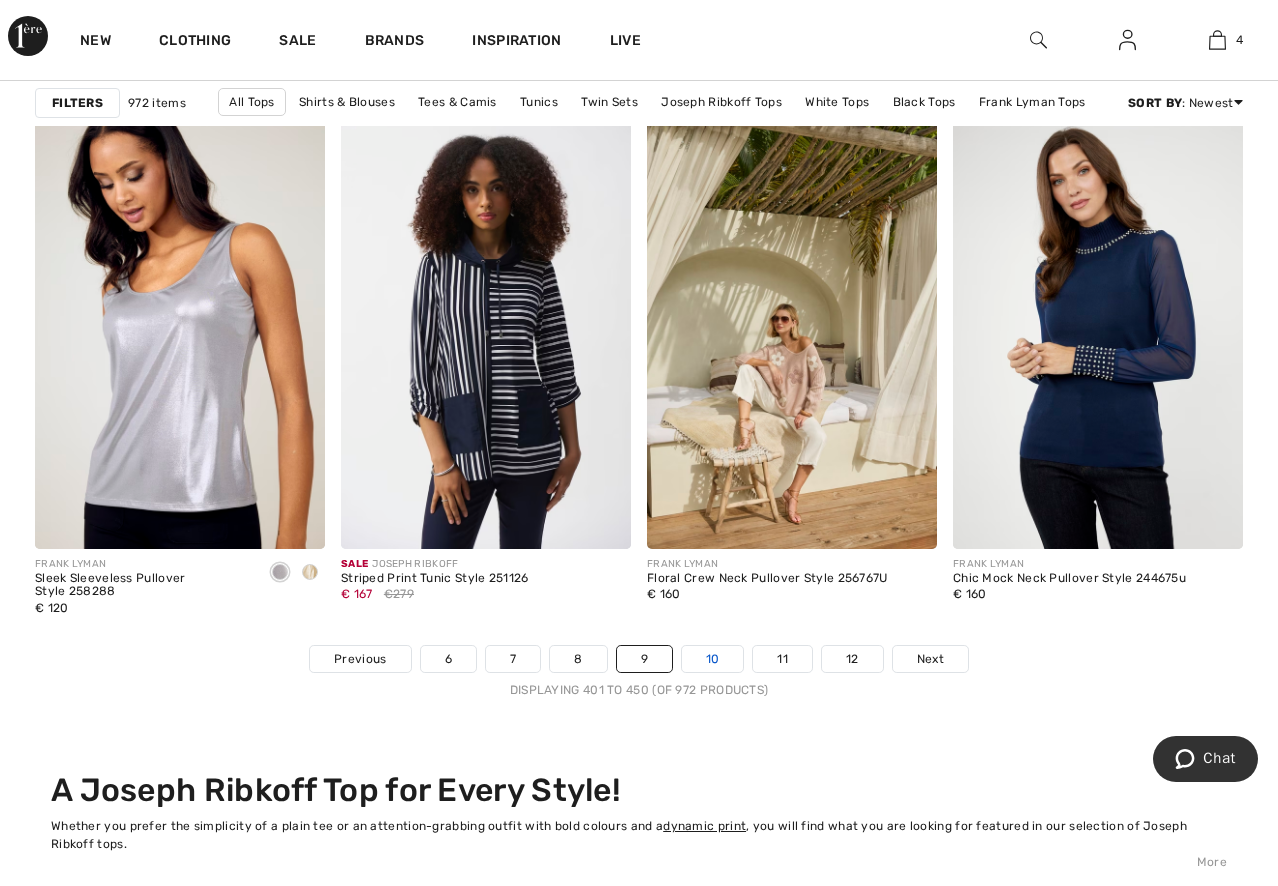 click on "10" at bounding box center [713, 659] 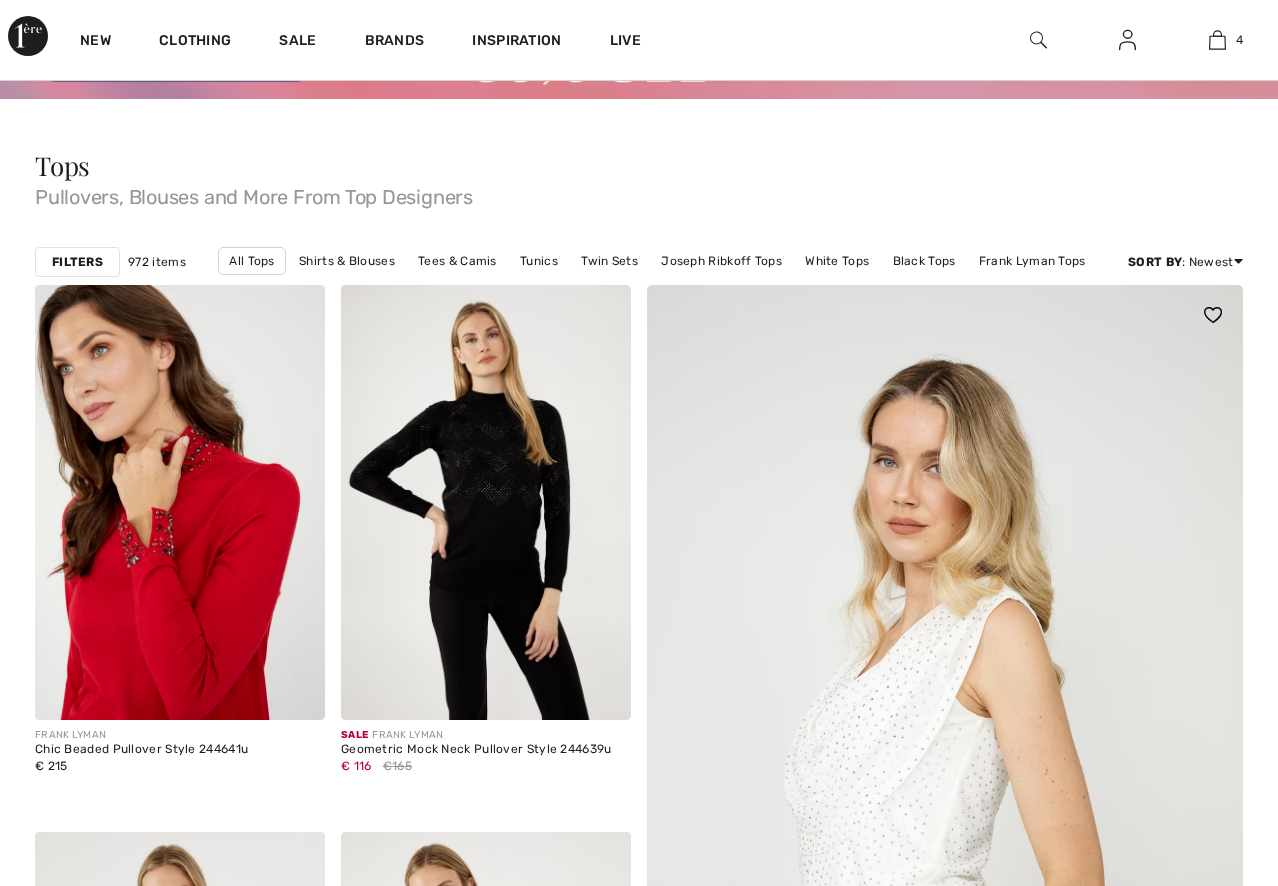 scroll, scrollTop: 500, scrollLeft: 0, axis: vertical 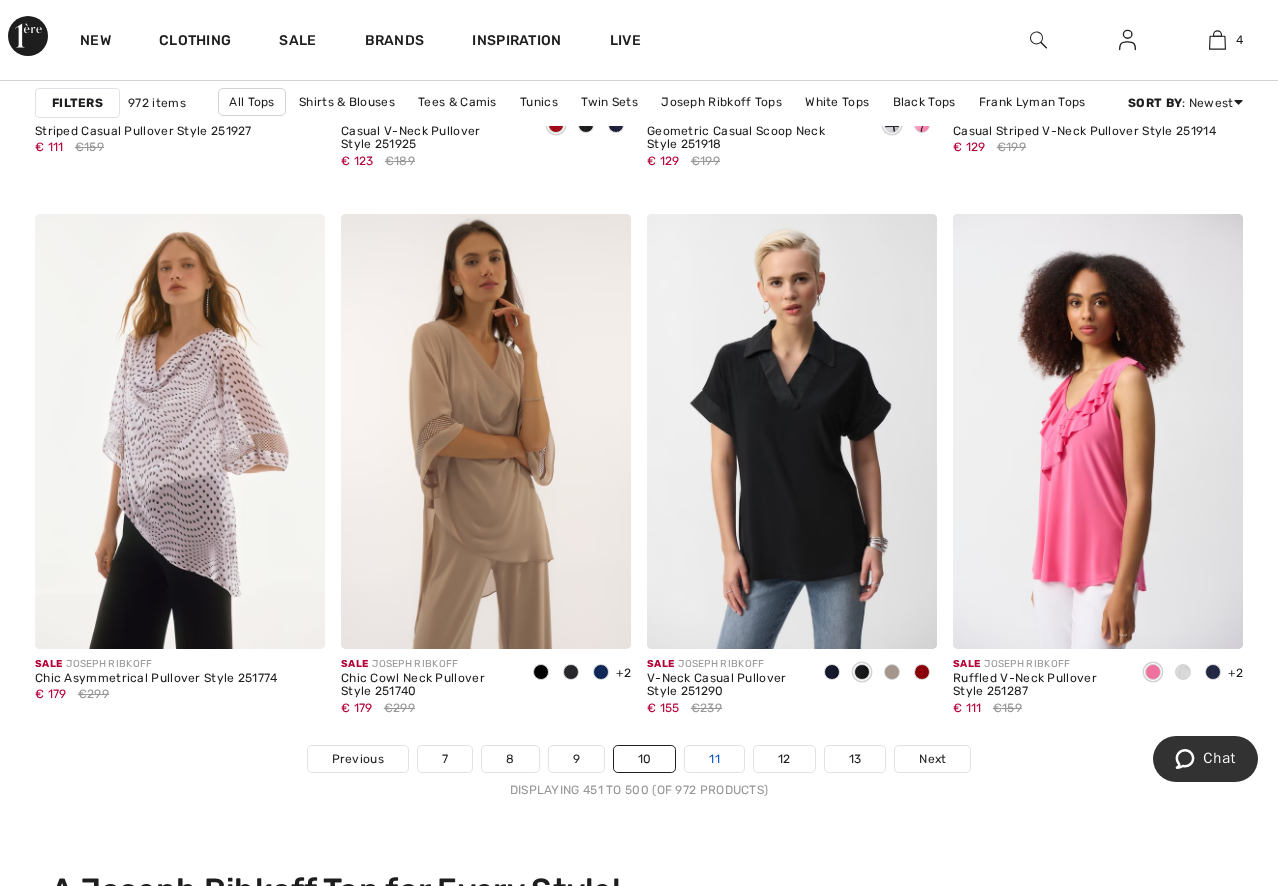 click on "11" at bounding box center (714, 759) 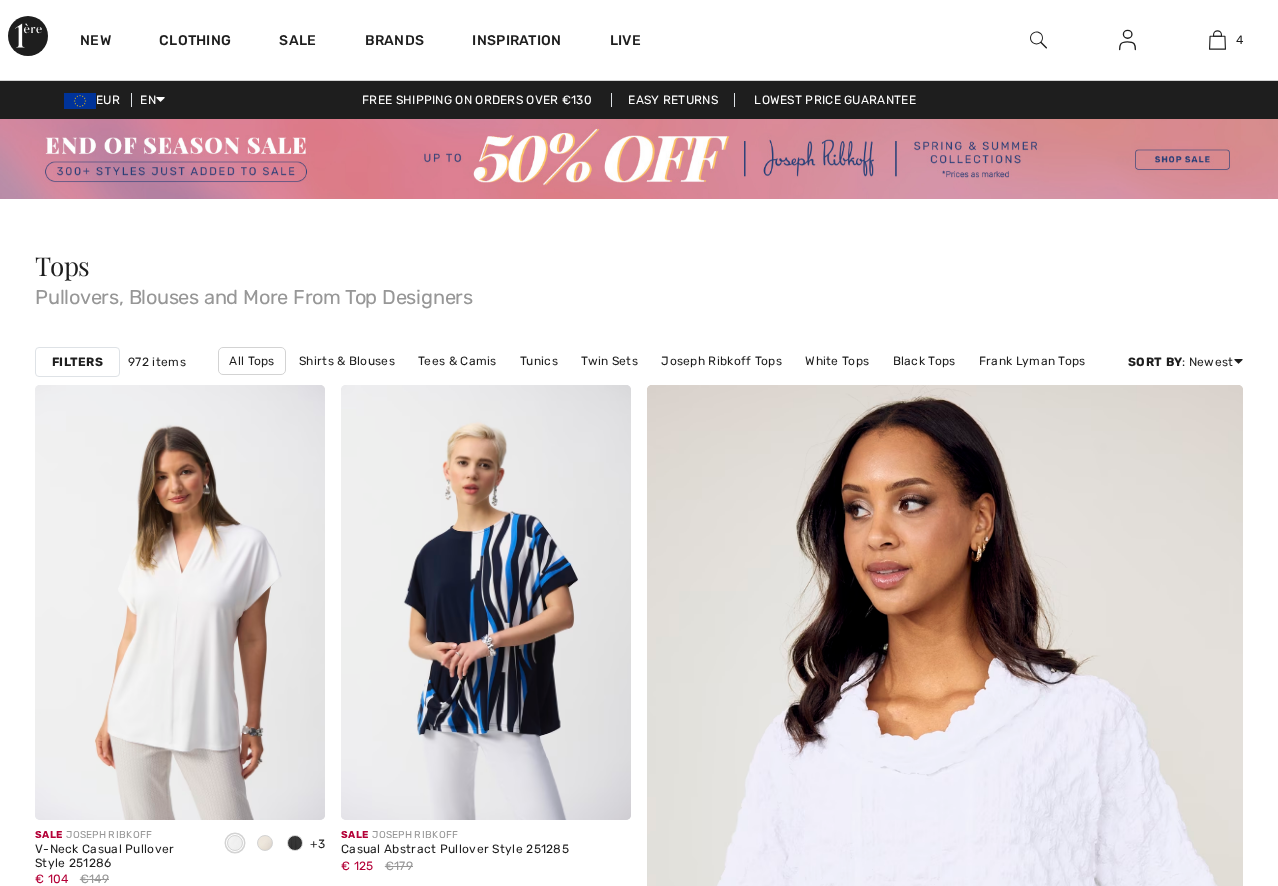 scroll, scrollTop: 0, scrollLeft: 0, axis: both 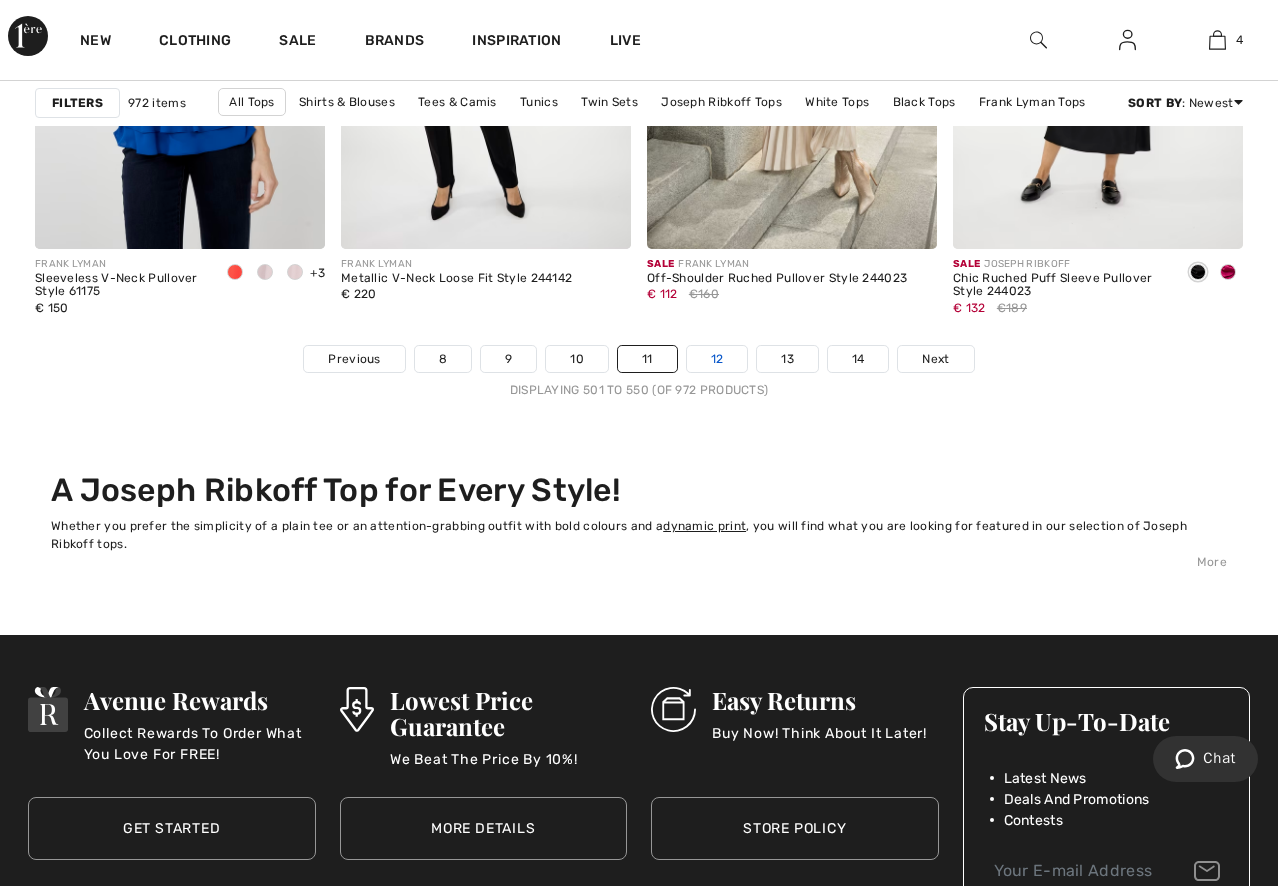 click on "12" at bounding box center (717, 359) 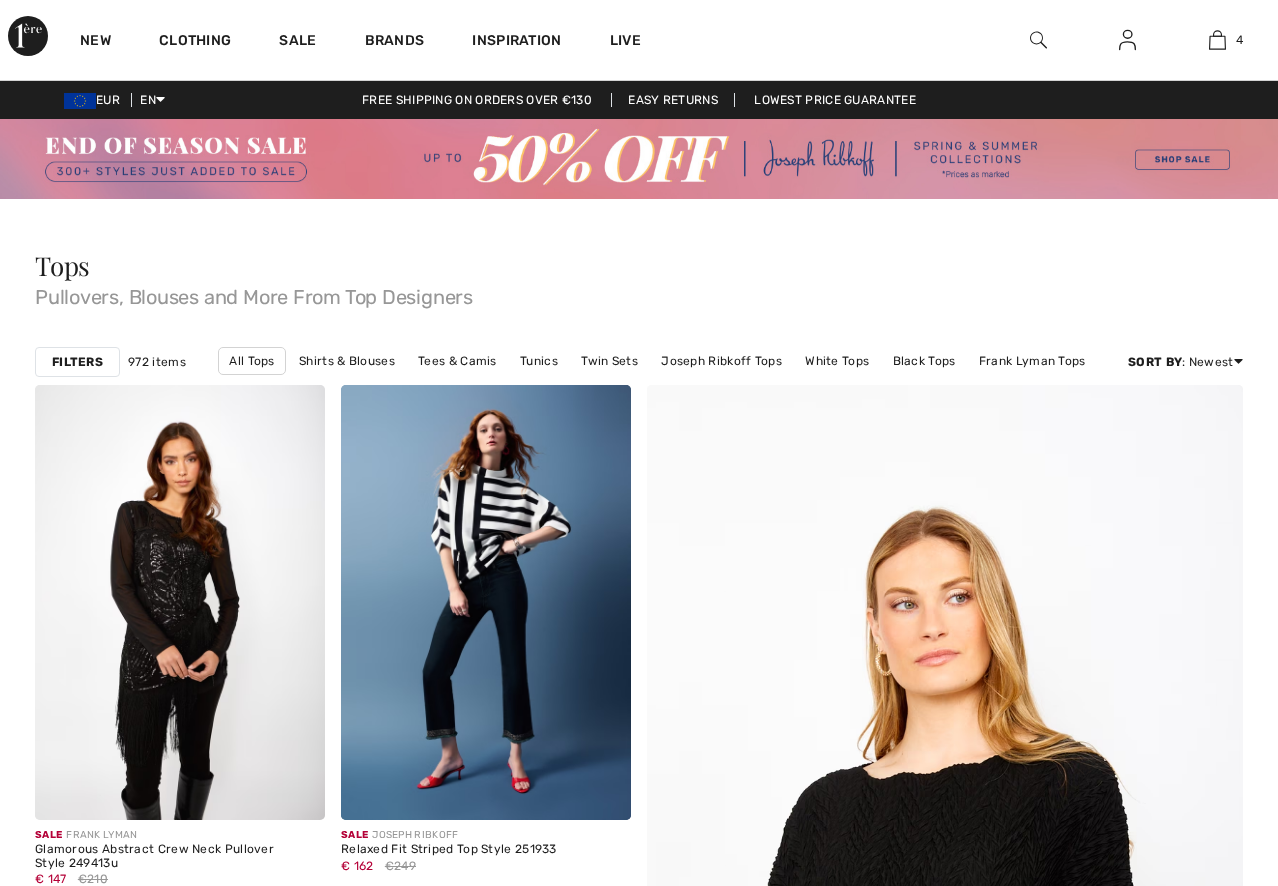 scroll, scrollTop: 0, scrollLeft: 0, axis: both 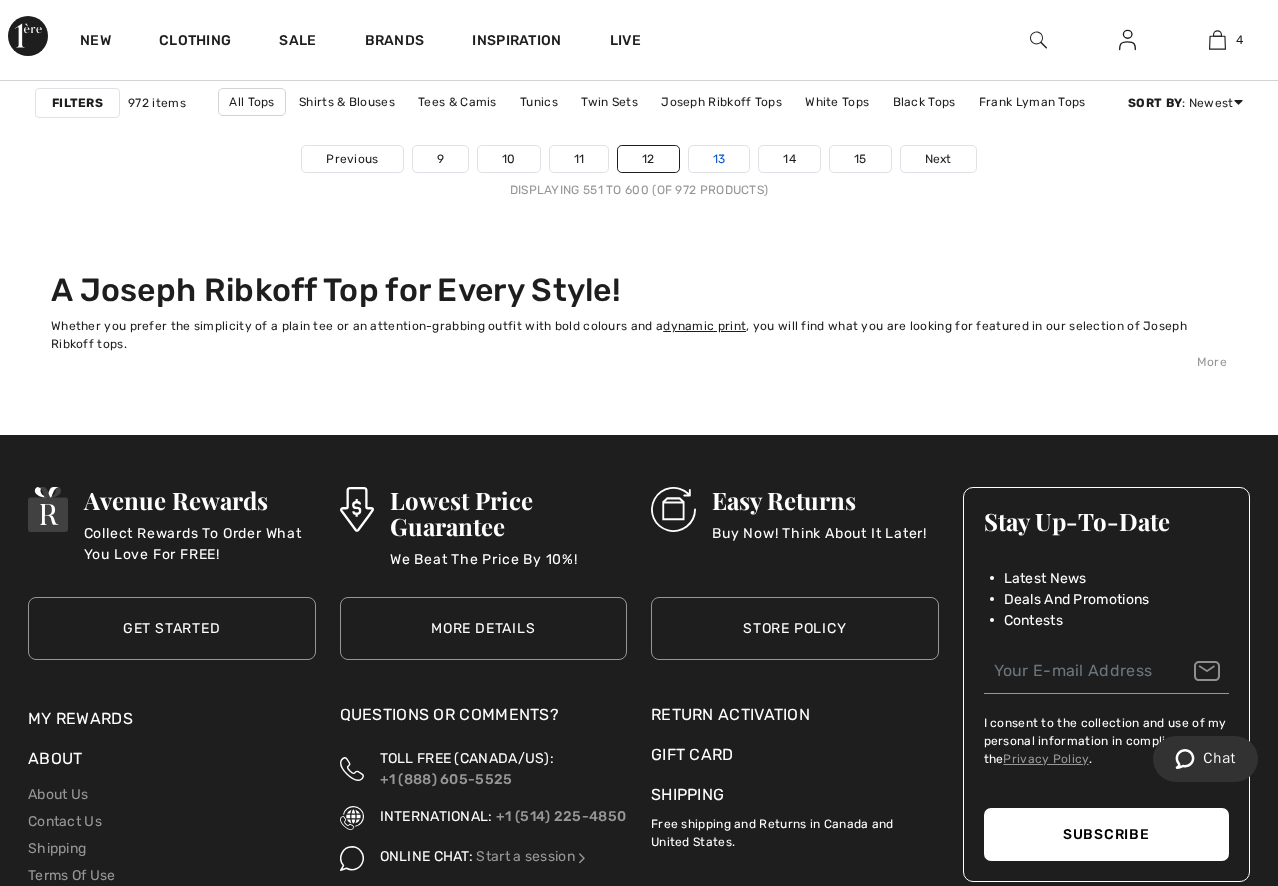 click on "13" at bounding box center [719, 159] 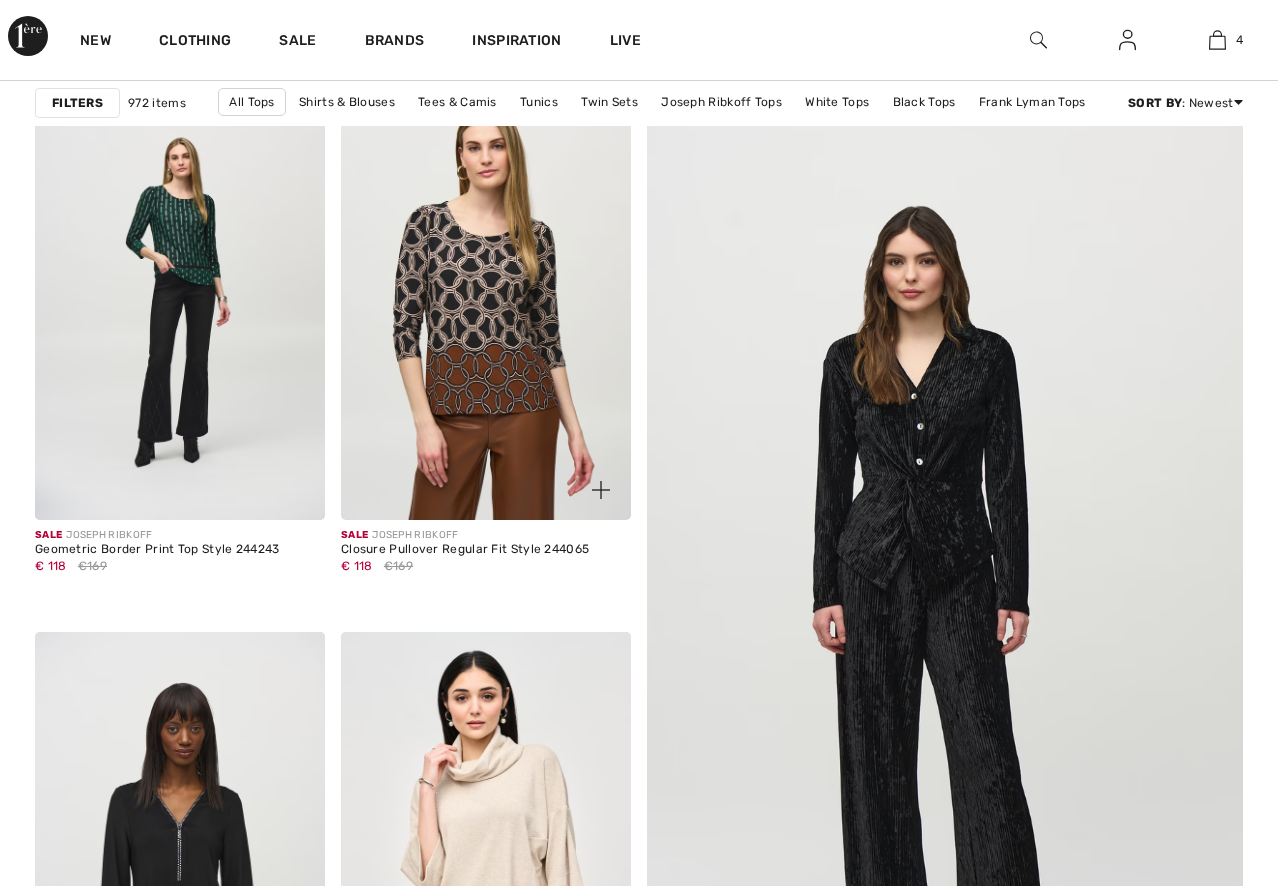 scroll, scrollTop: 300, scrollLeft: 0, axis: vertical 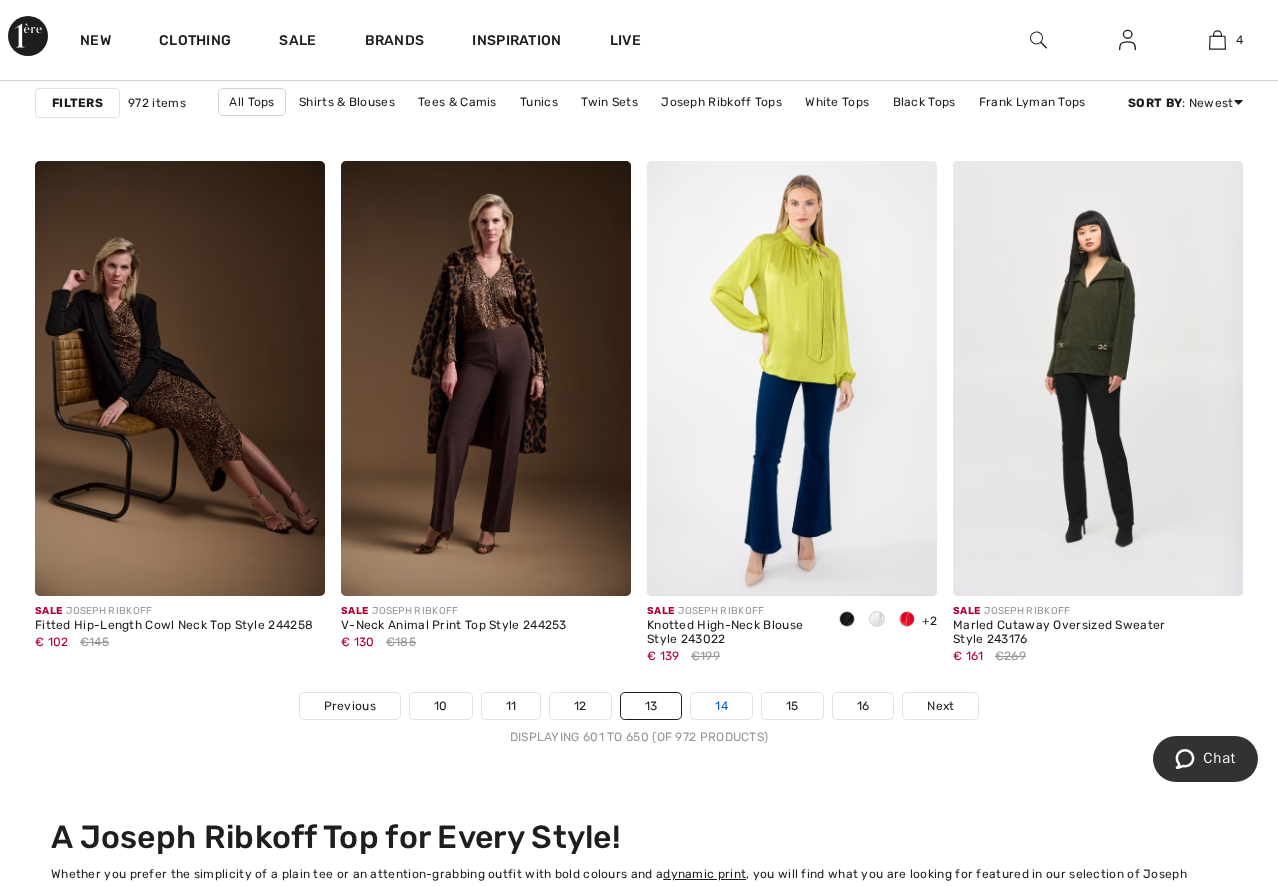 click on "14" at bounding box center (721, 706) 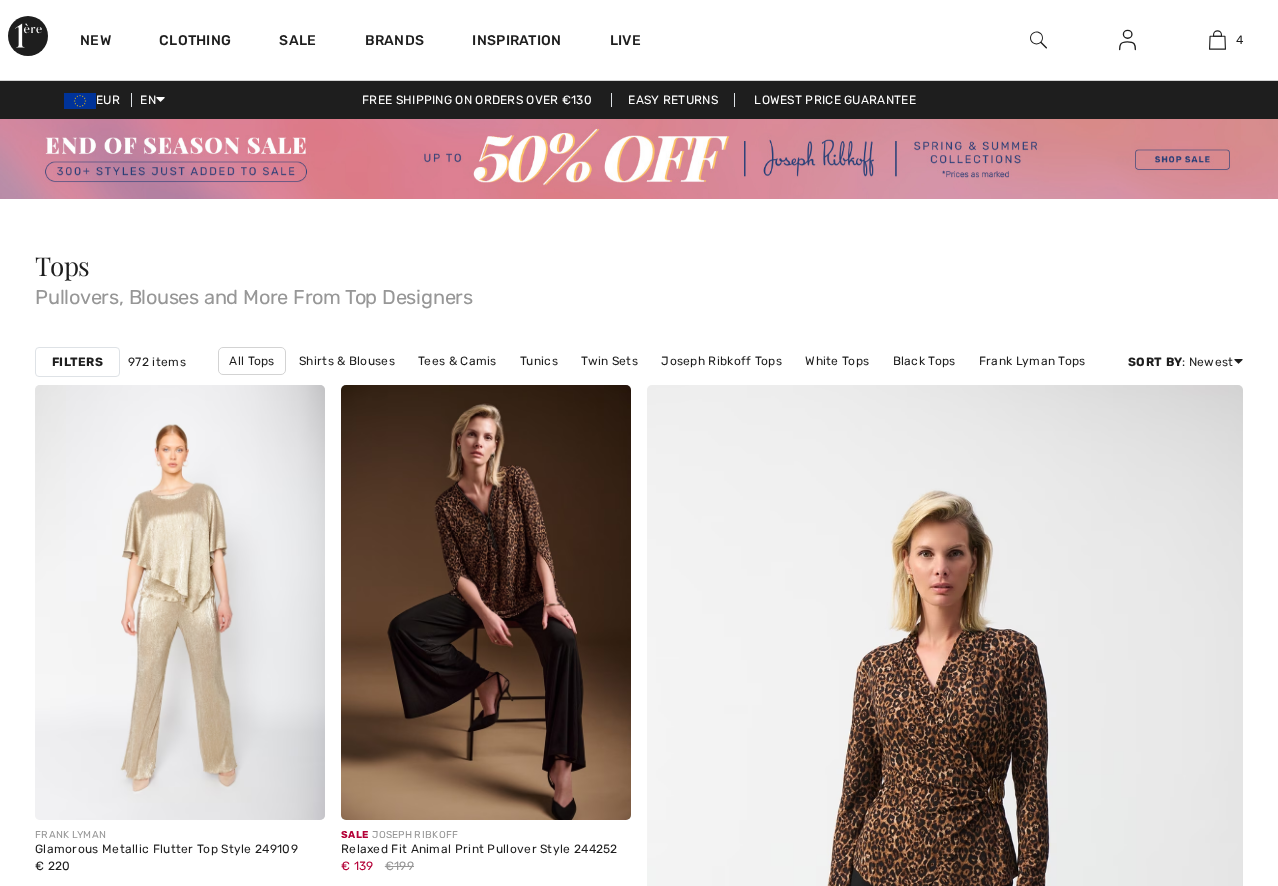 scroll, scrollTop: 300, scrollLeft: 0, axis: vertical 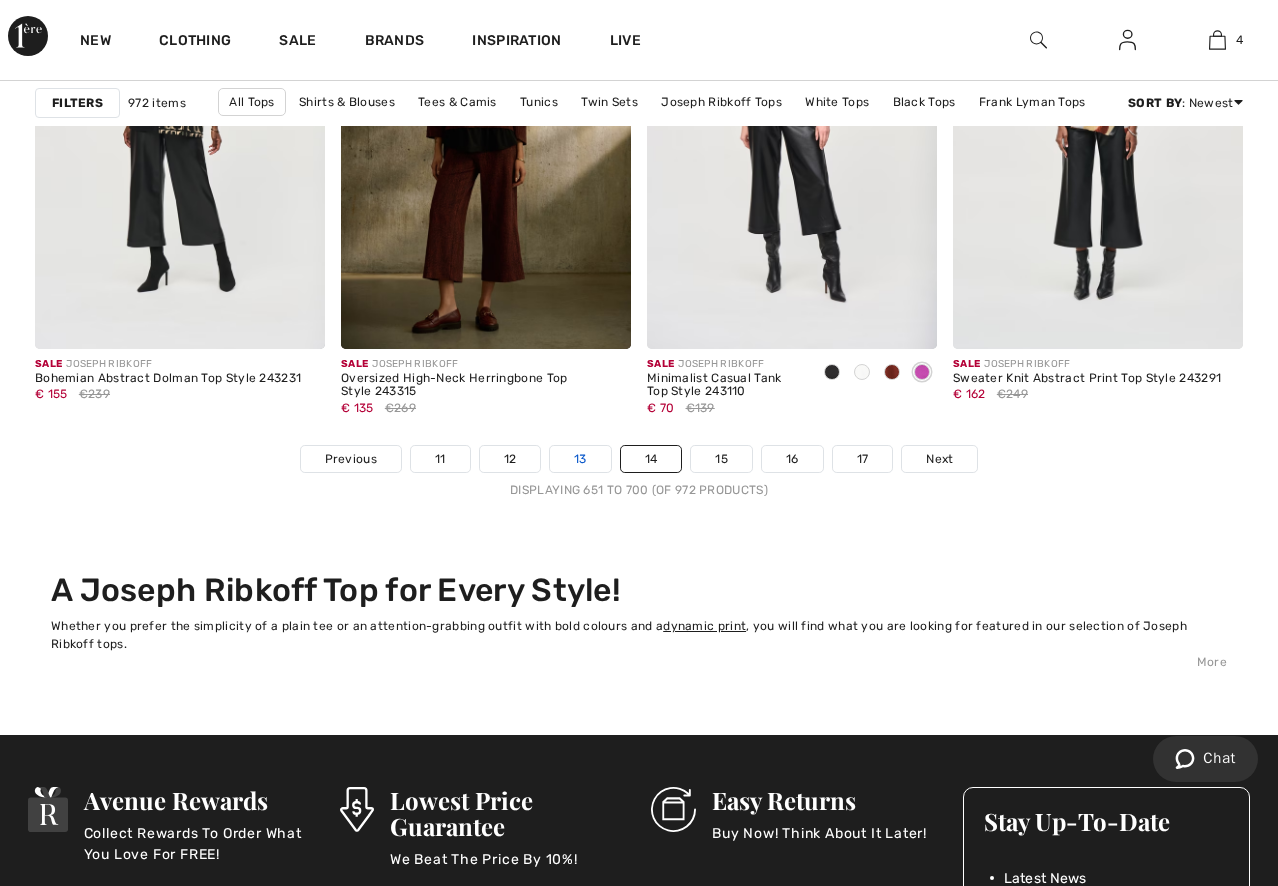 click on "13" at bounding box center [580, 459] 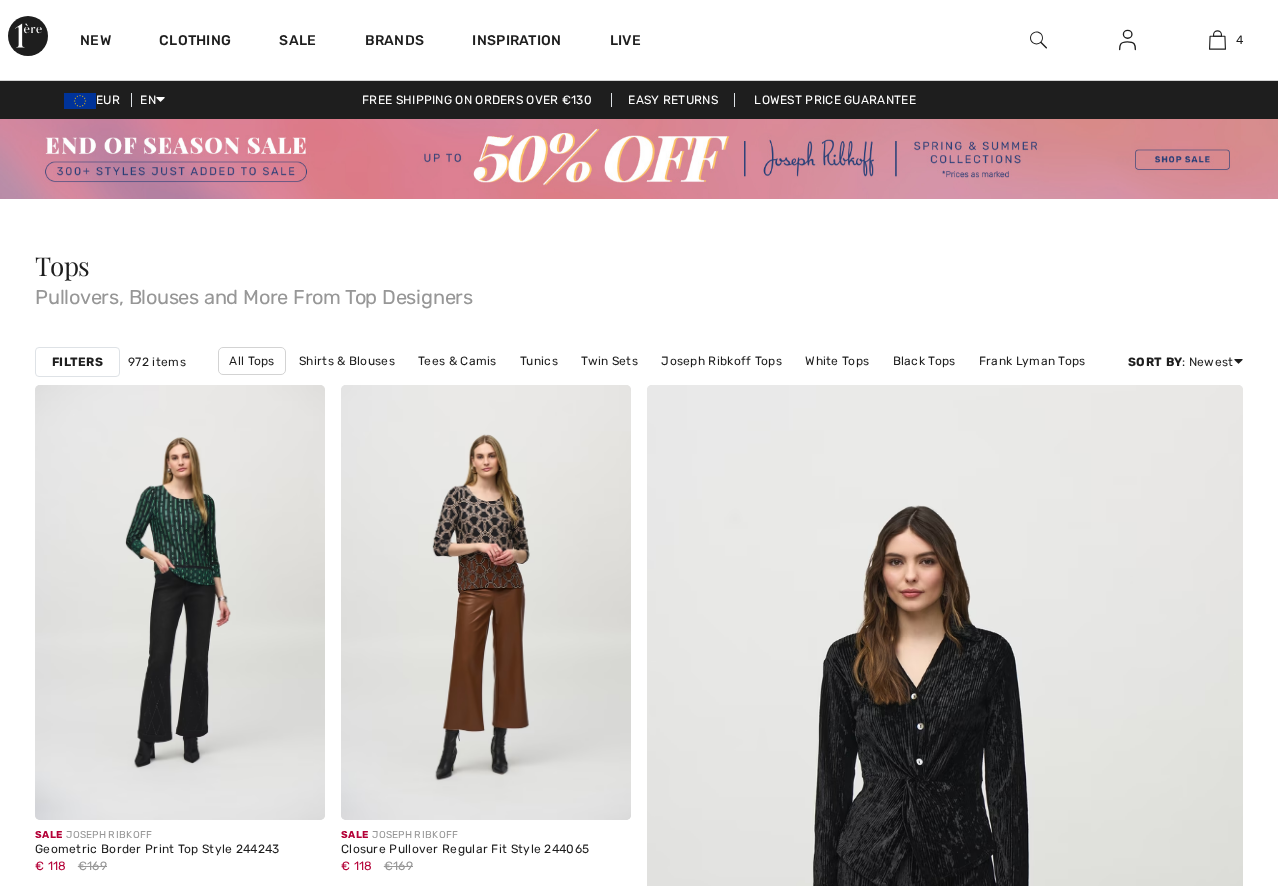 checkbox on "true" 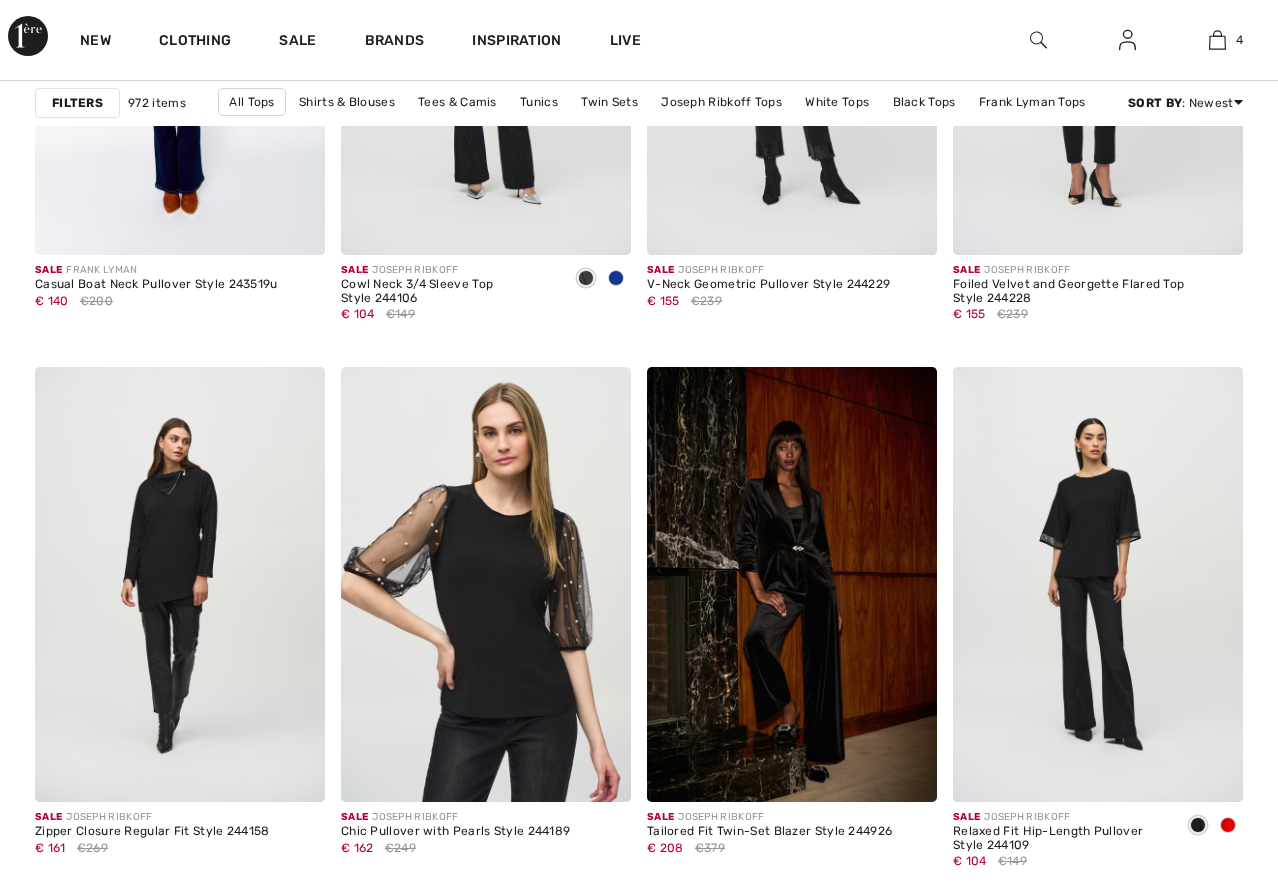 scroll, scrollTop: 2003, scrollLeft: 0, axis: vertical 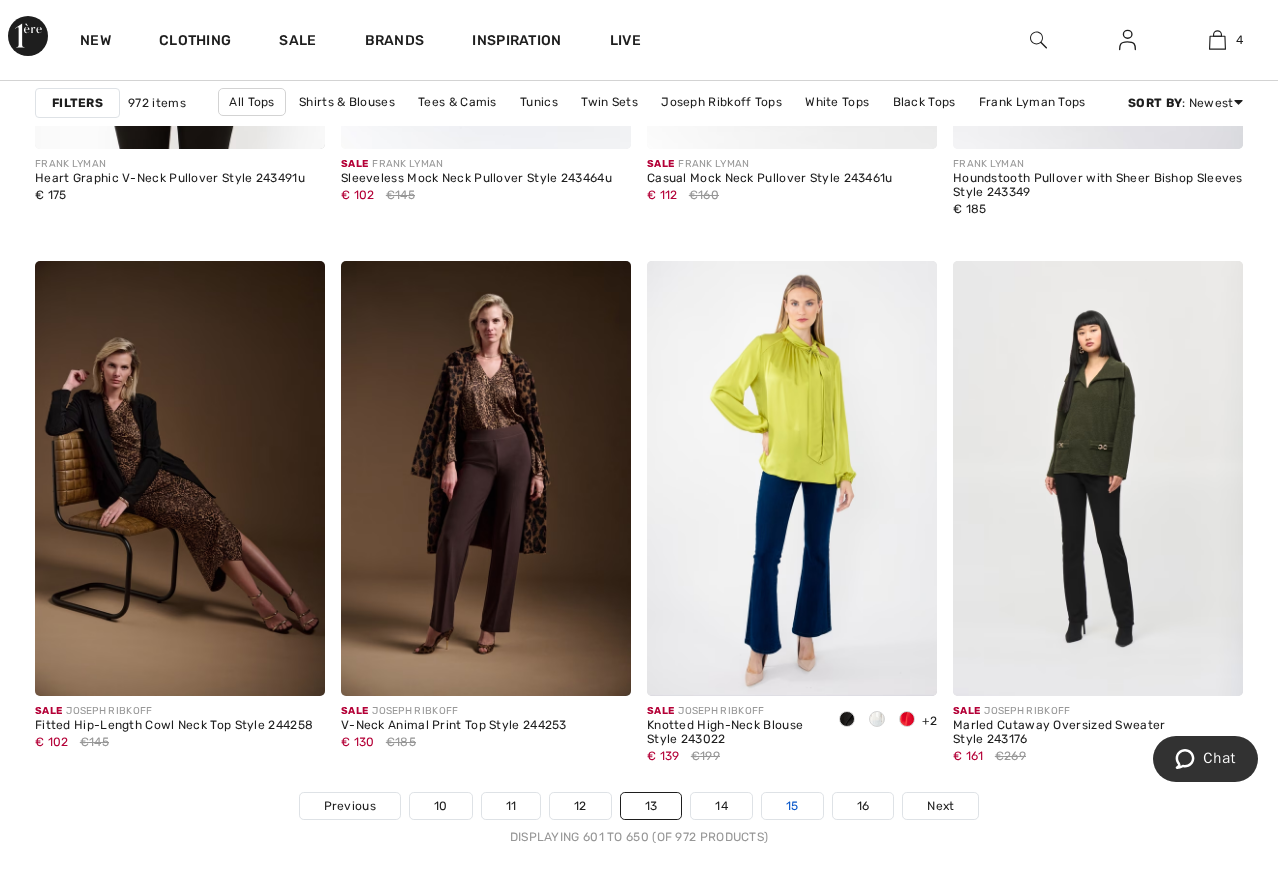 click on "15" at bounding box center [792, 806] 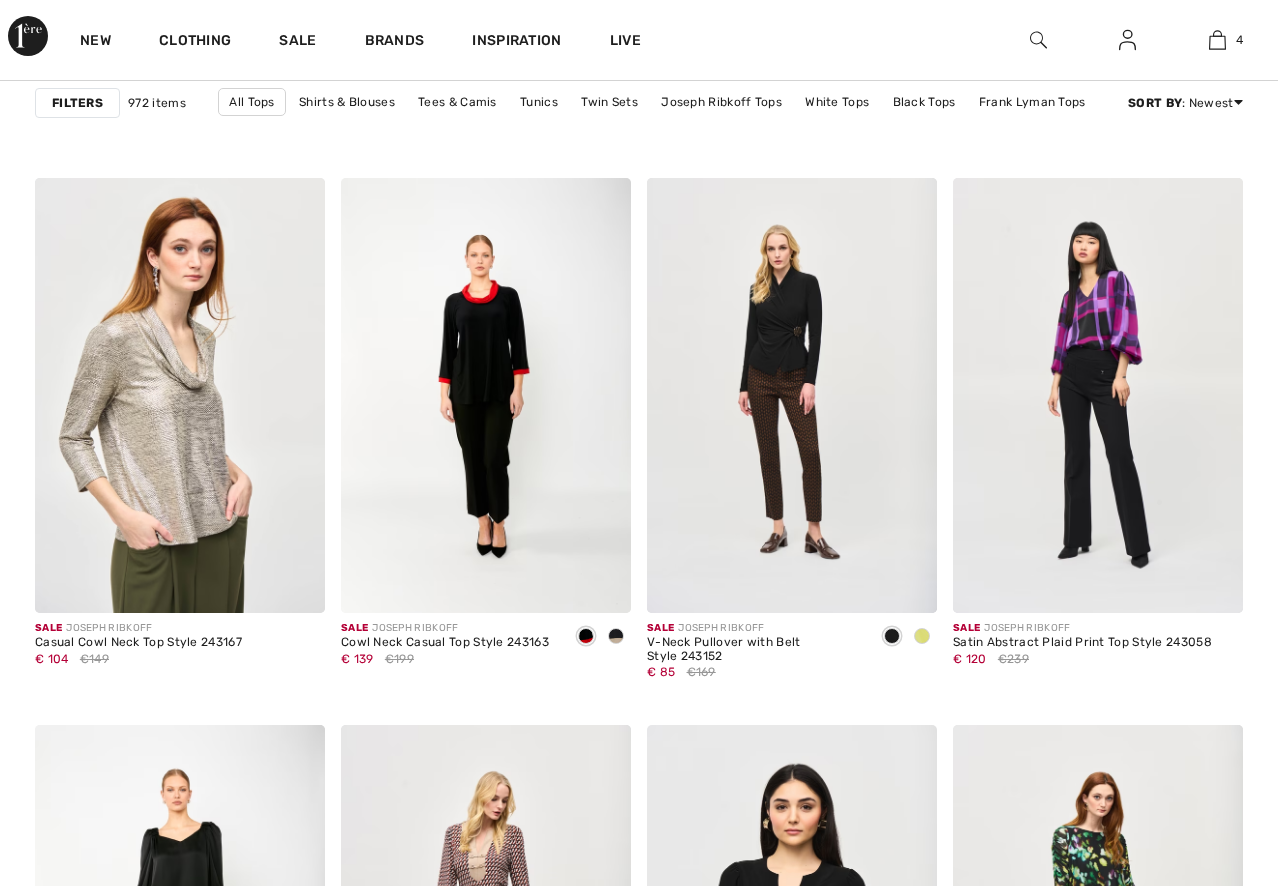 scroll, scrollTop: 1700, scrollLeft: 0, axis: vertical 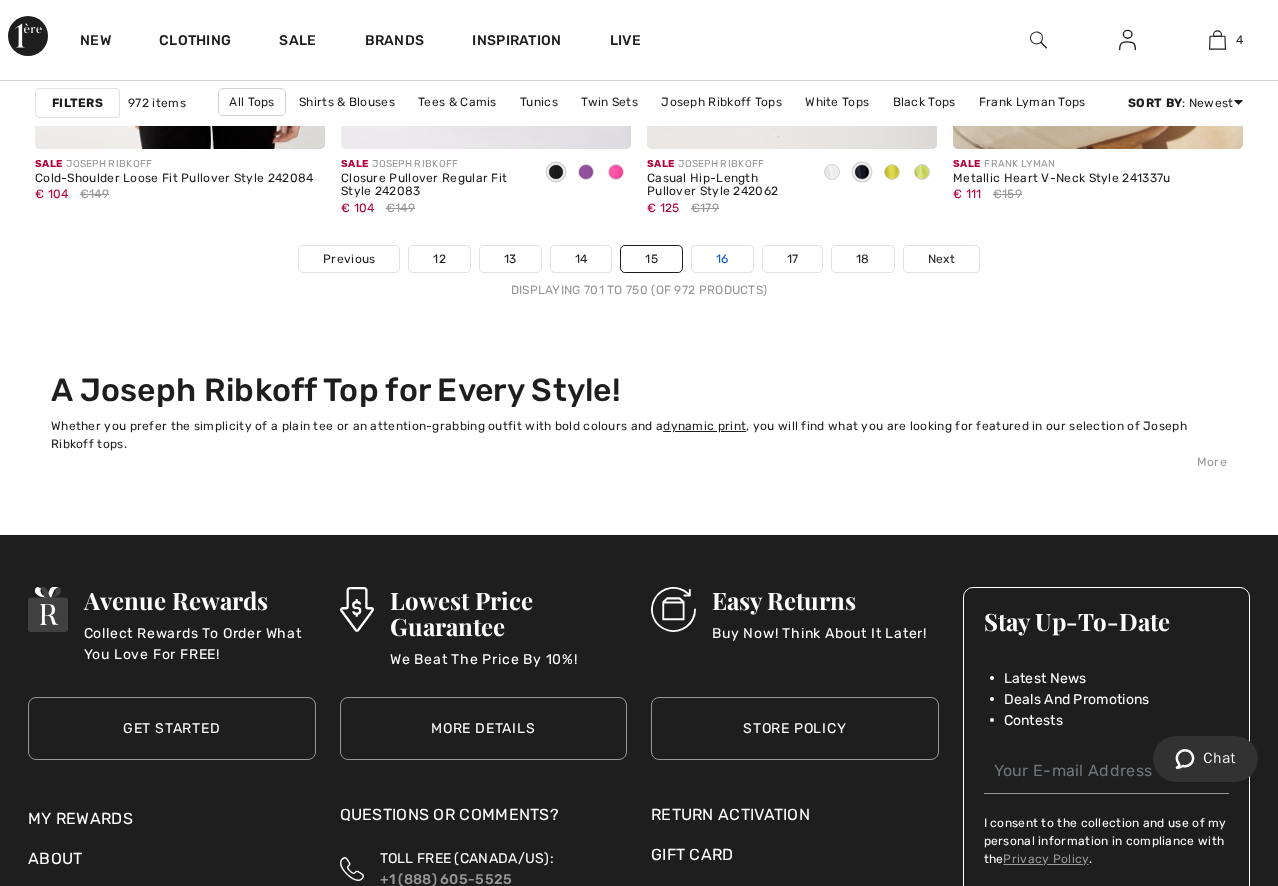 click on "16" at bounding box center [722, 259] 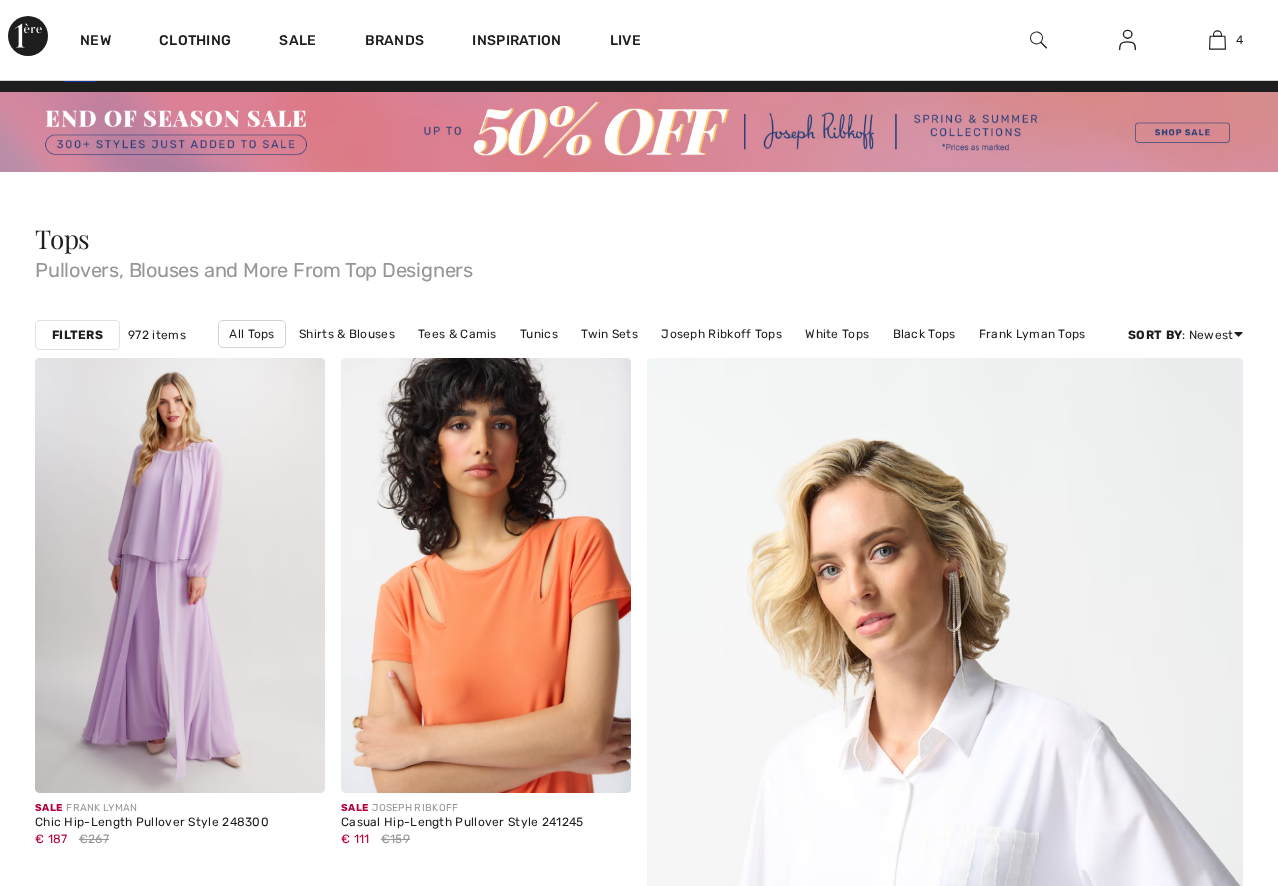 scroll, scrollTop: 319, scrollLeft: 0, axis: vertical 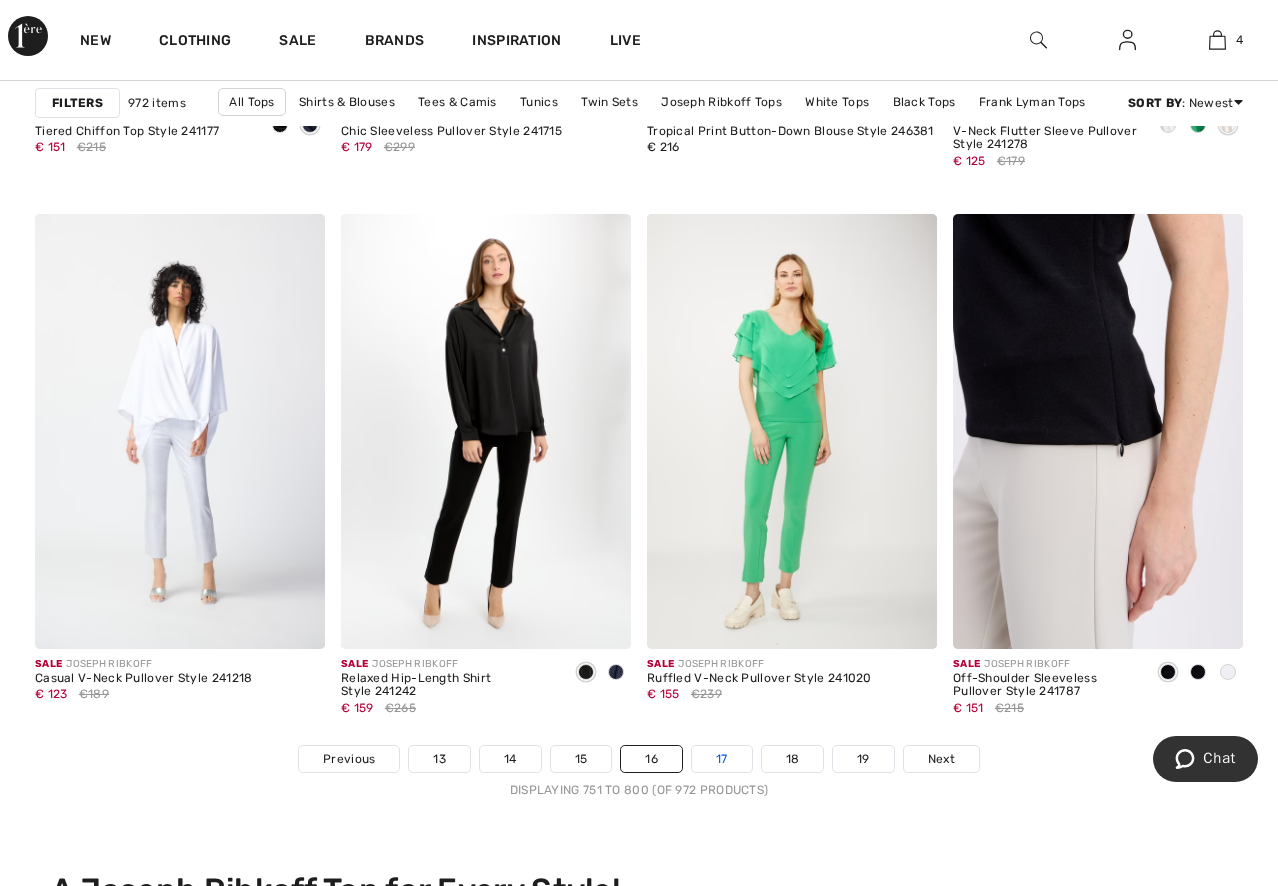 click on "17" at bounding box center (722, 759) 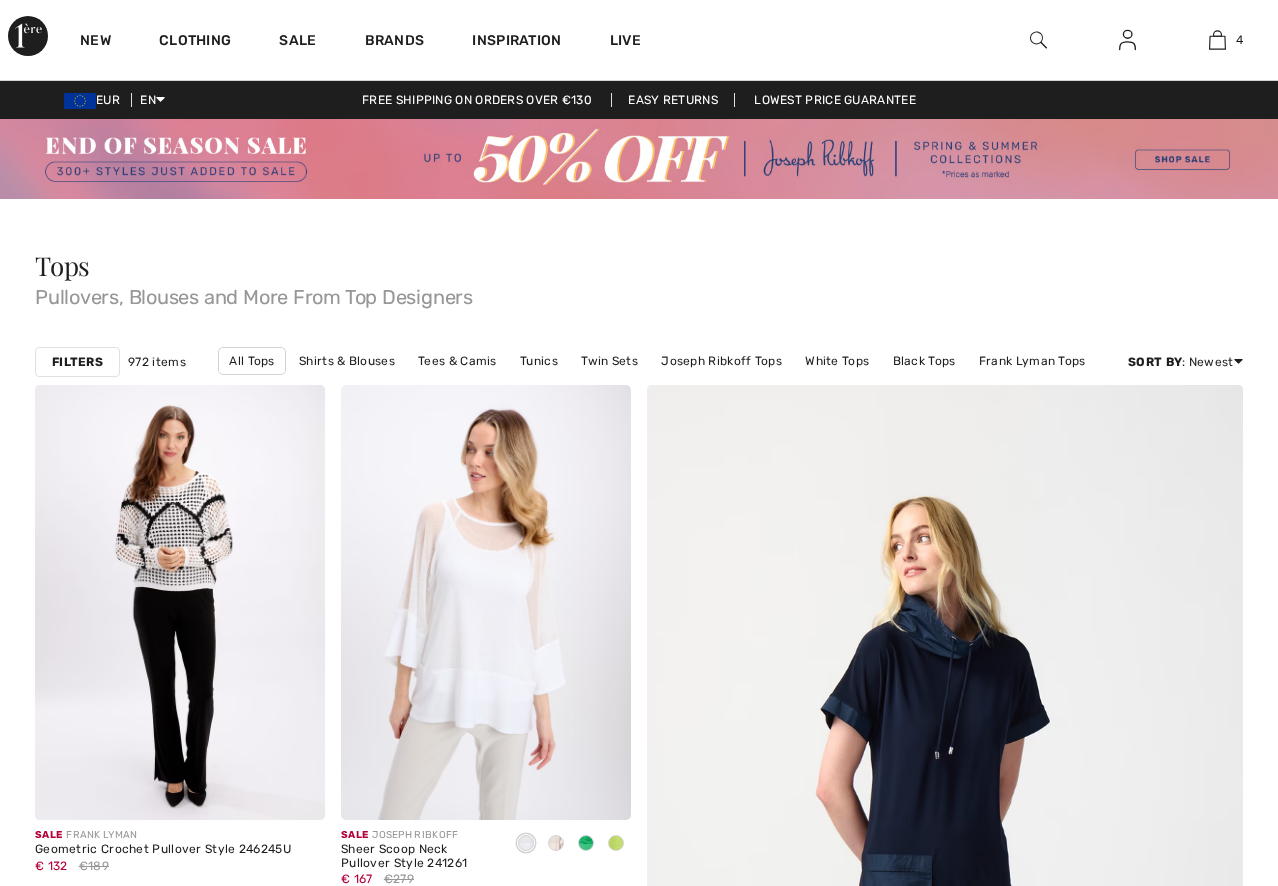 checkbox on "true" 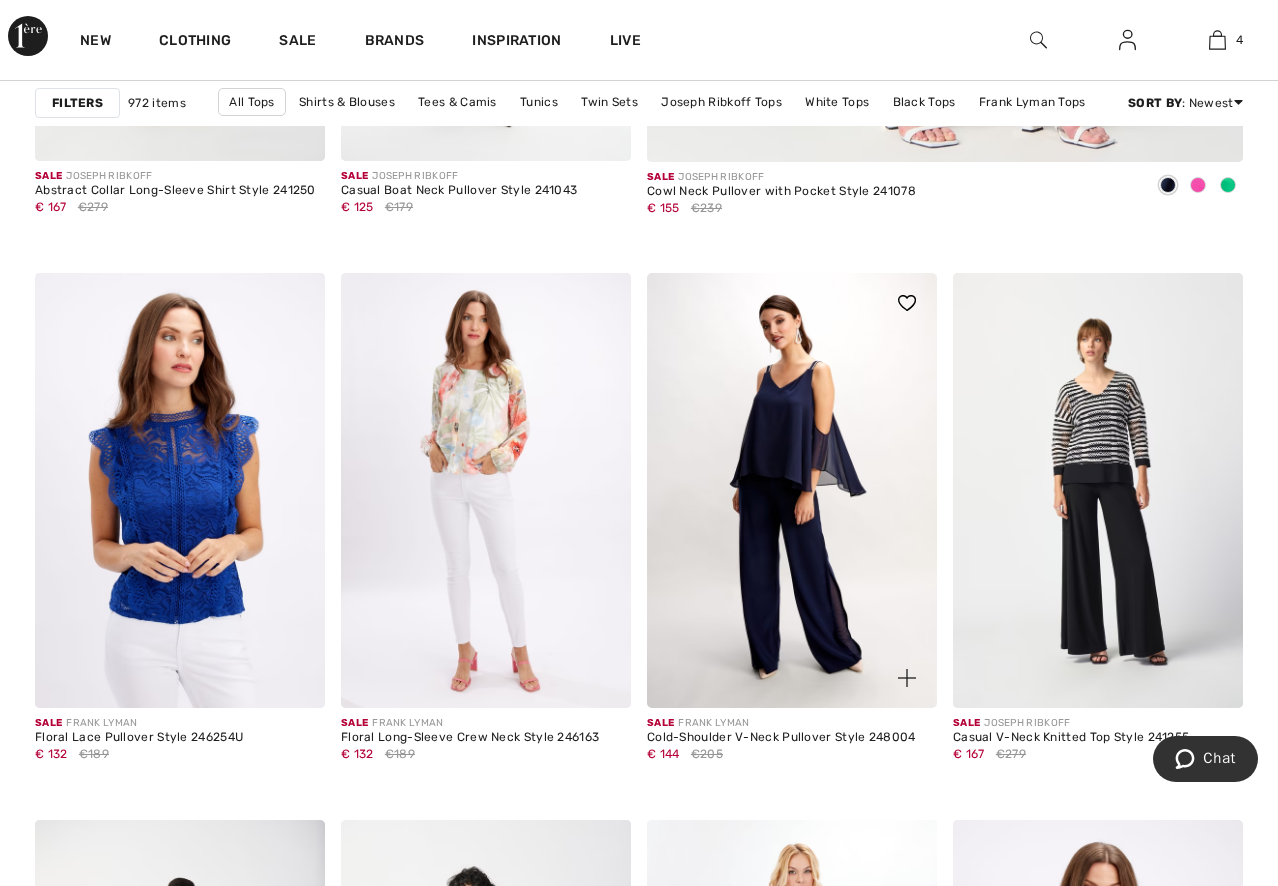 scroll, scrollTop: 0, scrollLeft: 0, axis: both 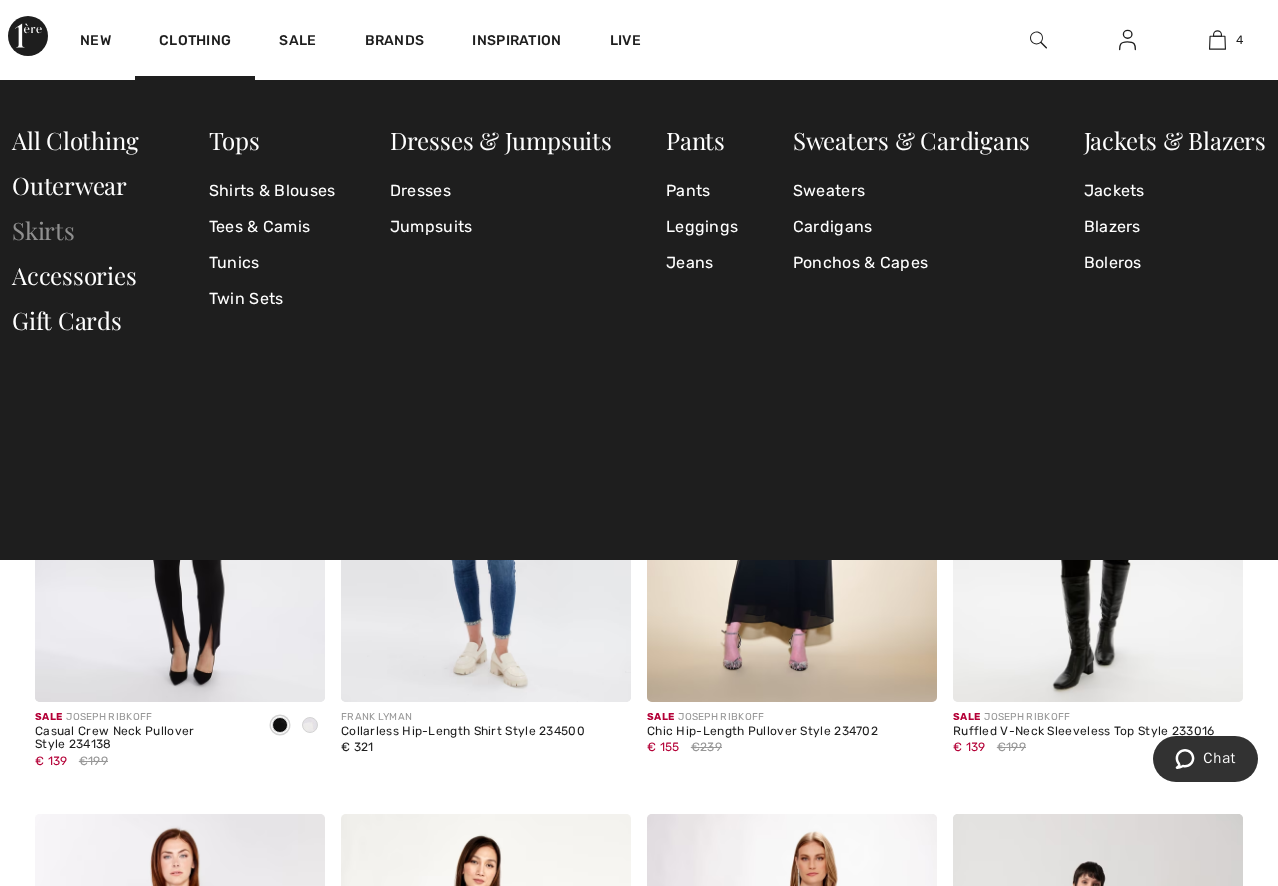 click on "Skirts" at bounding box center (43, 230) 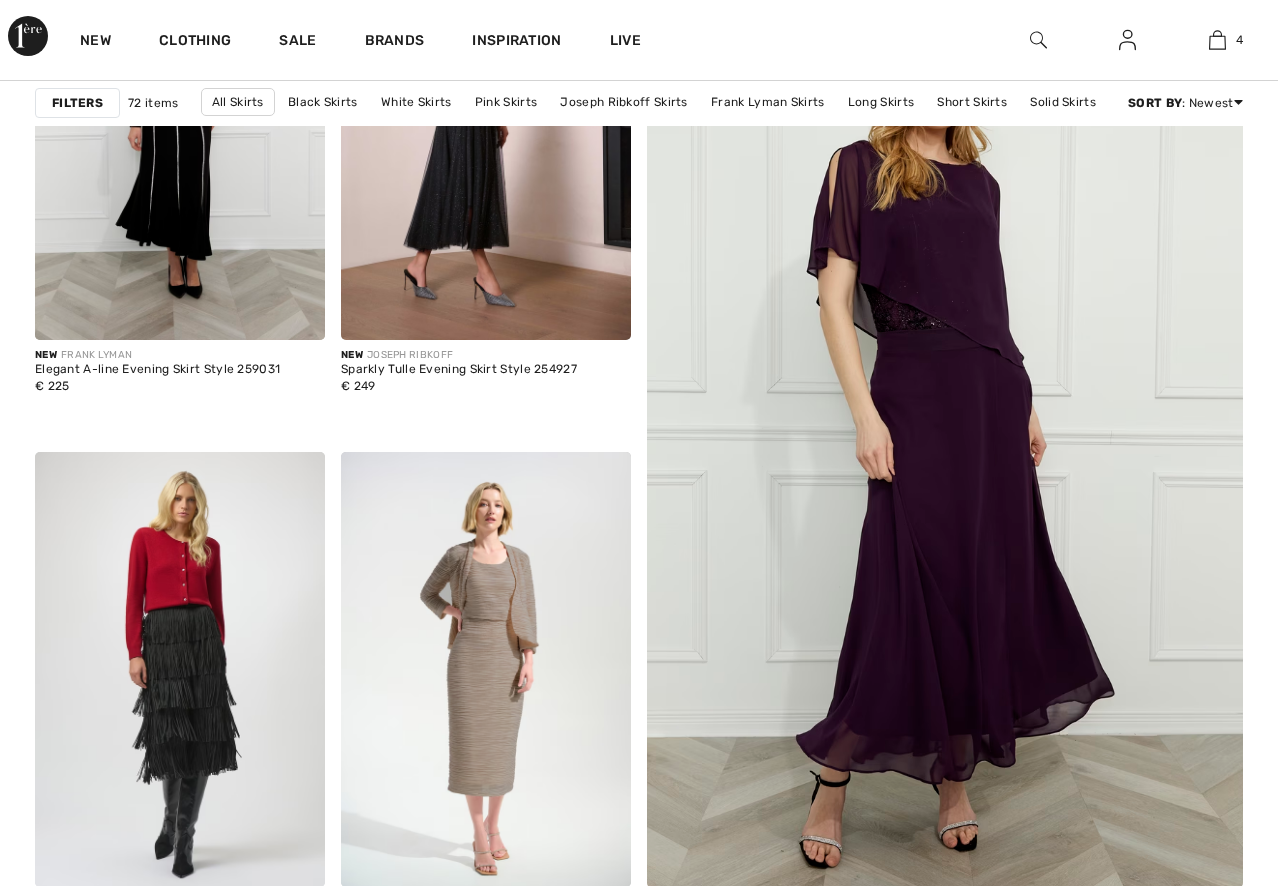 scroll, scrollTop: 600, scrollLeft: 0, axis: vertical 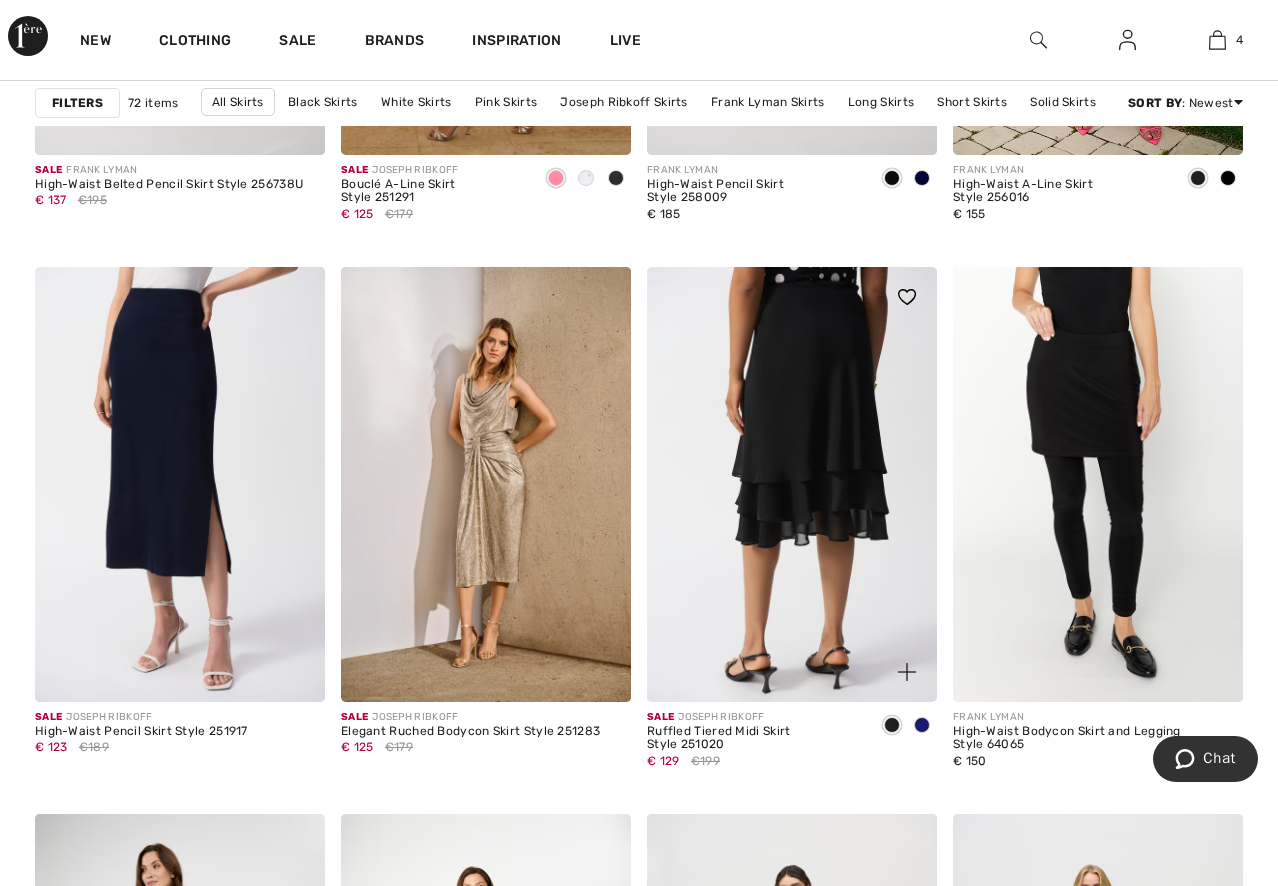 click at bounding box center [792, 484] 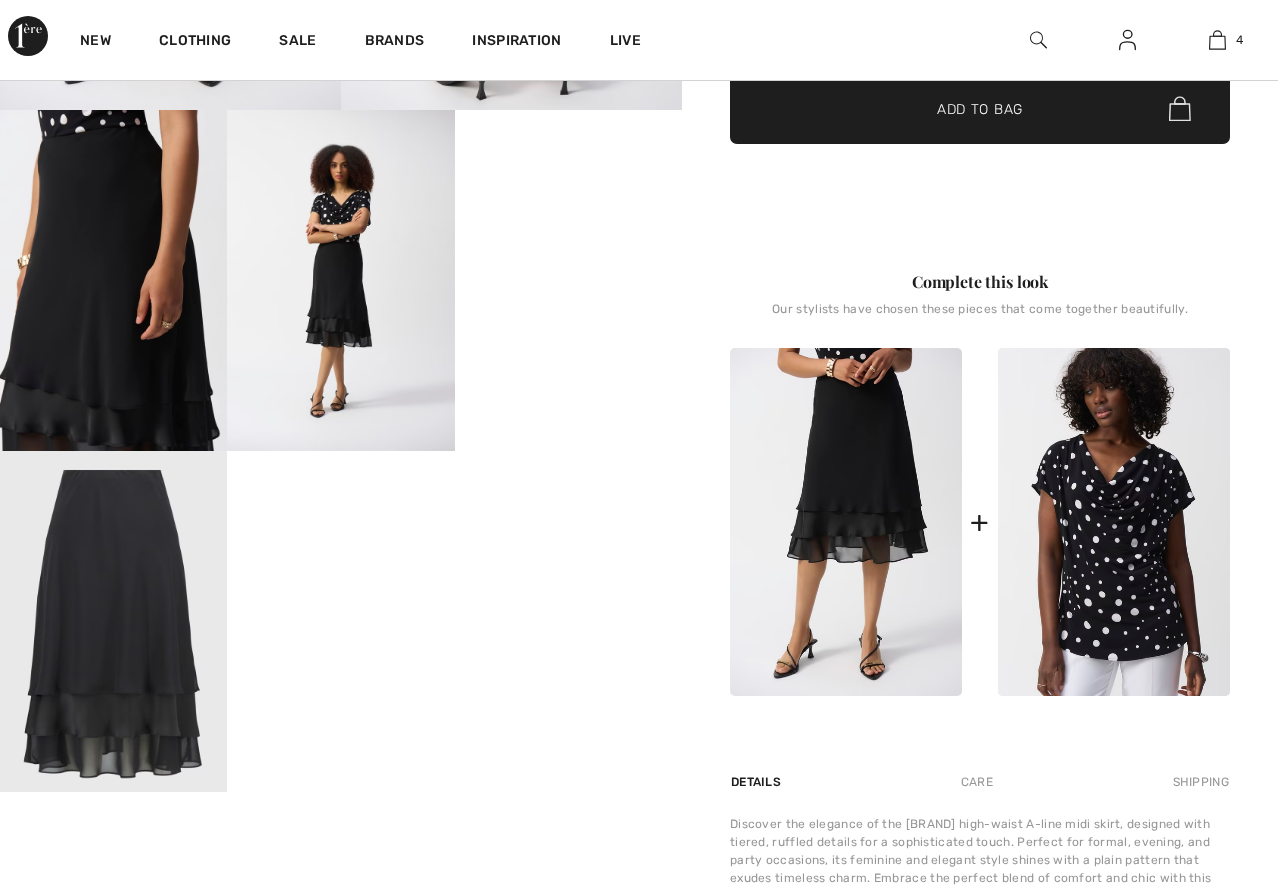 checkbox on "true" 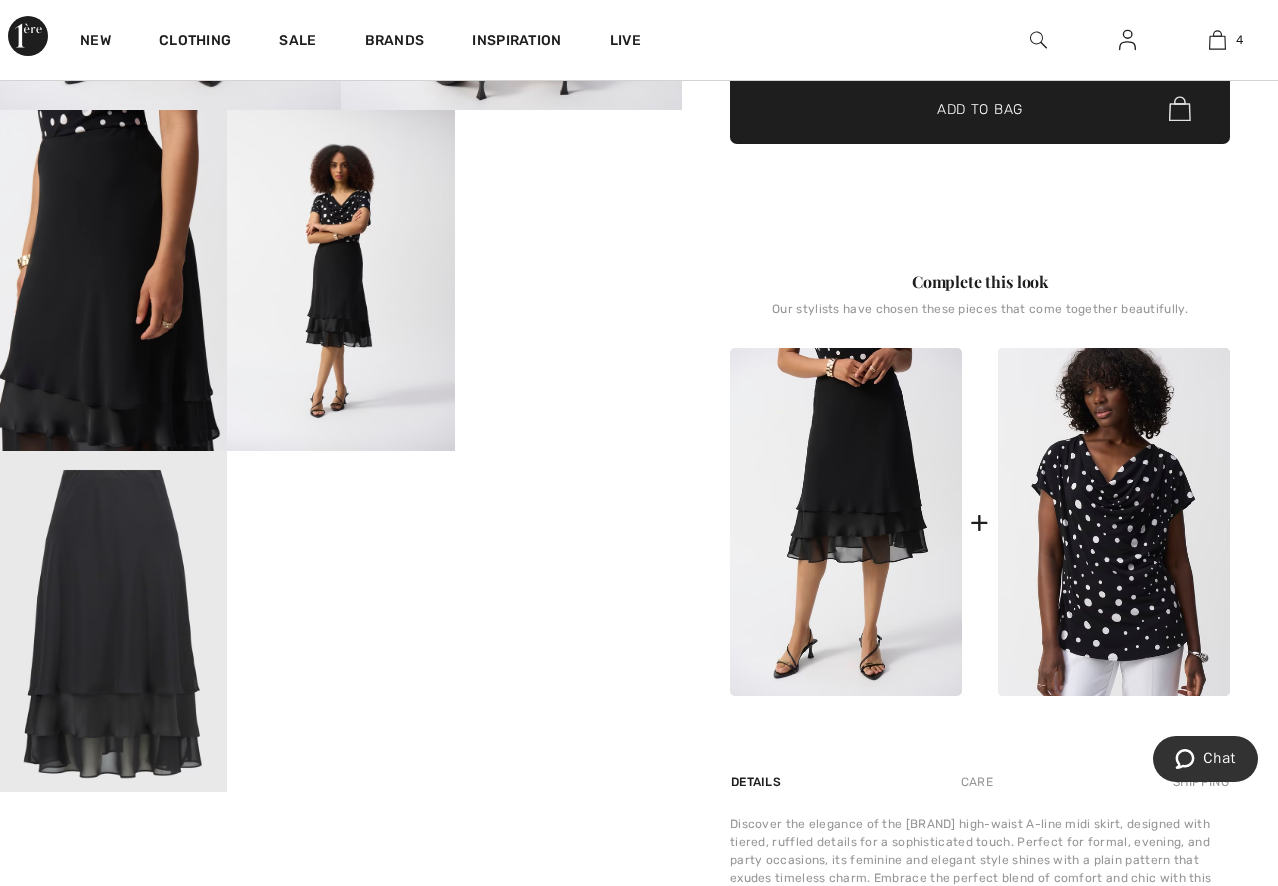 click at bounding box center (113, 621) 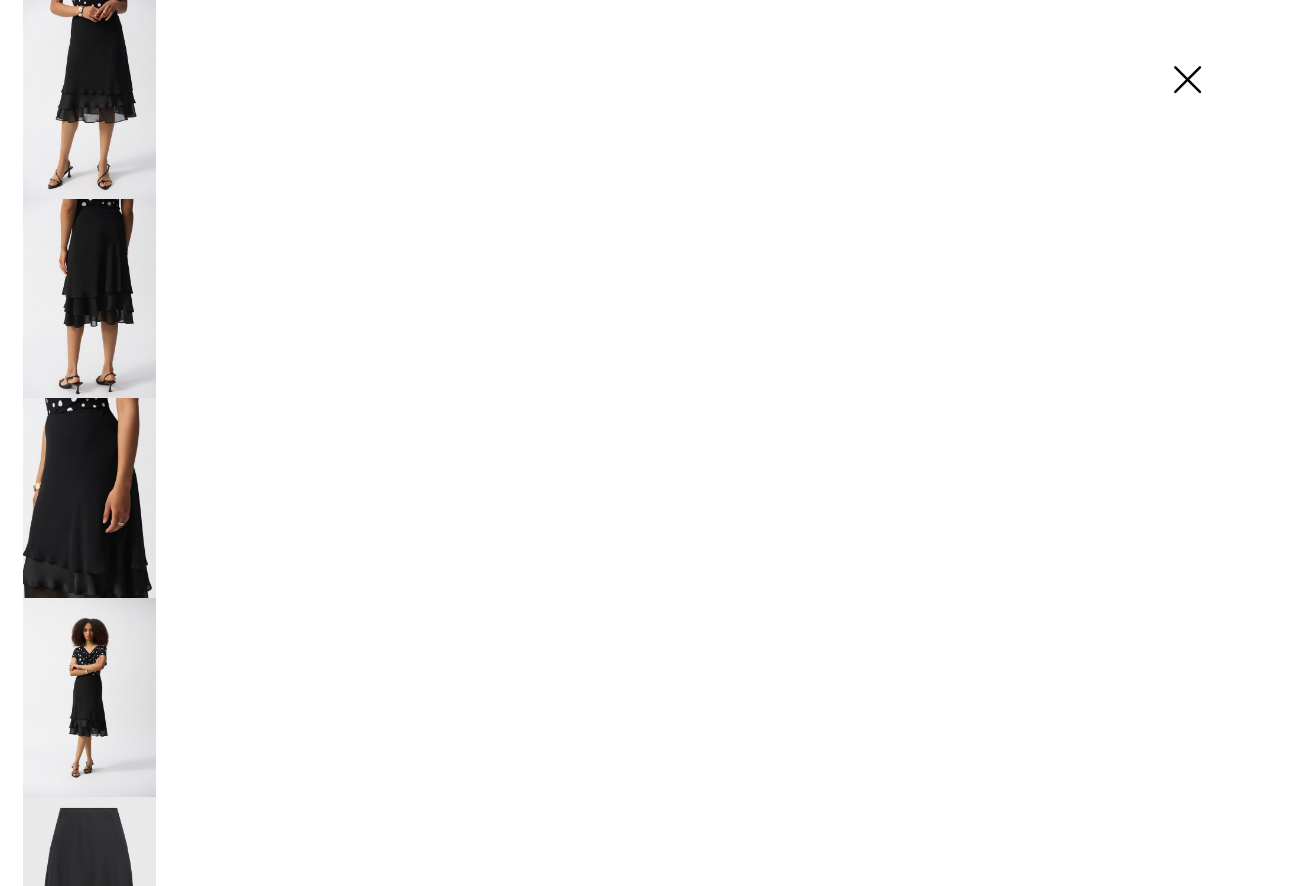 scroll, scrollTop: 601, scrollLeft: 0, axis: vertical 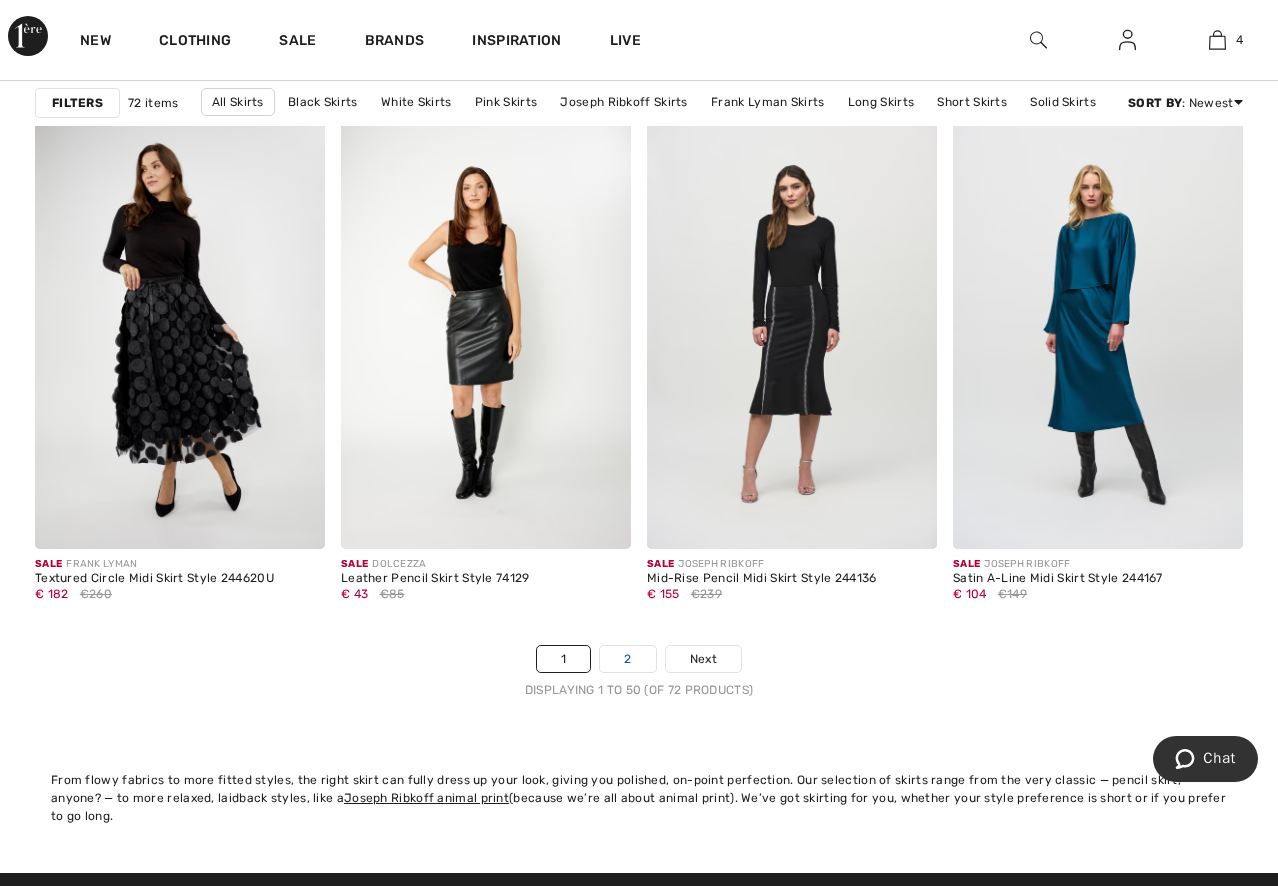 click on "2" at bounding box center [627, 659] 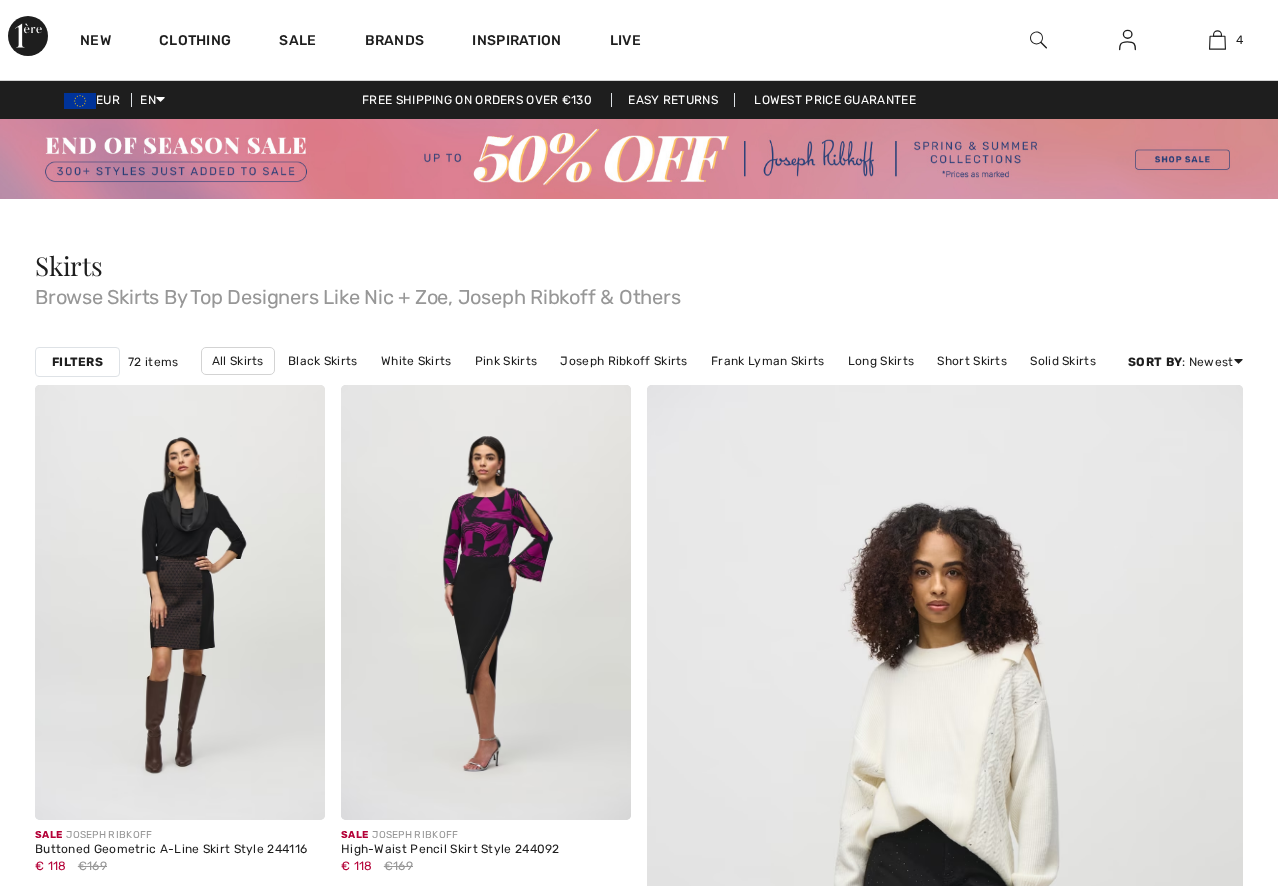 scroll, scrollTop: 0, scrollLeft: 0, axis: both 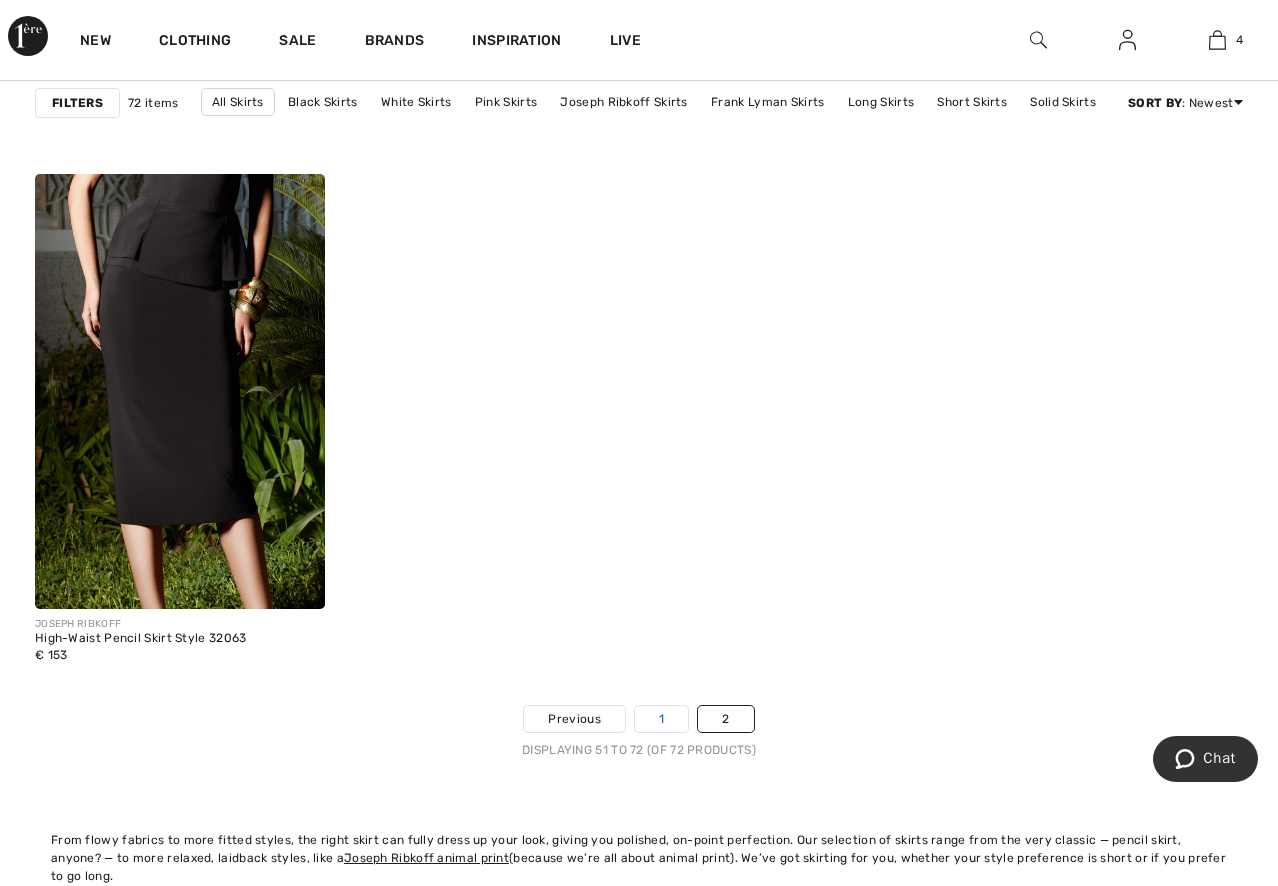 click on "1" at bounding box center (661, 719) 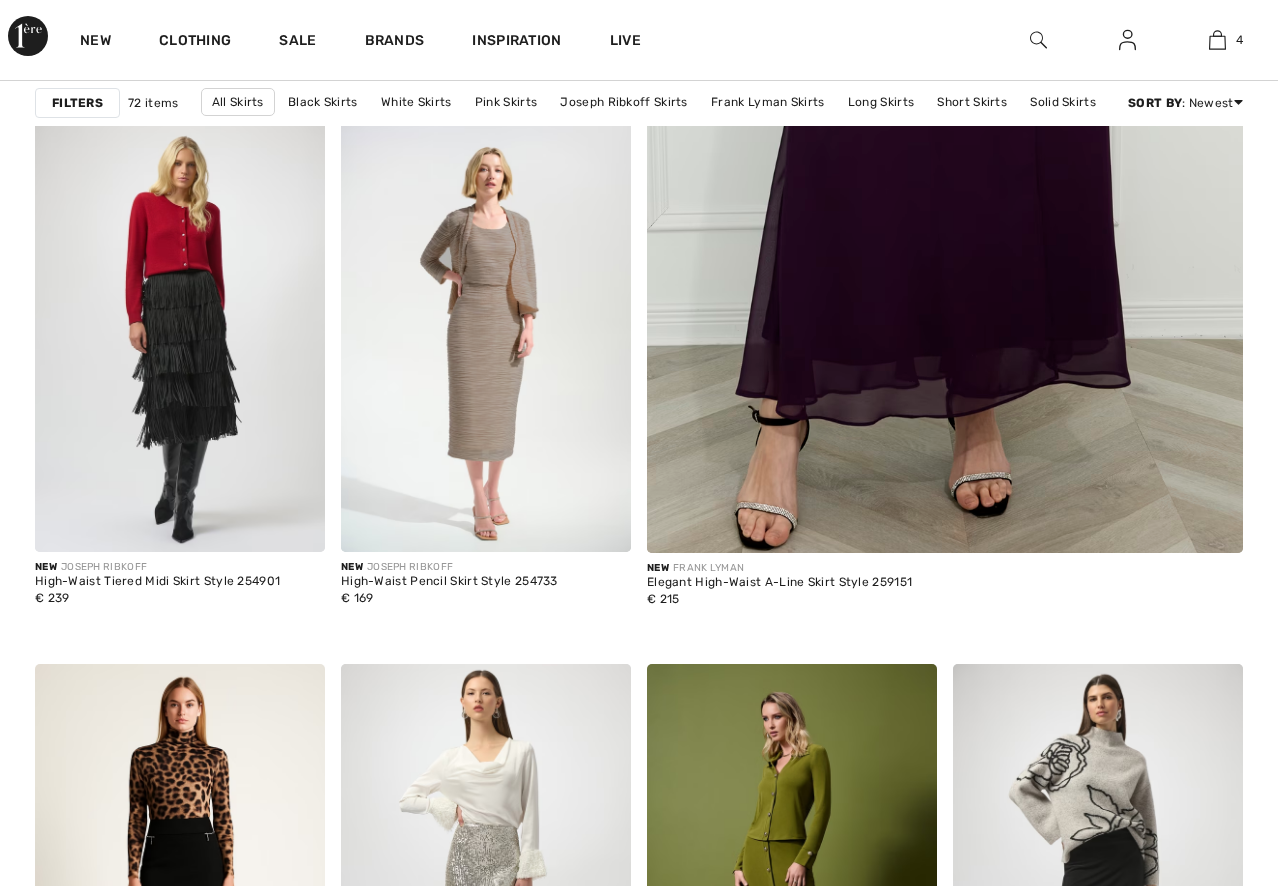 scroll, scrollTop: 1100, scrollLeft: 0, axis: vertical 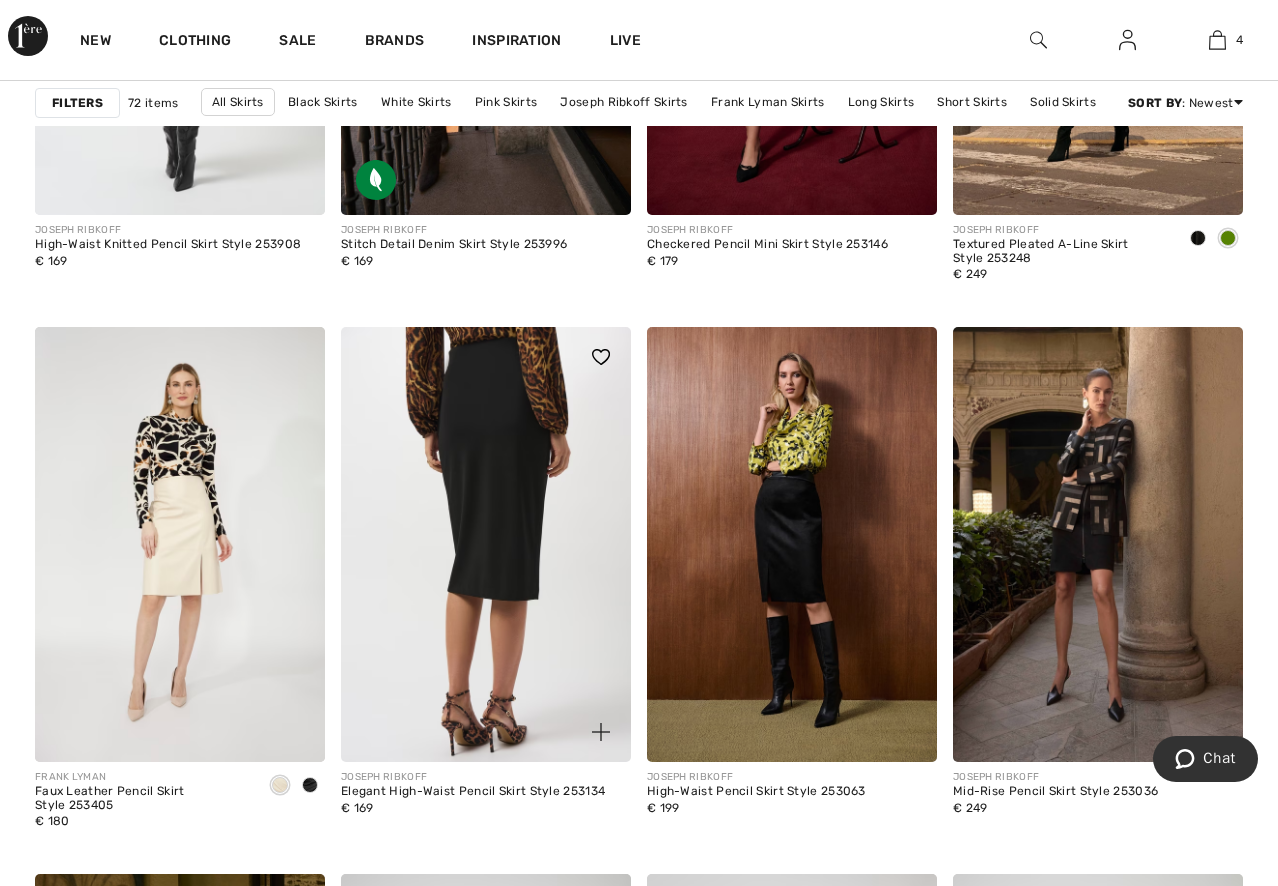 click at bounding box center (486, 544) 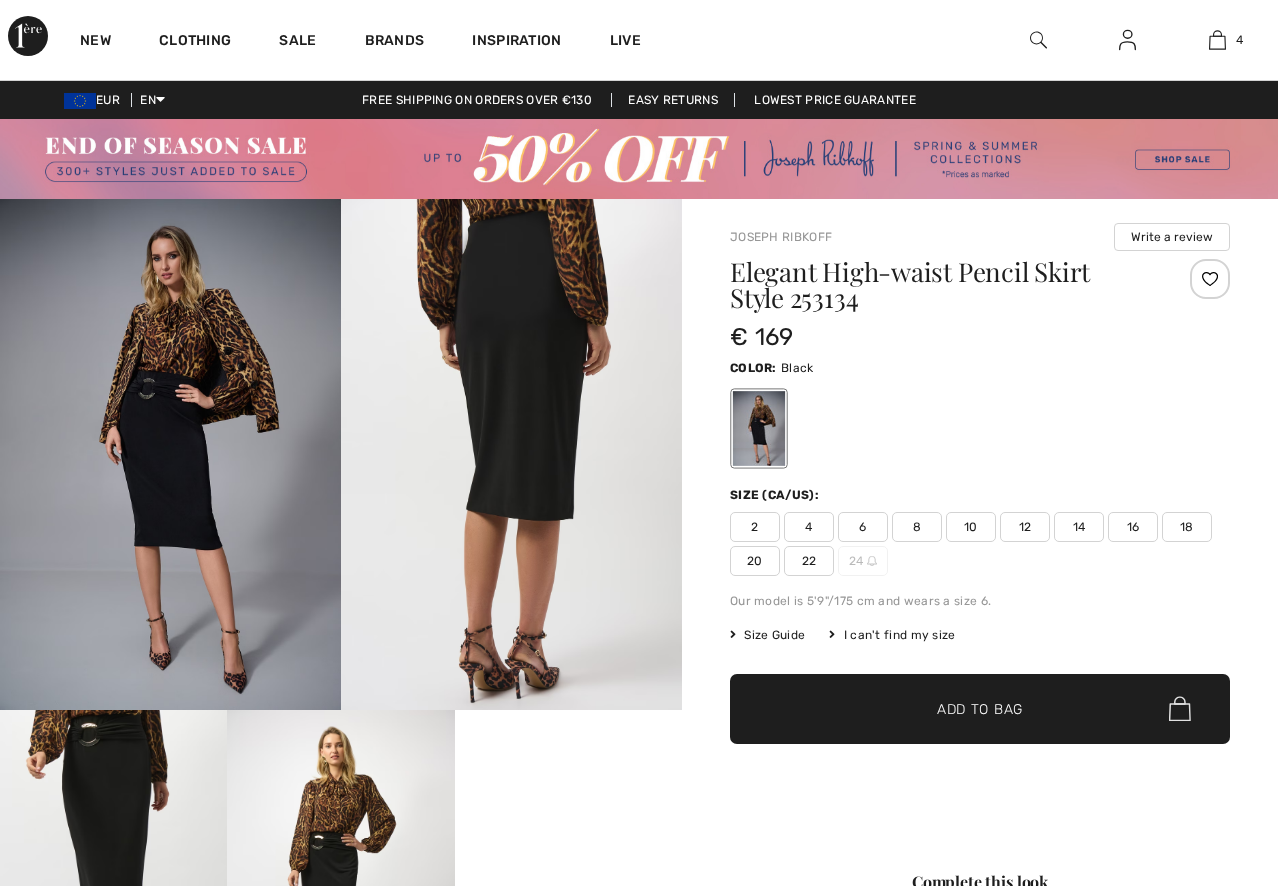 scroll, scrollTop: 500, scrollLeft: 0, axis: vertical 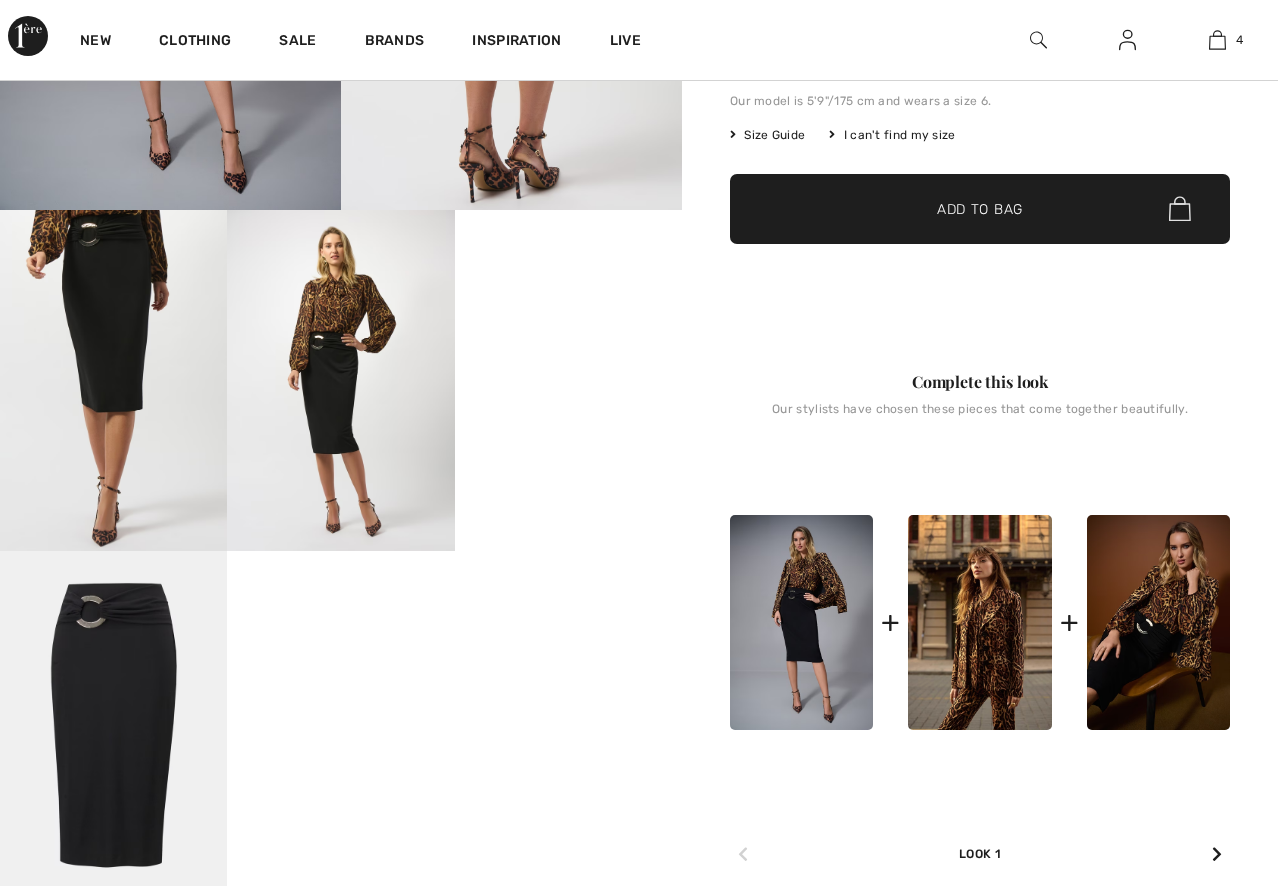 checkbox on "true" 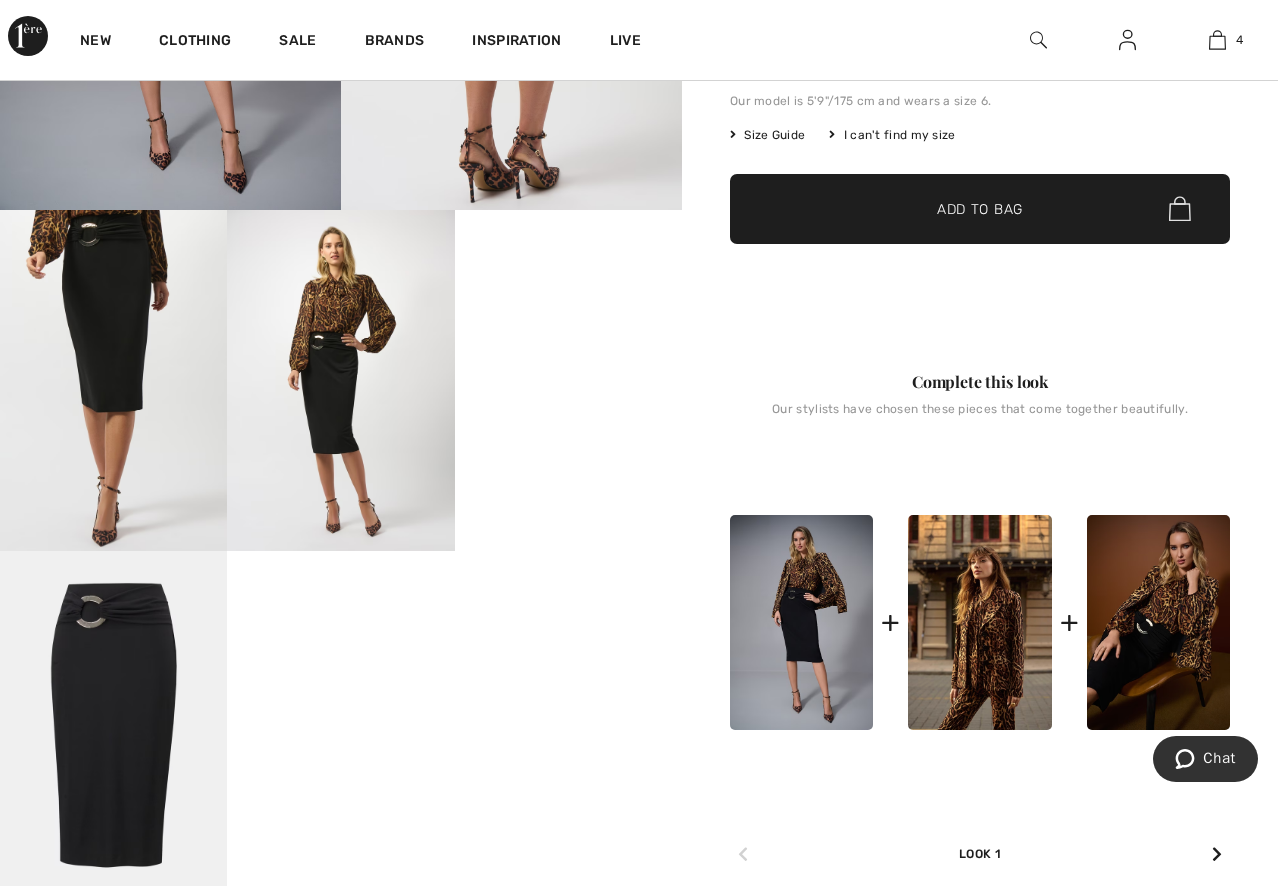click at bounding box center [113, 721] 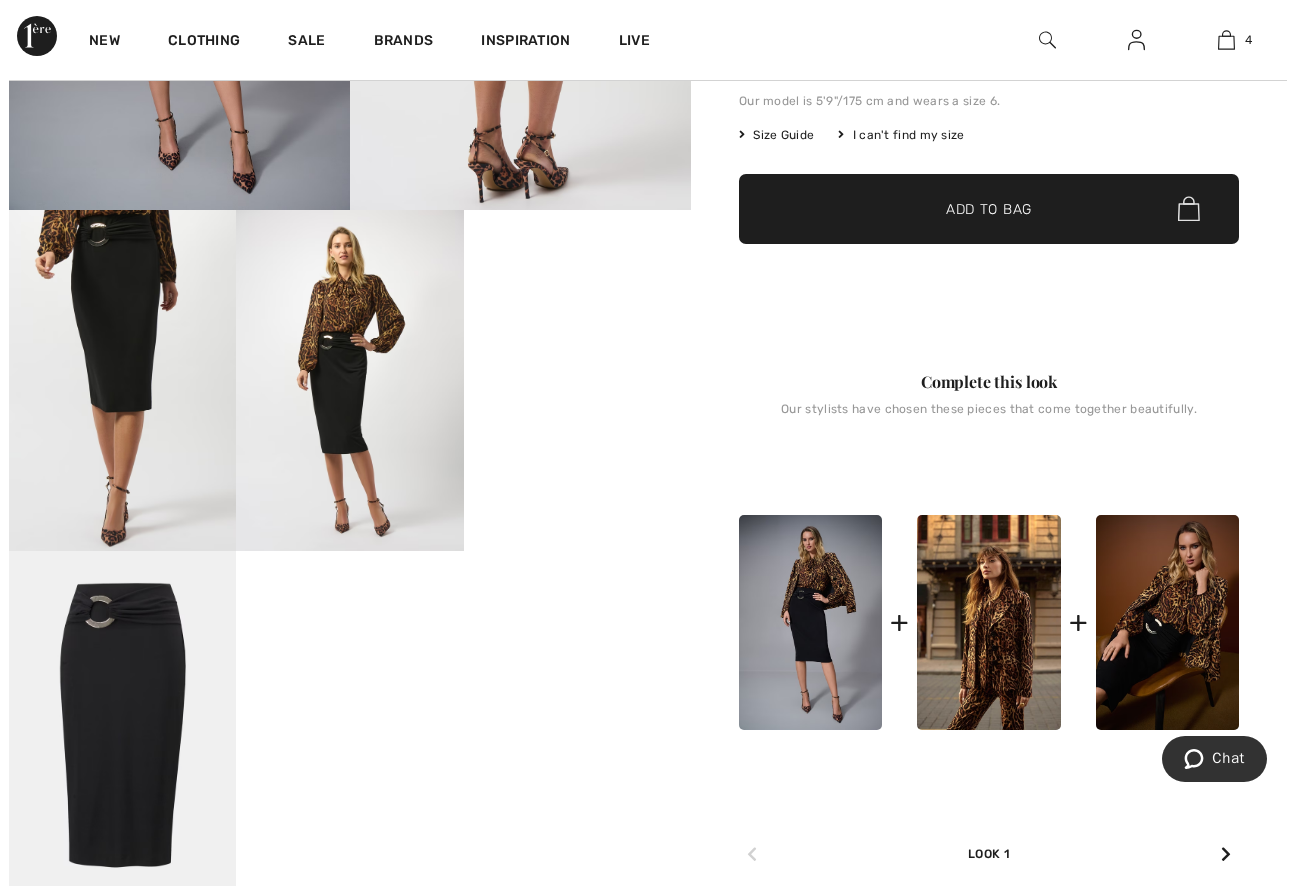 scroll, scrollTop: 501, scrollLeft: 0, axis: vertical 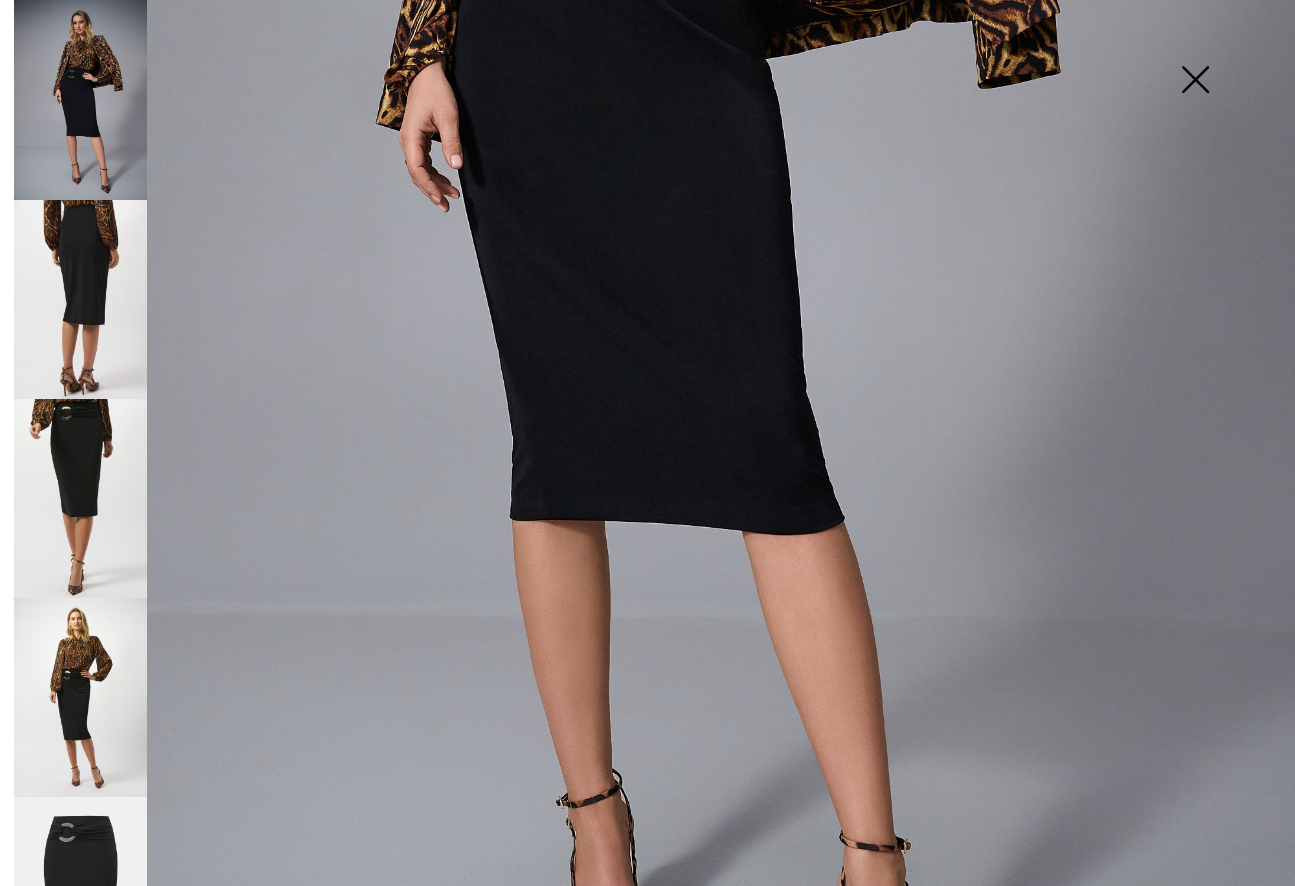 click at bounding box center [80, 896] 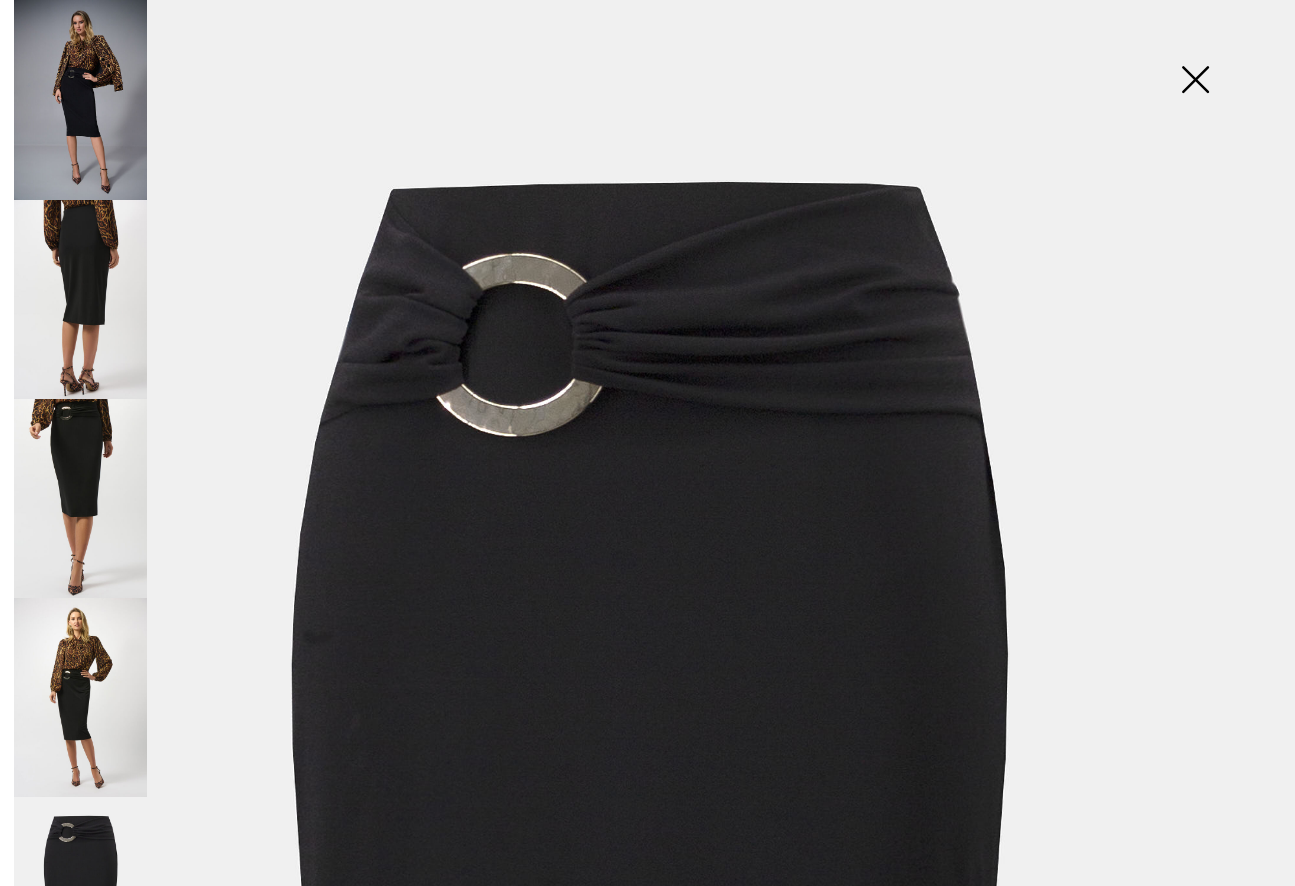 scroll, scrollTop: 0, scrollLeft: 0, axis: both 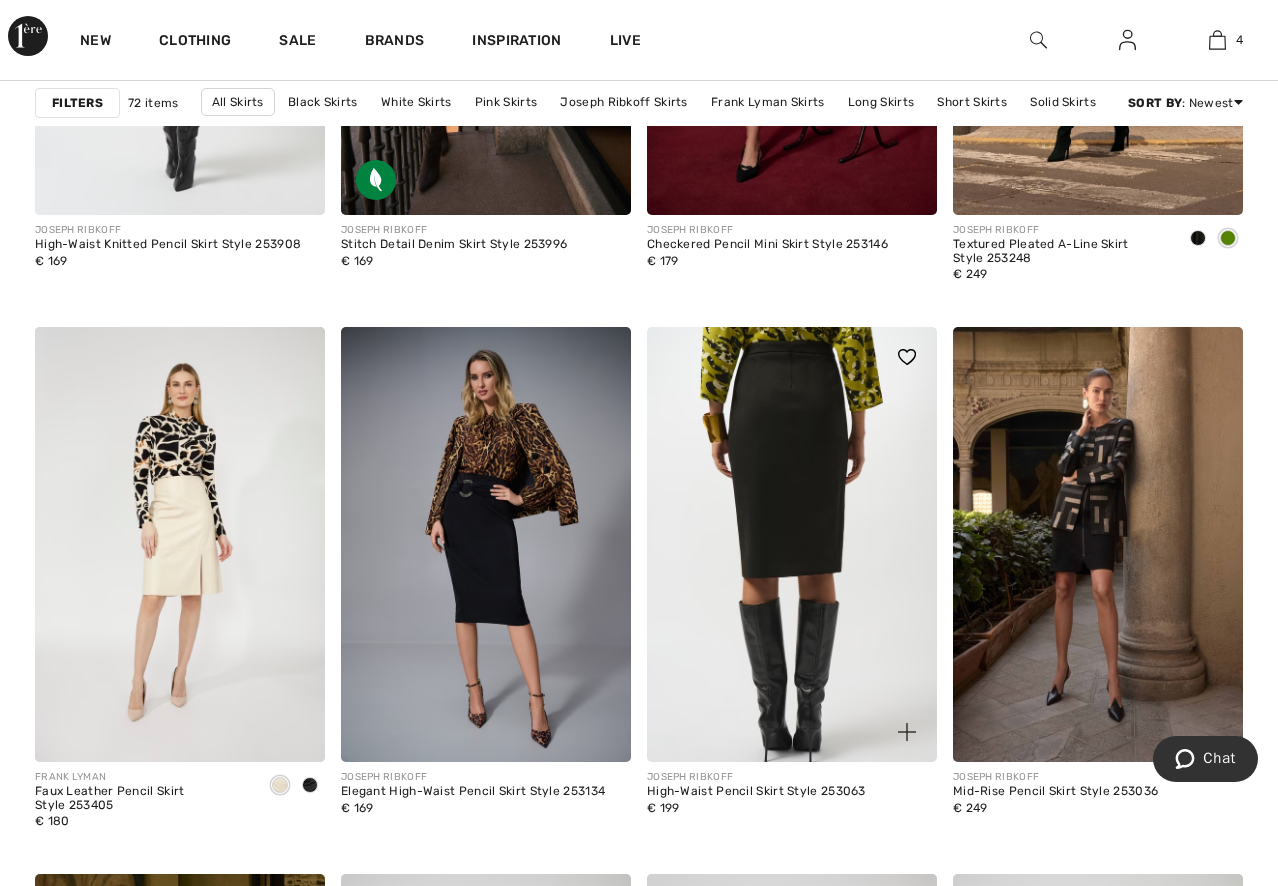 click at bounding box center (792, 544) 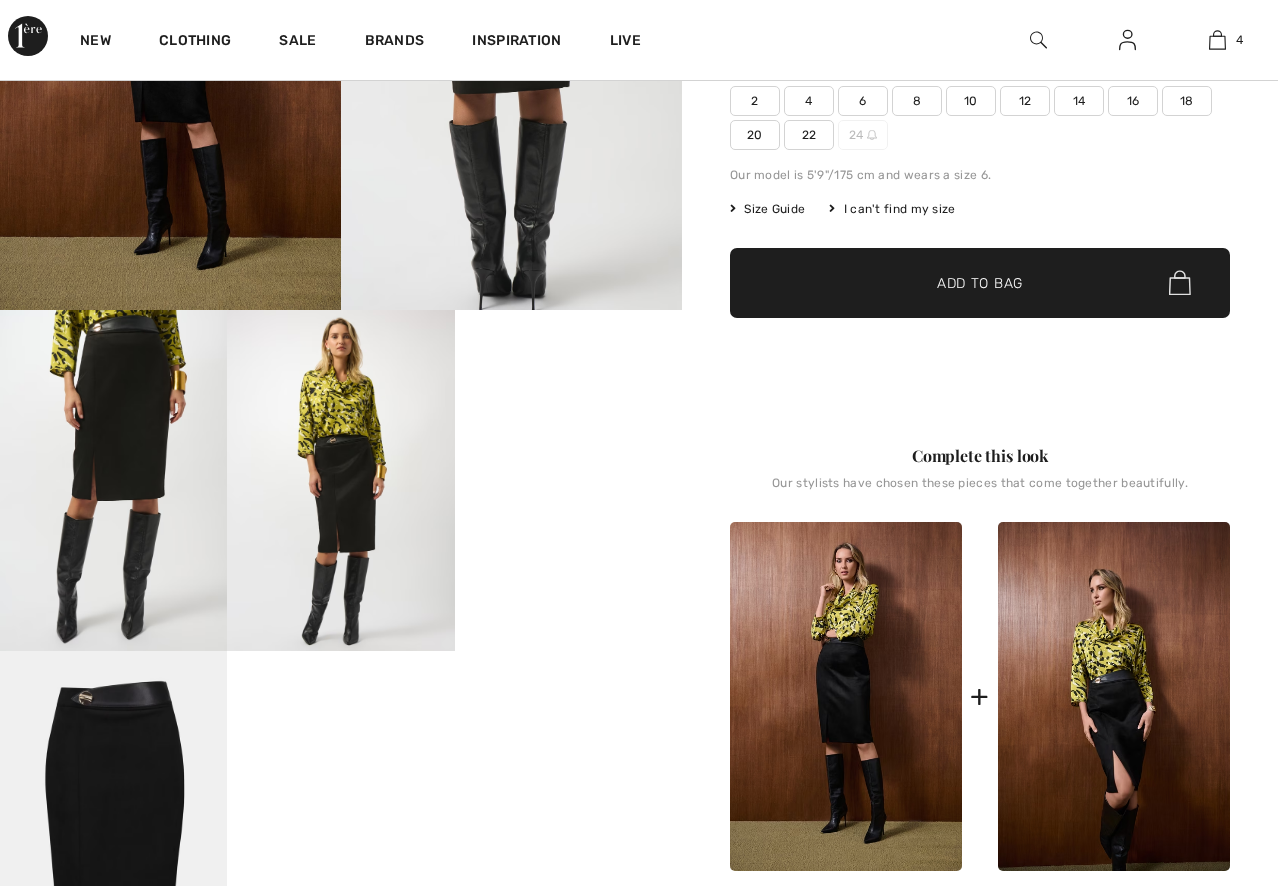 scroll, scrollTop: 400, scrollLeft: 0, axis: vertical 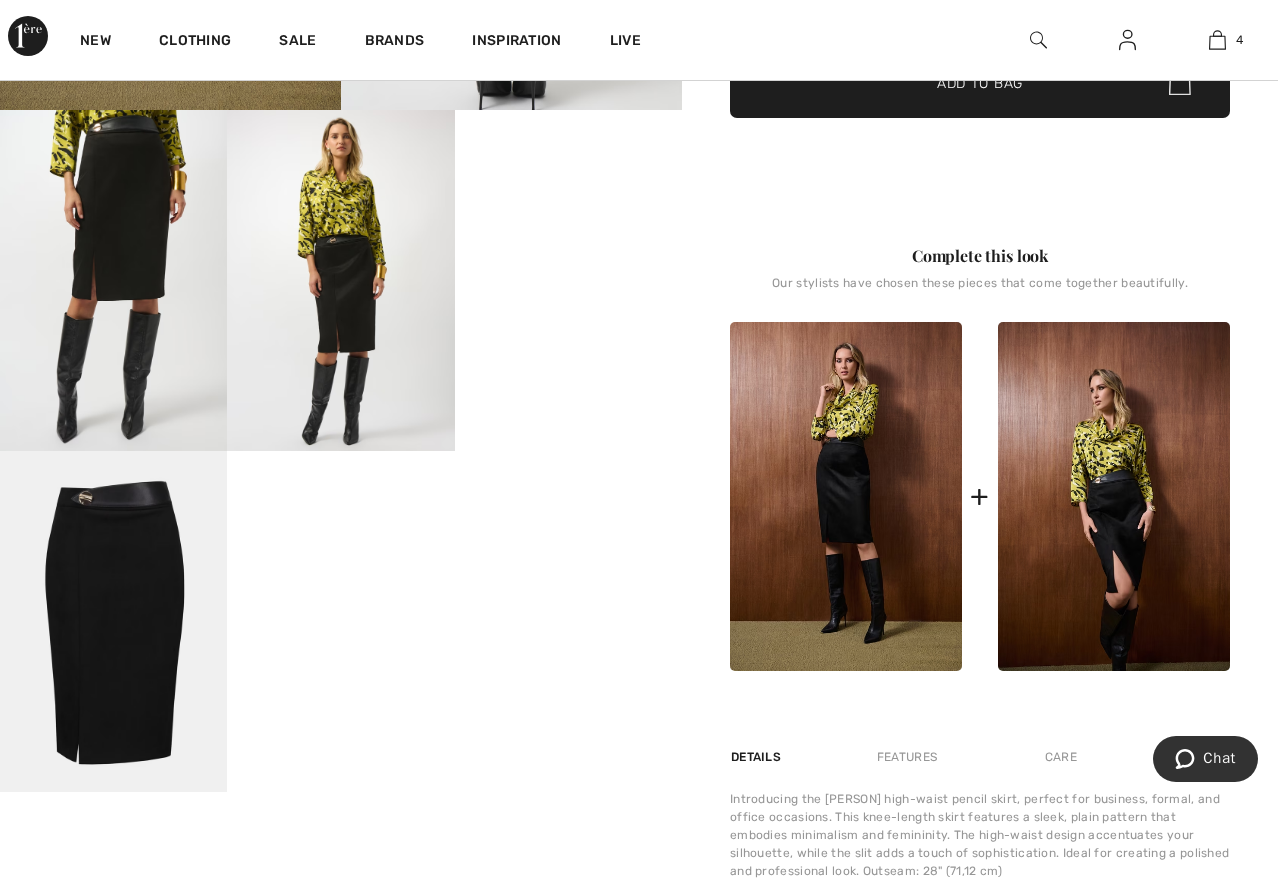 click at bounding box center (113, 621) 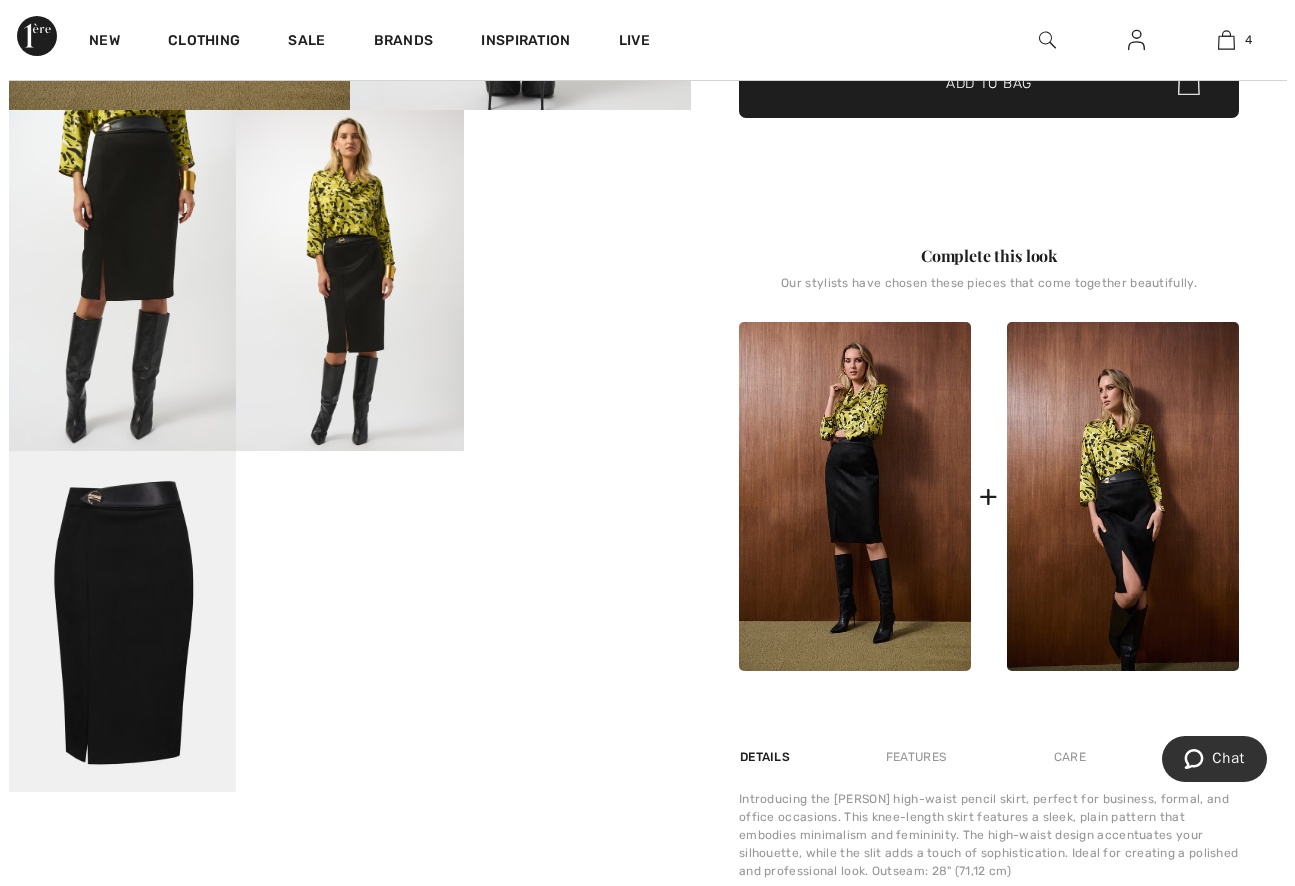 scroll, scrollTop: 601, scrollLeft: 0, axis: vertical 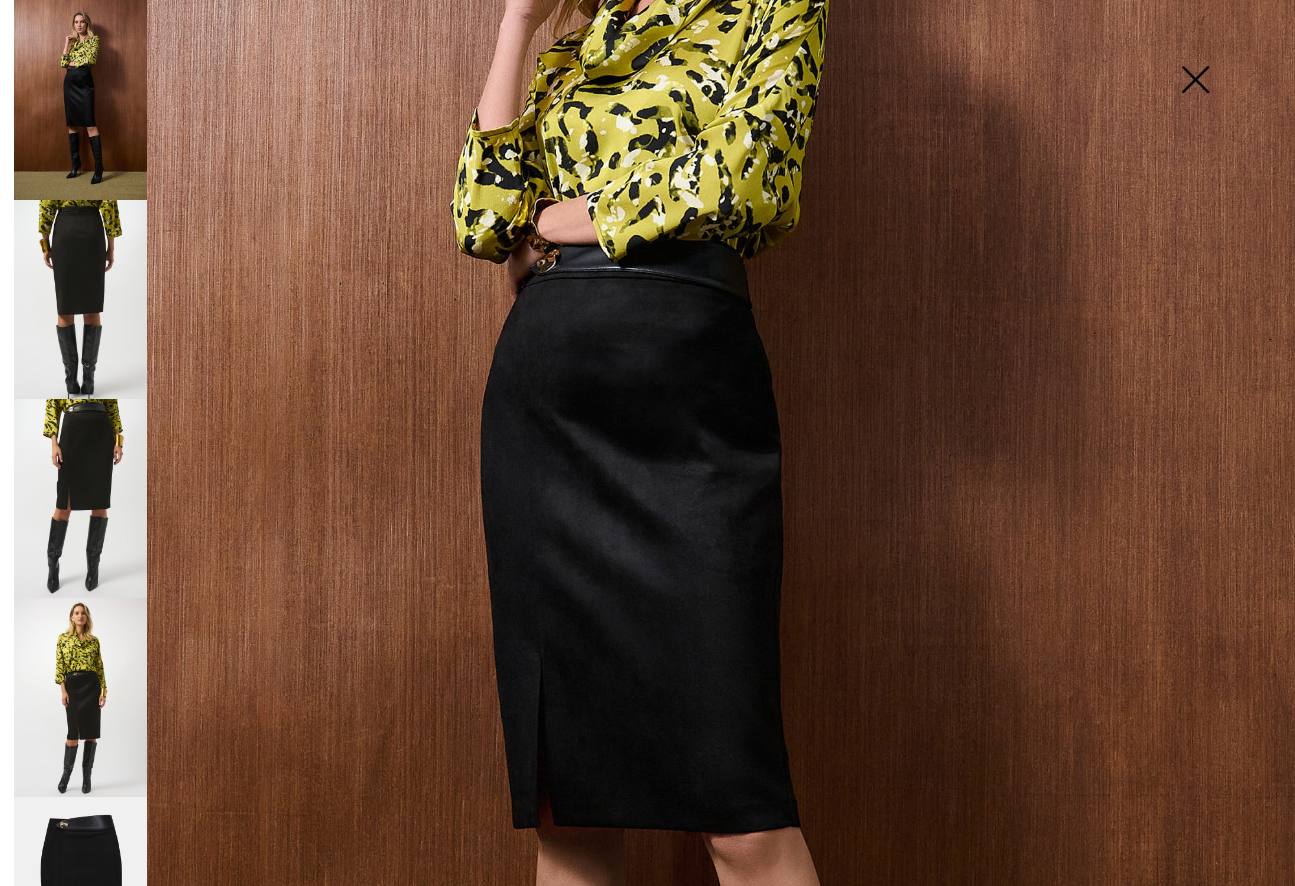 click at bounding box center (80, 897) 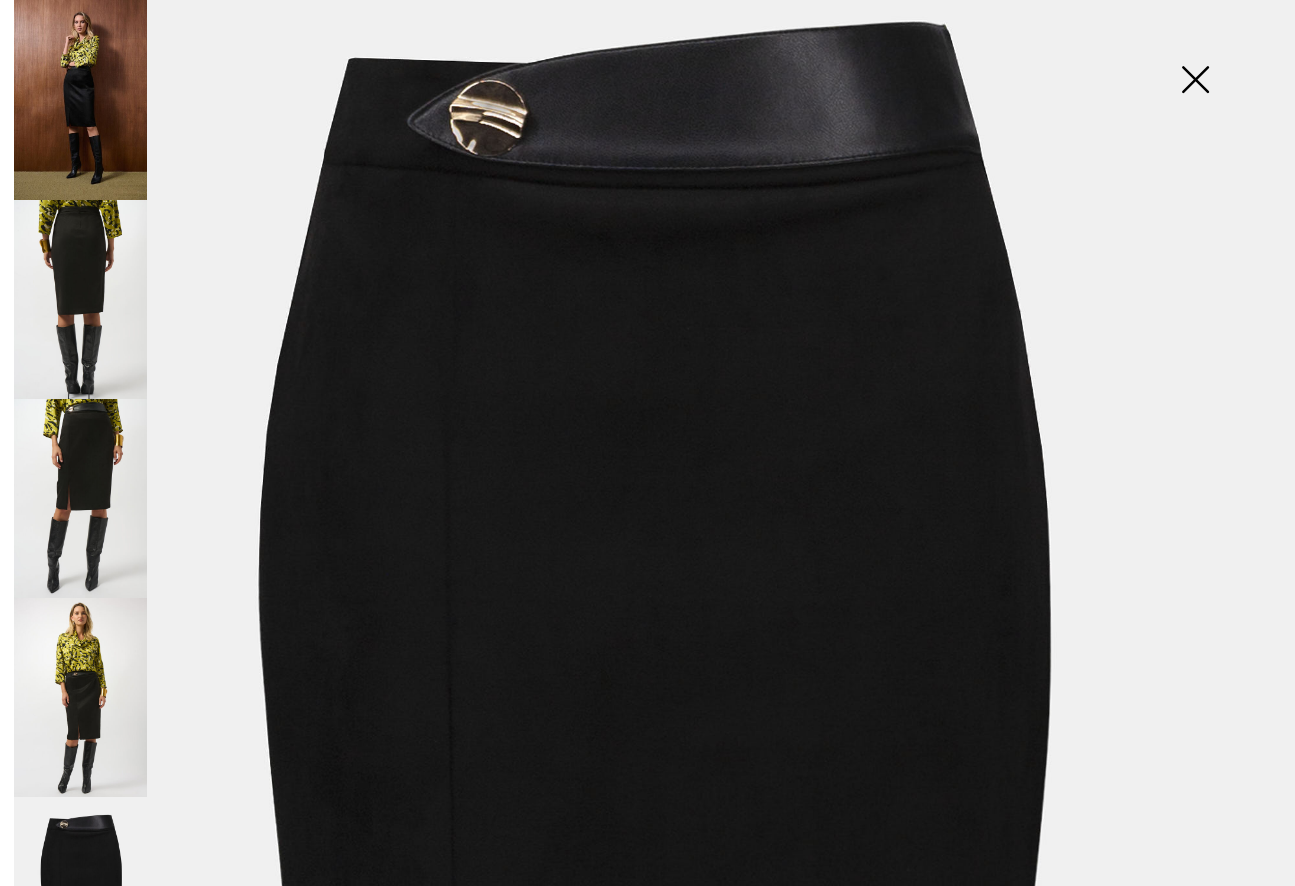 scroll, scrollTop: 0, scrollLeft: 0, axis: both 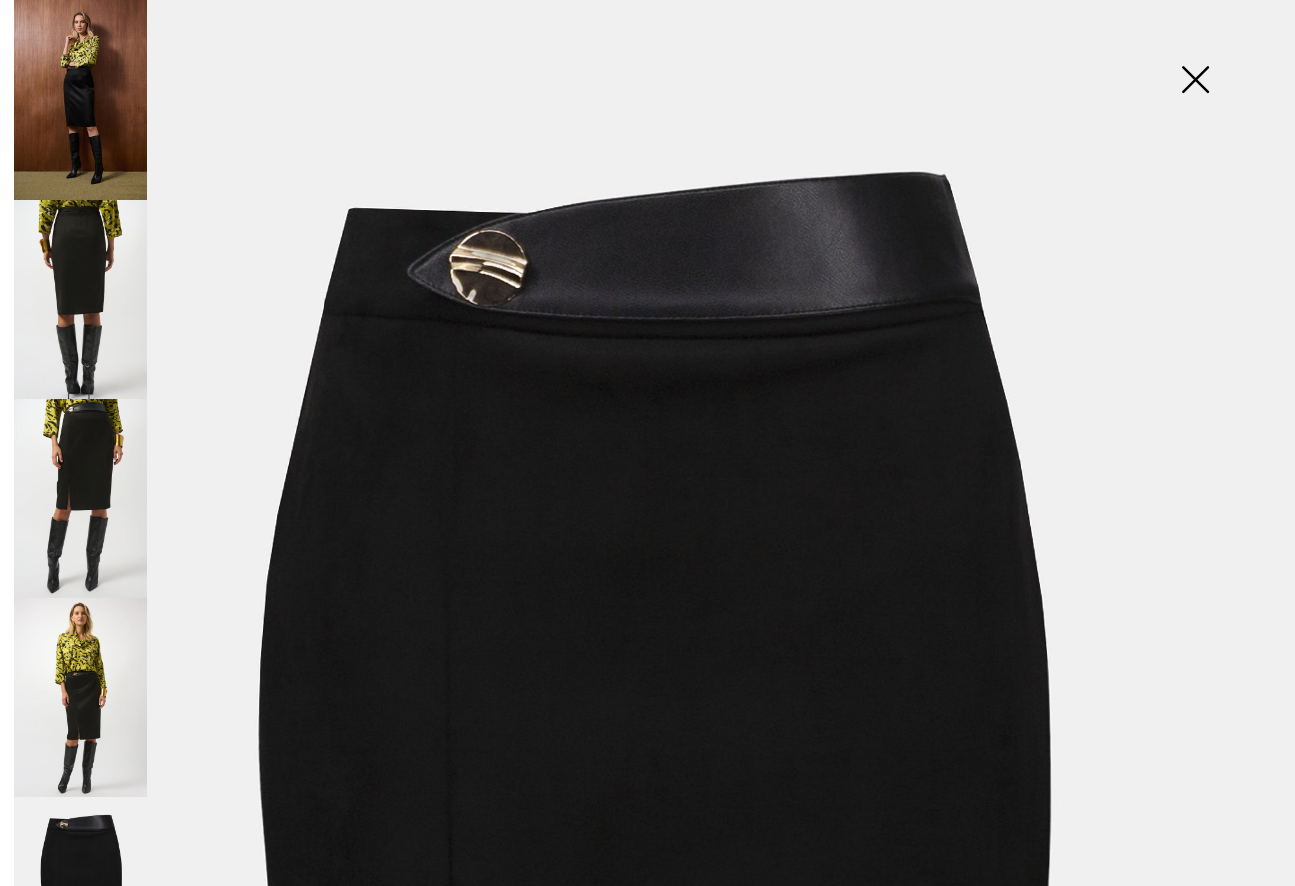 click at bounding box center [80, 498] 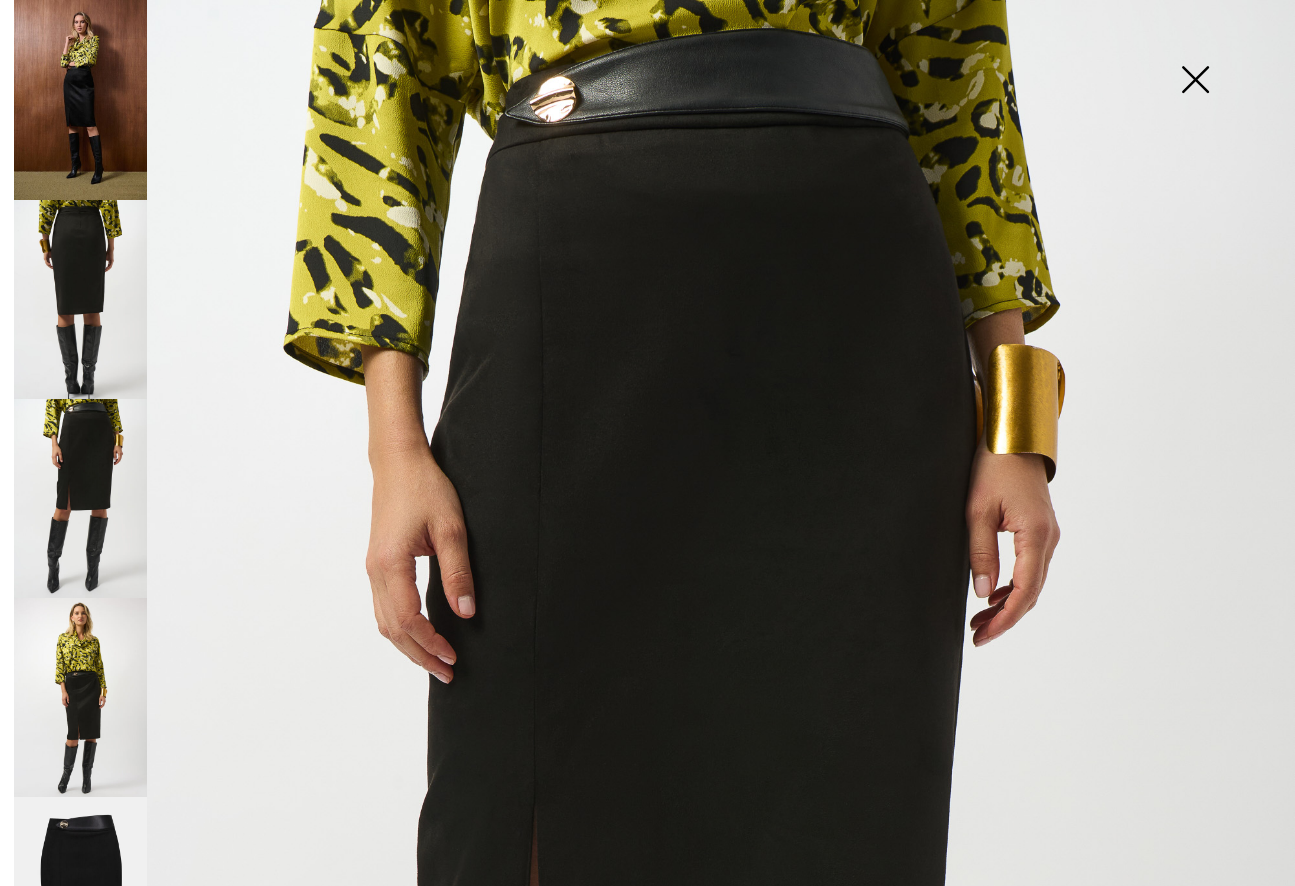 click at bounding box center (1195, 81) 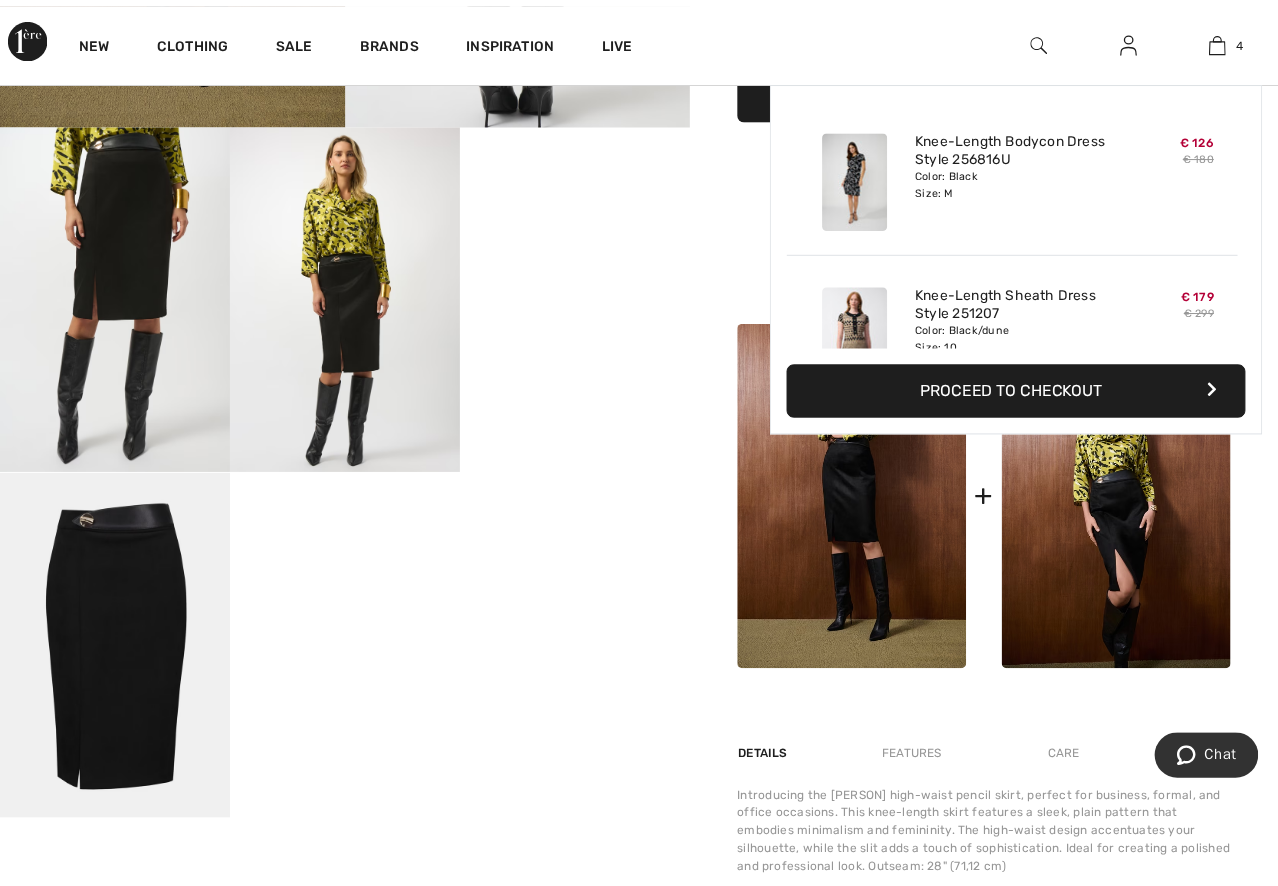 scroll, scrollTop: 600, scrollLeft: 0, axis: vertical 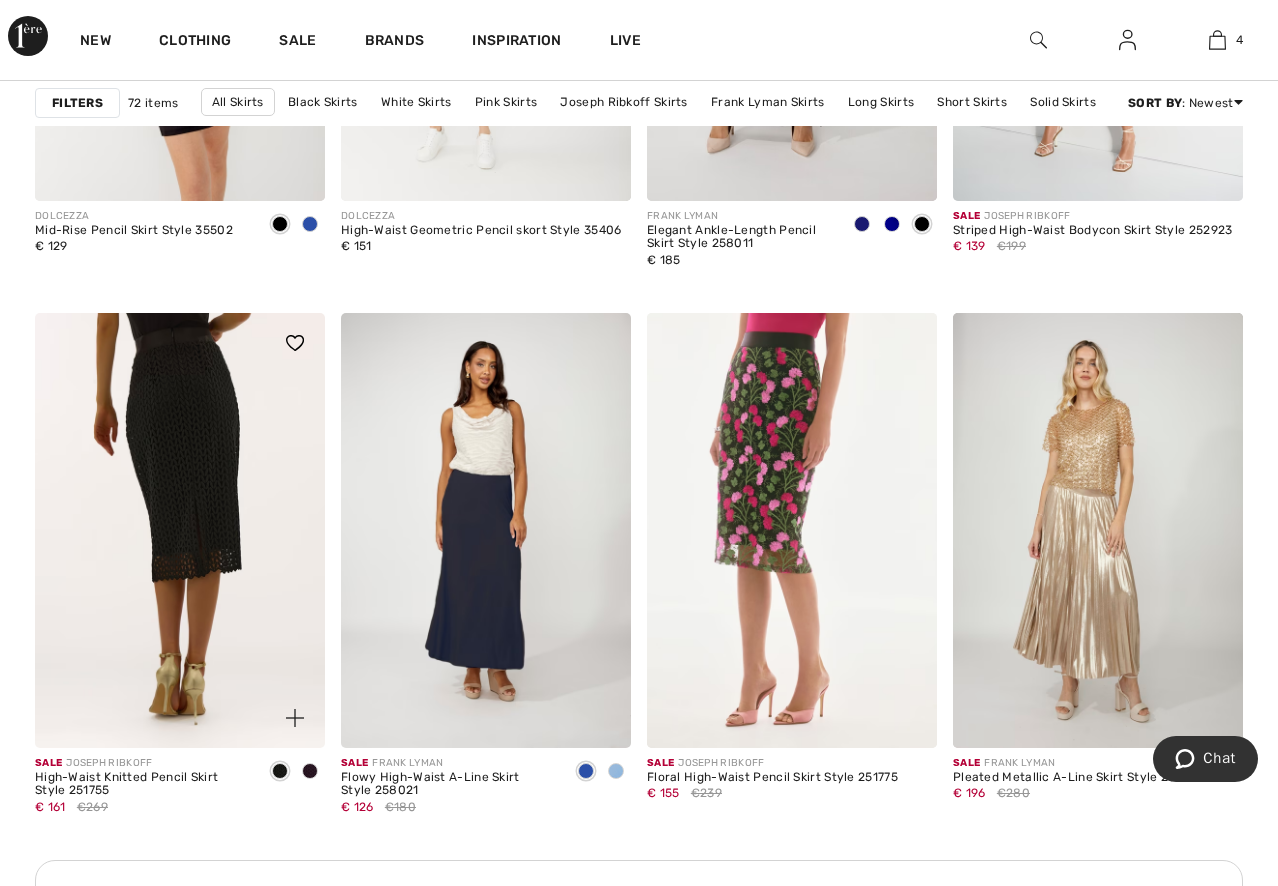 click at bounding box center [180, 530] 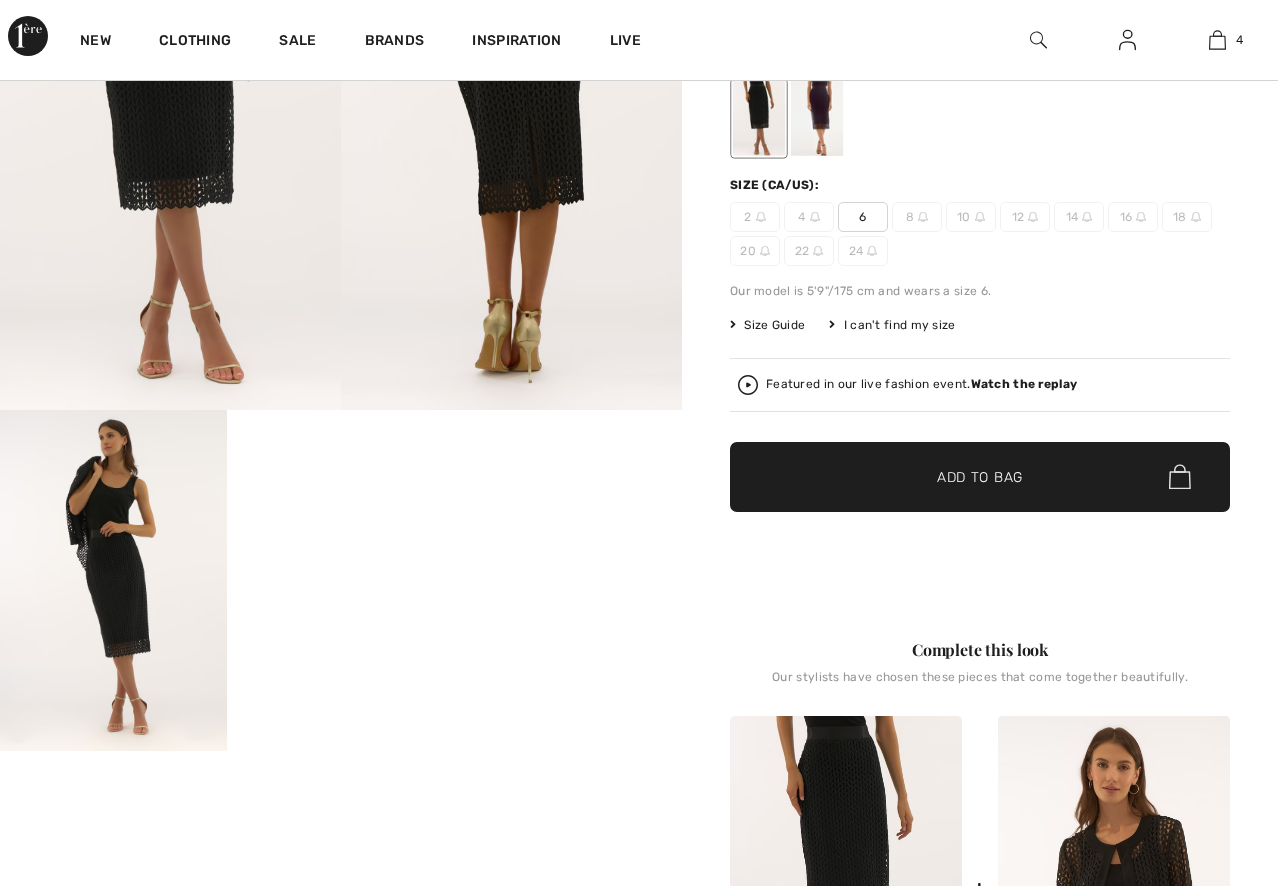 scroll, scrollTop: 600, scrollLeft: 0, axis: vertical 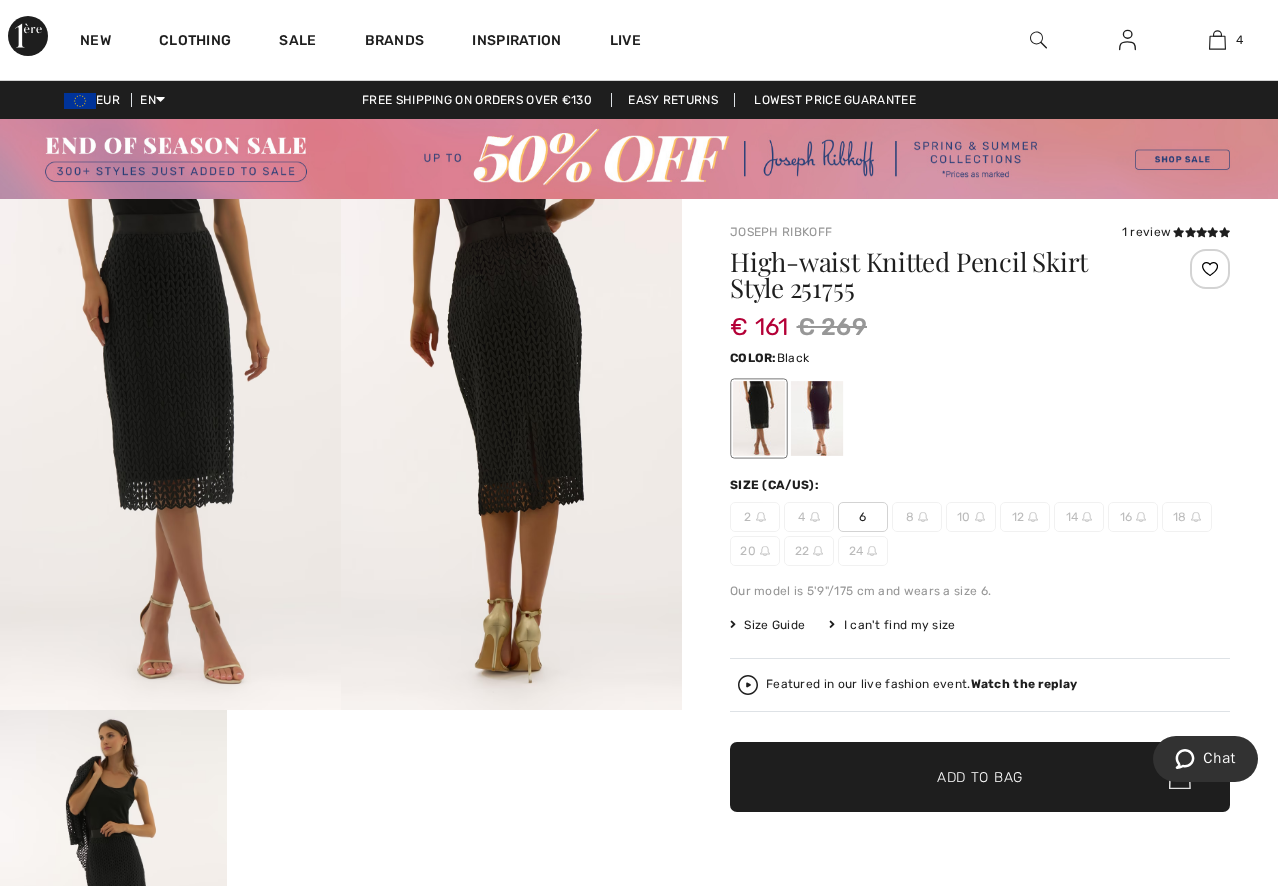click at bounding box center [170, 454] 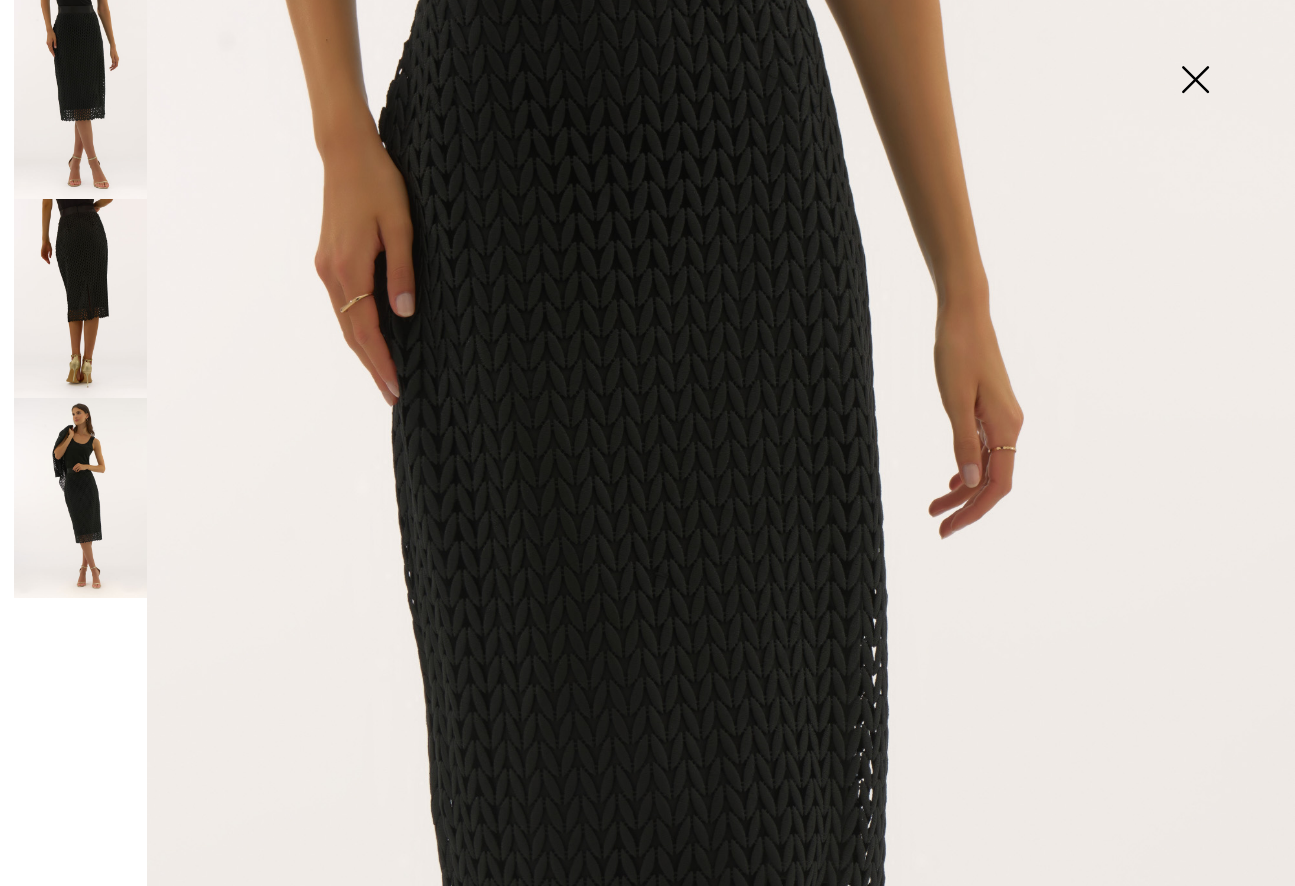 scroll, scrollTop: 0, scrollLeft: 0, axis: both 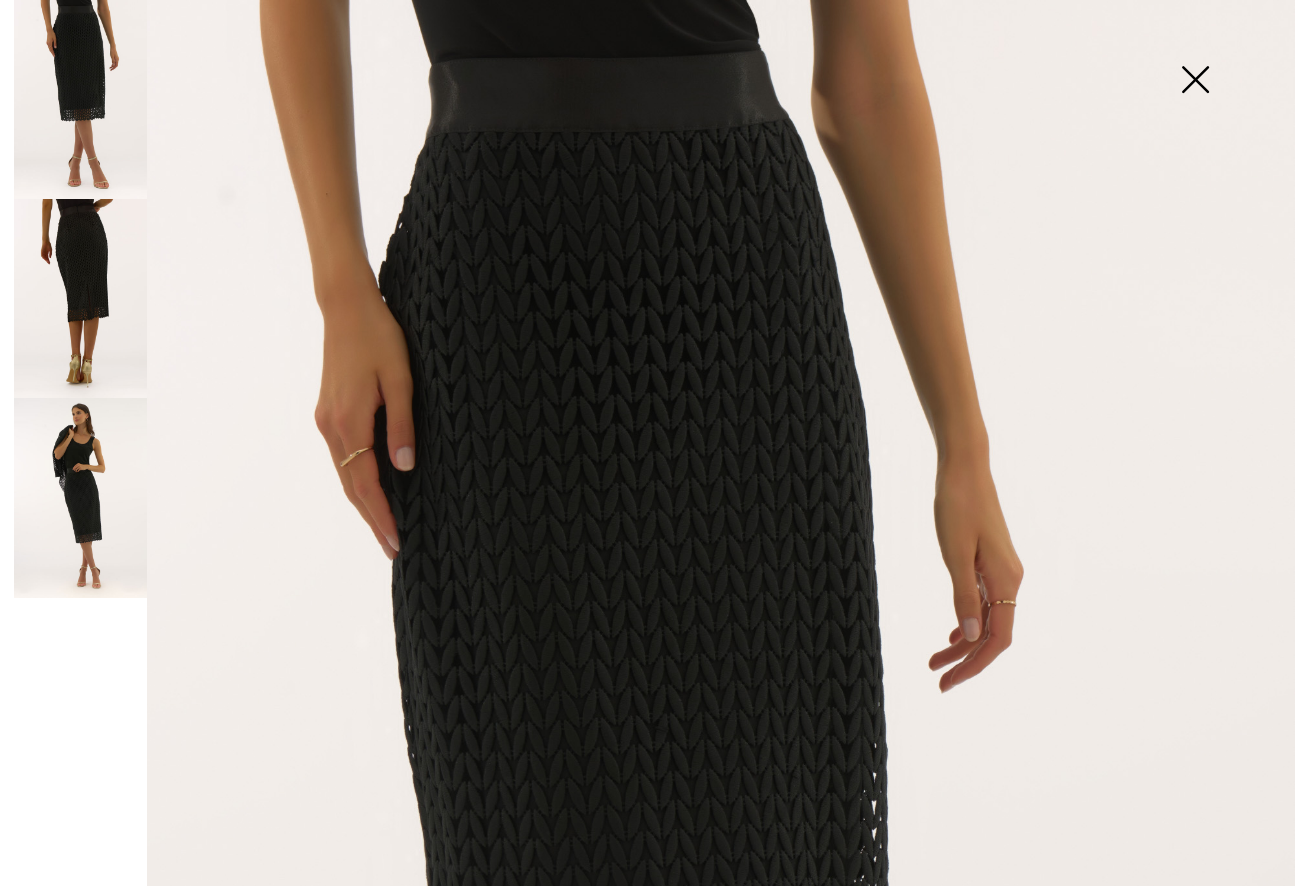 click at bounding box center [80, 298] 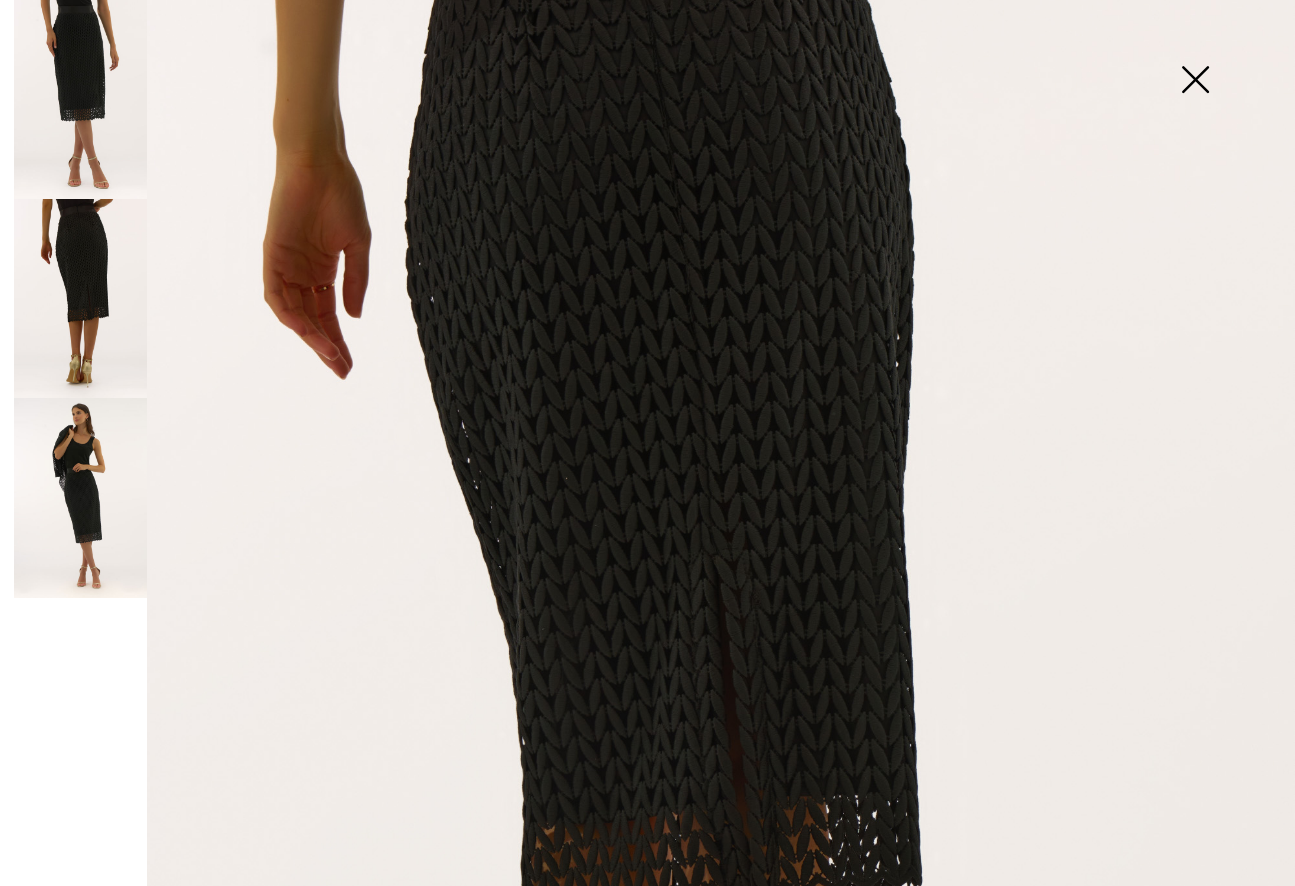 scroll, scrollTop: 0, scrollLeft: 0, axis: both 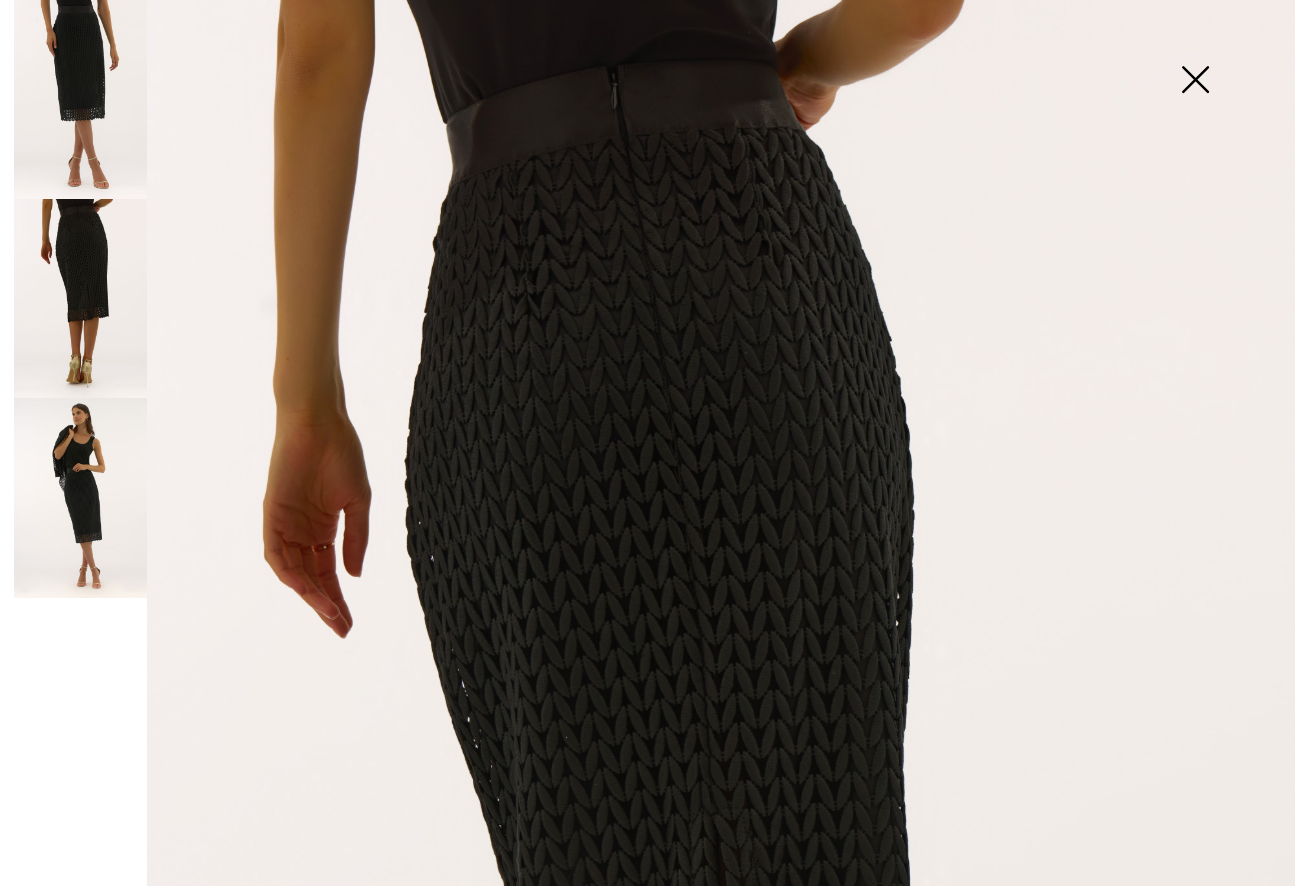 click at bounding box center [80, 99] 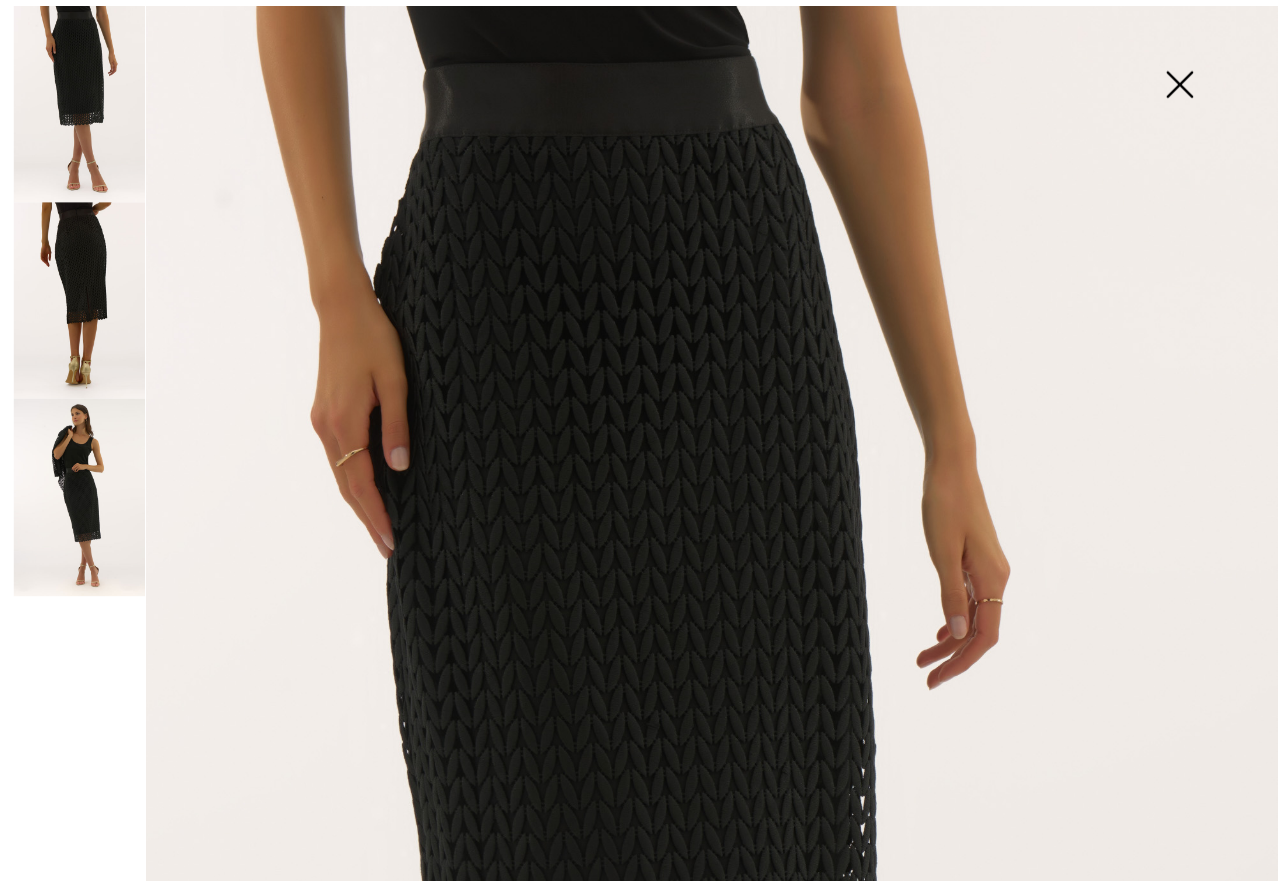 scroll, scrollTop: 500, scrollLeft: 0, axis: vertical 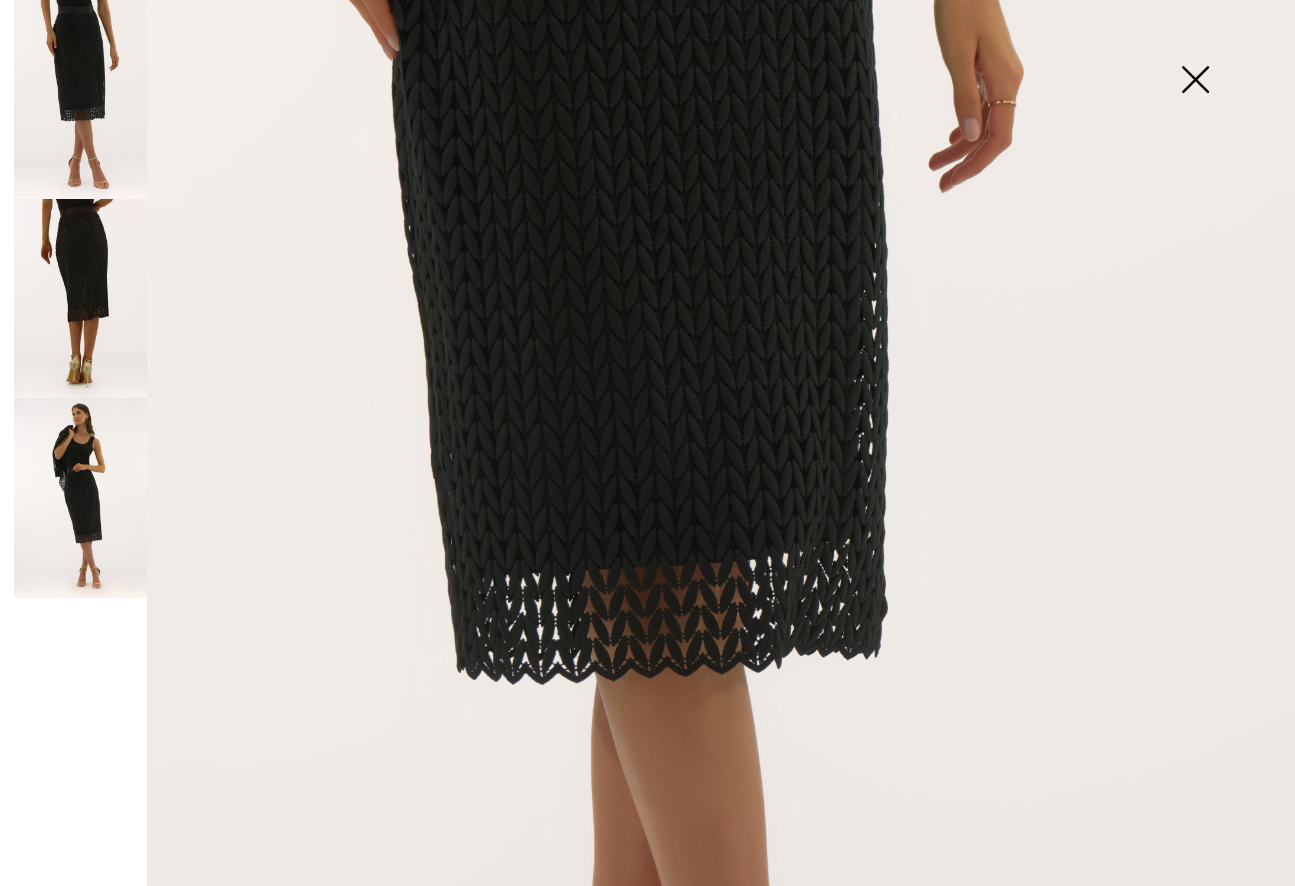 click at bounding box center [1195, 81] 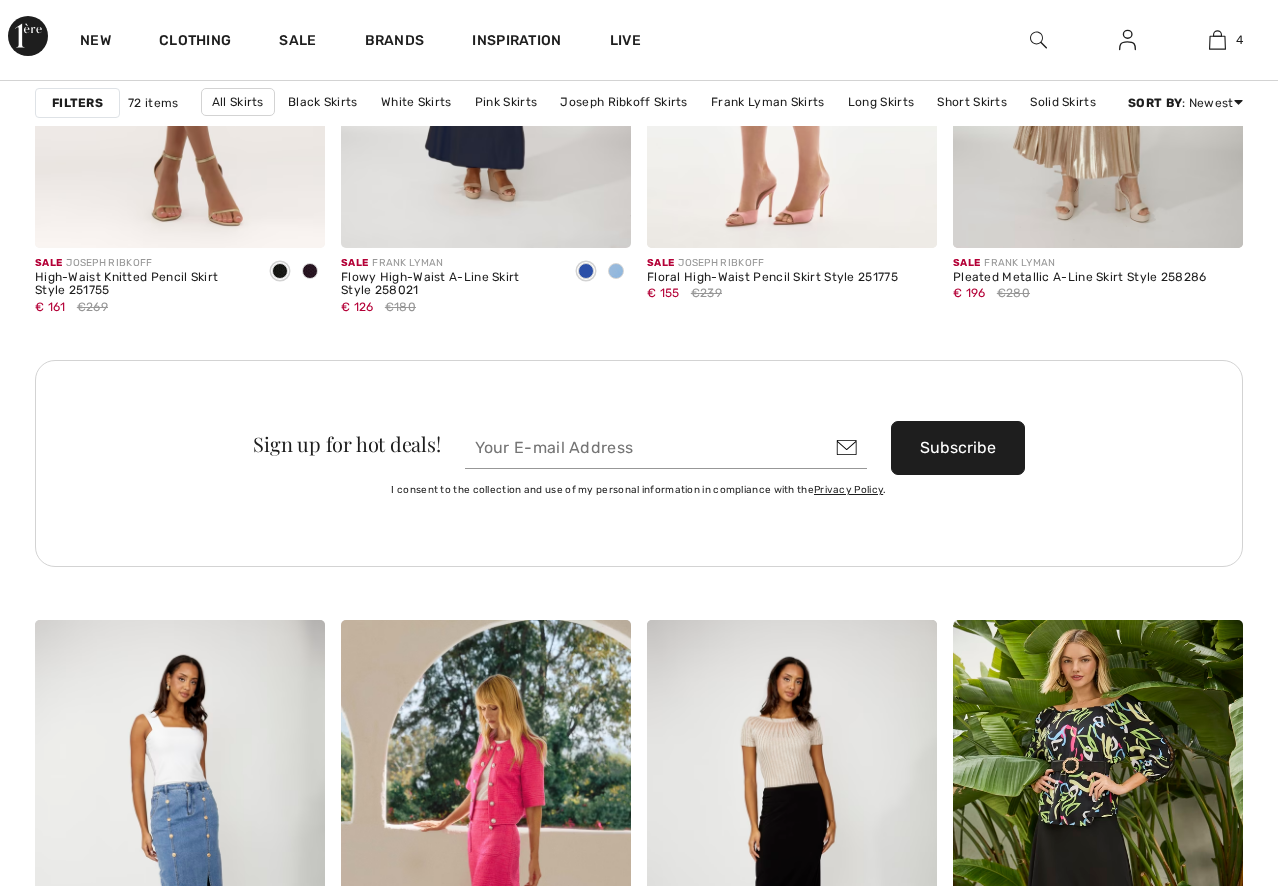 checkbox on "true" 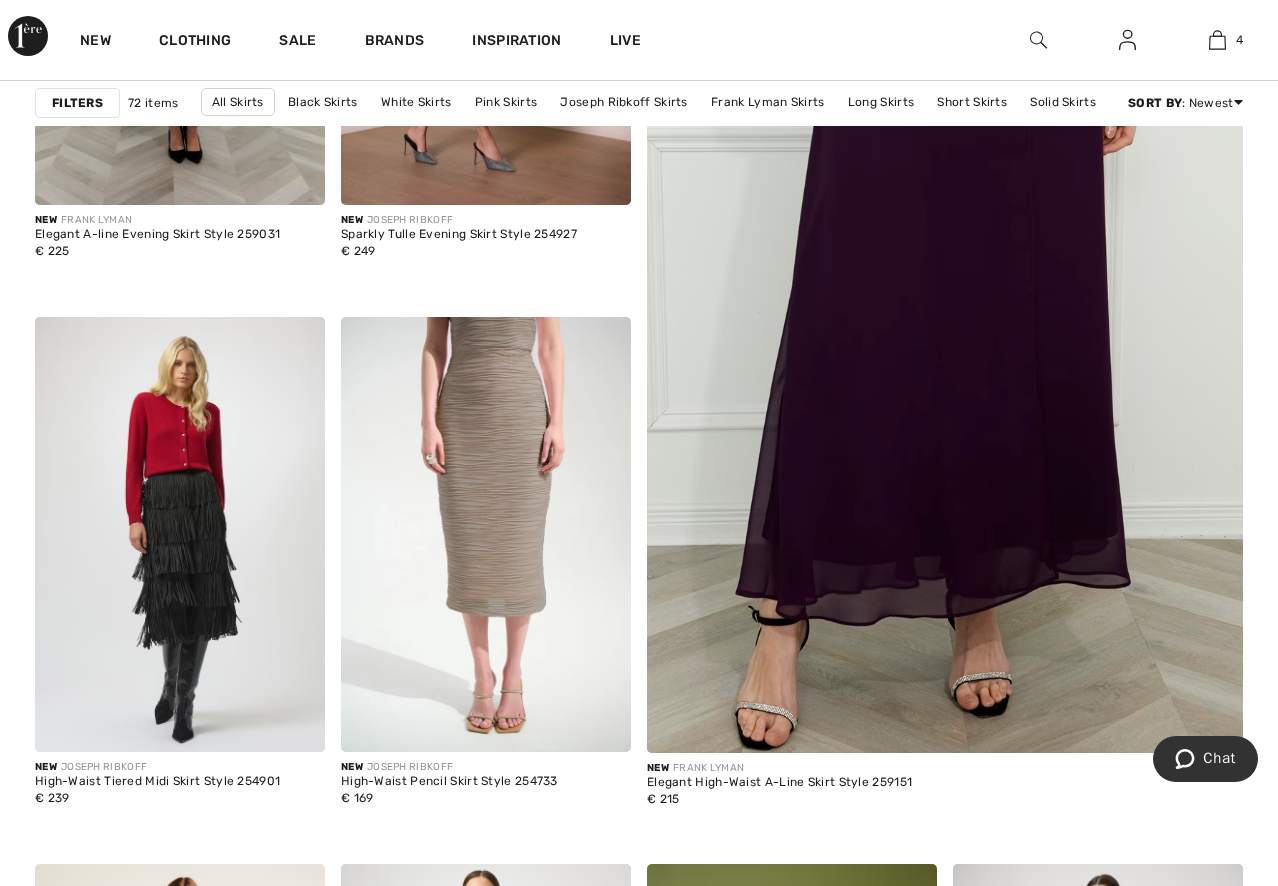 scroll, scrollTop: 900, scrollLeft: 0, axis: vertical 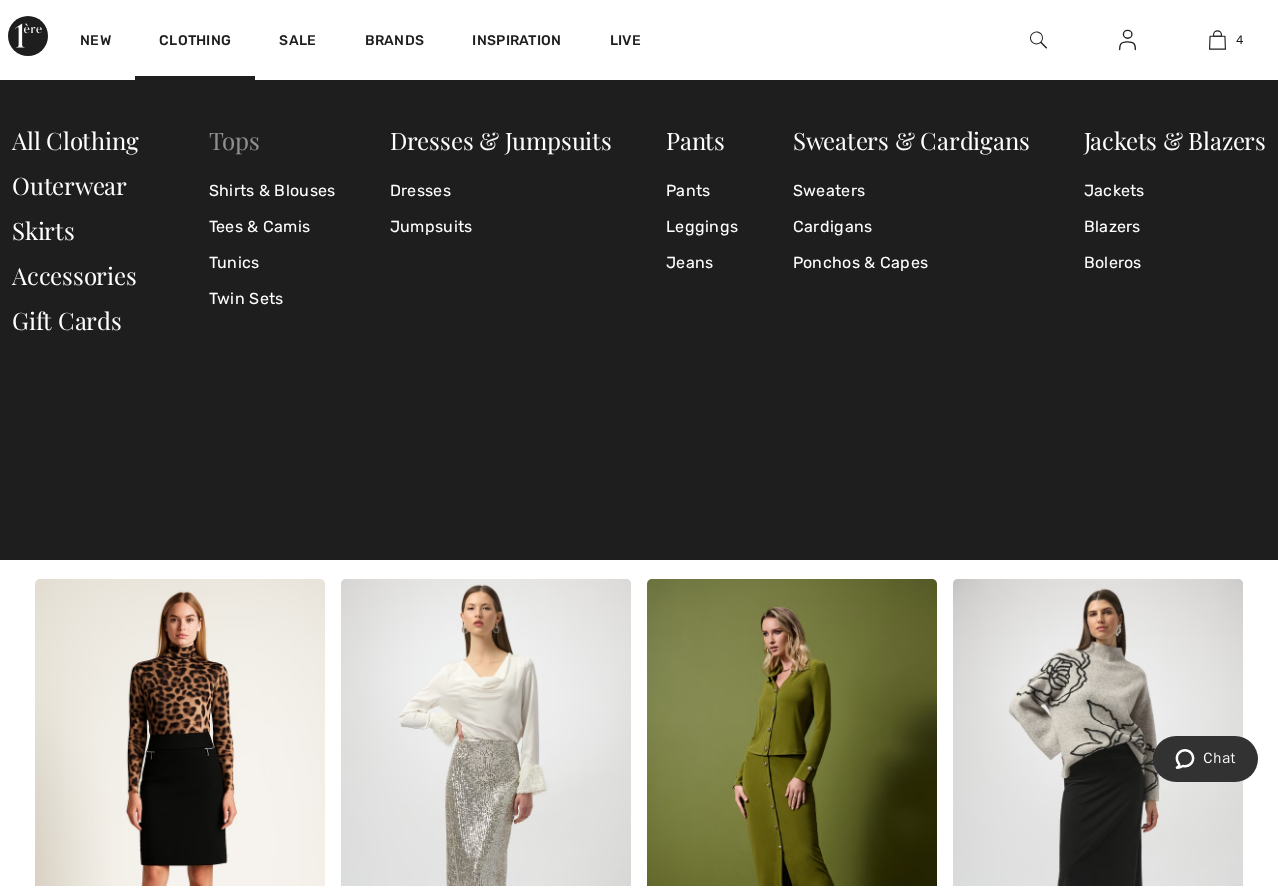 click on "Tops" at bounding box center [234, 140] 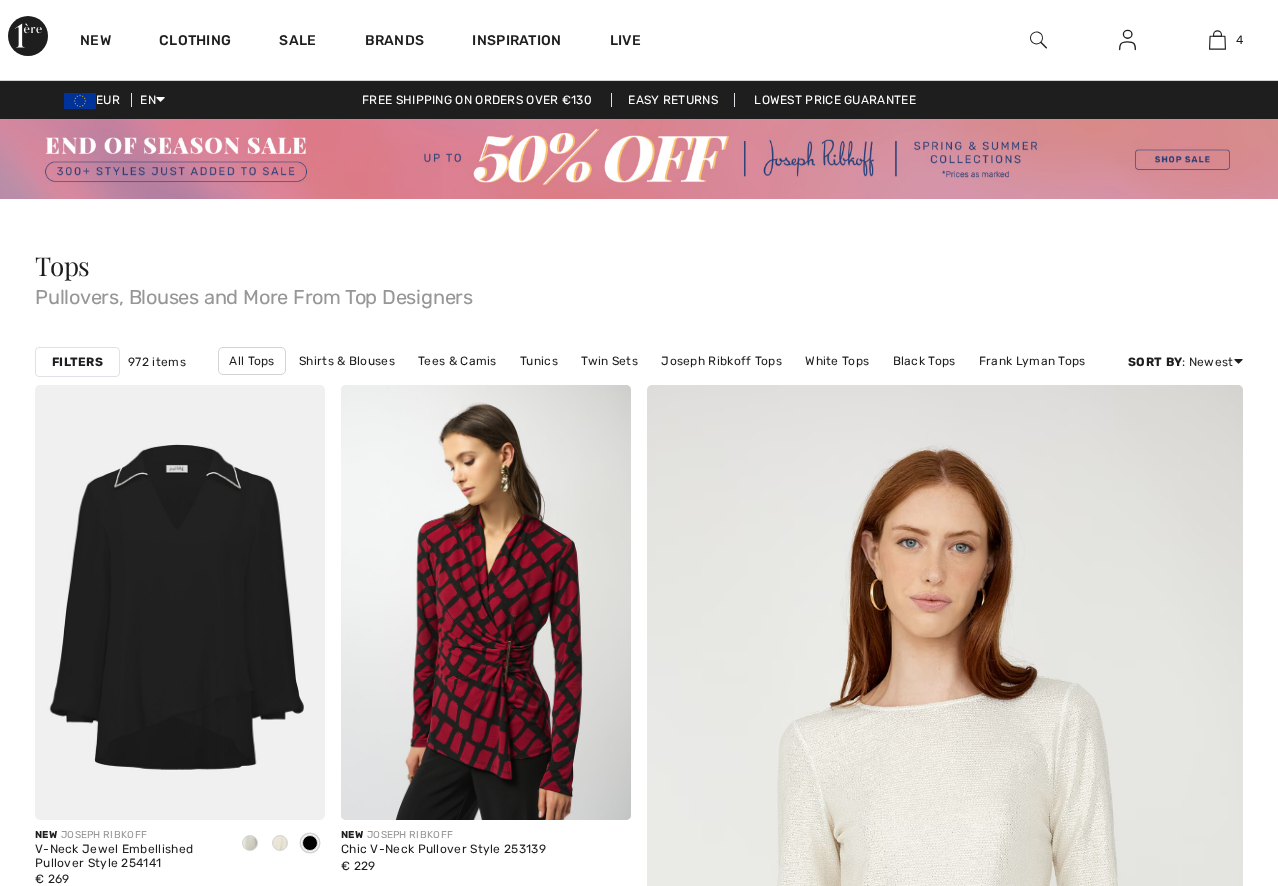 checkbox on "true" 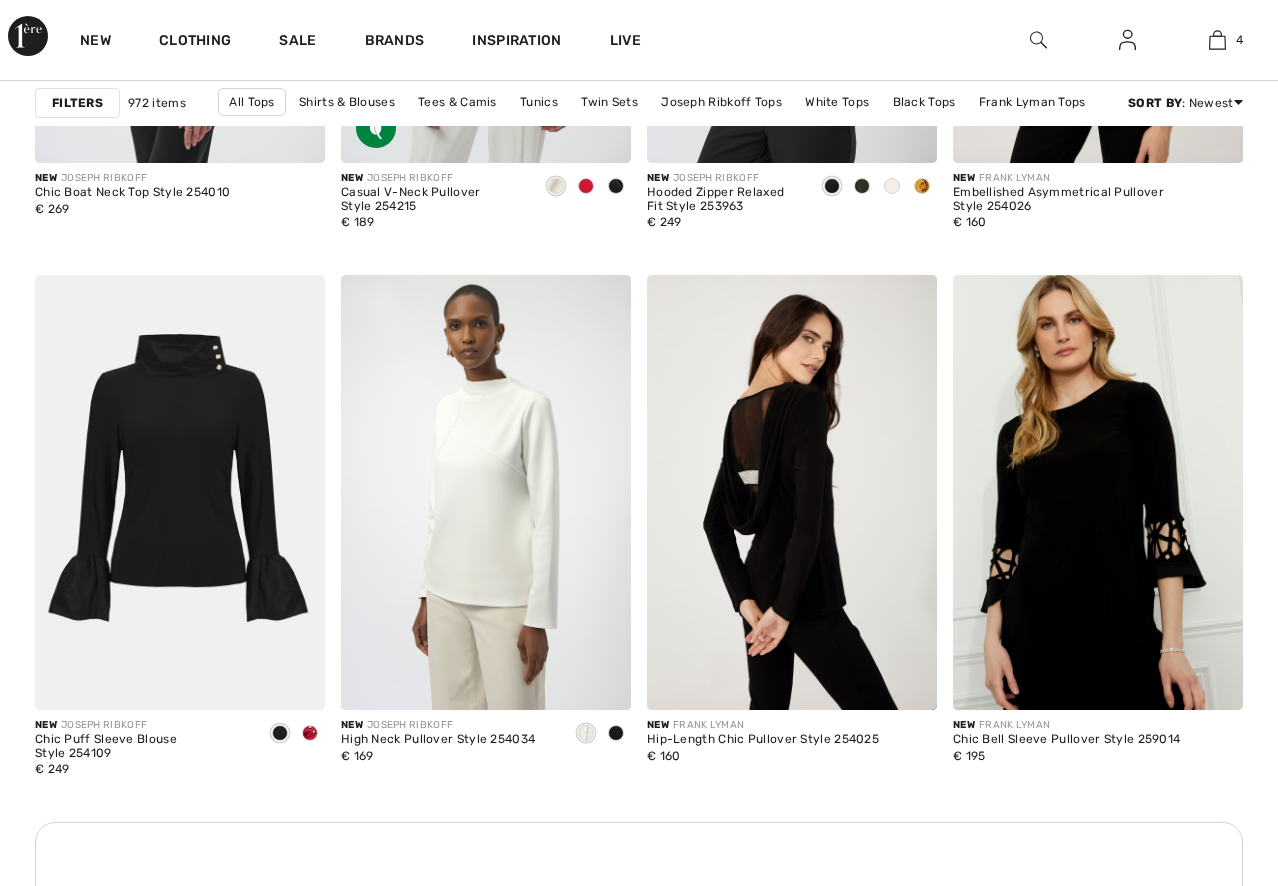 scroll, scrollTop: 2214, scrollLeft: 0, axis: vertical 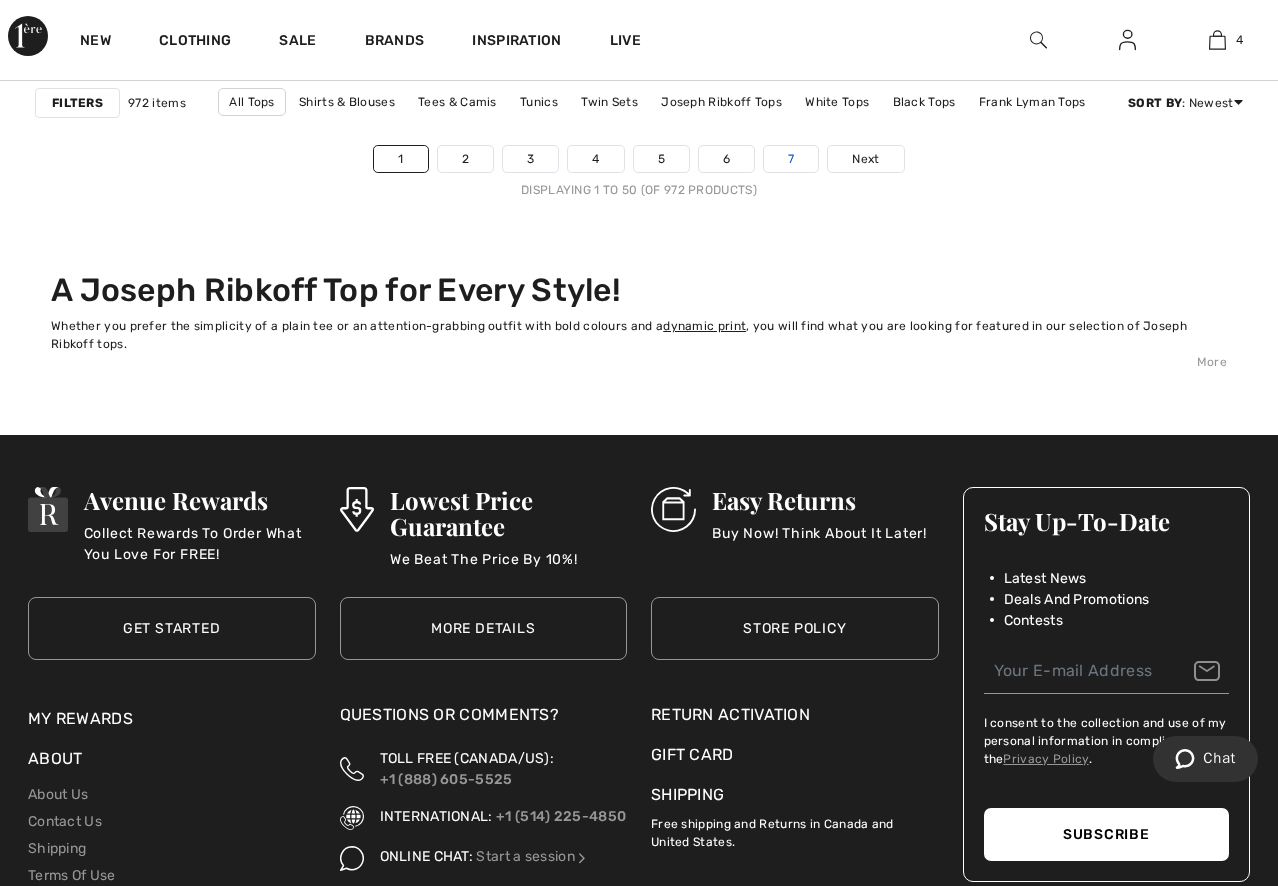 click on "7" at bounding box center [791, 159] 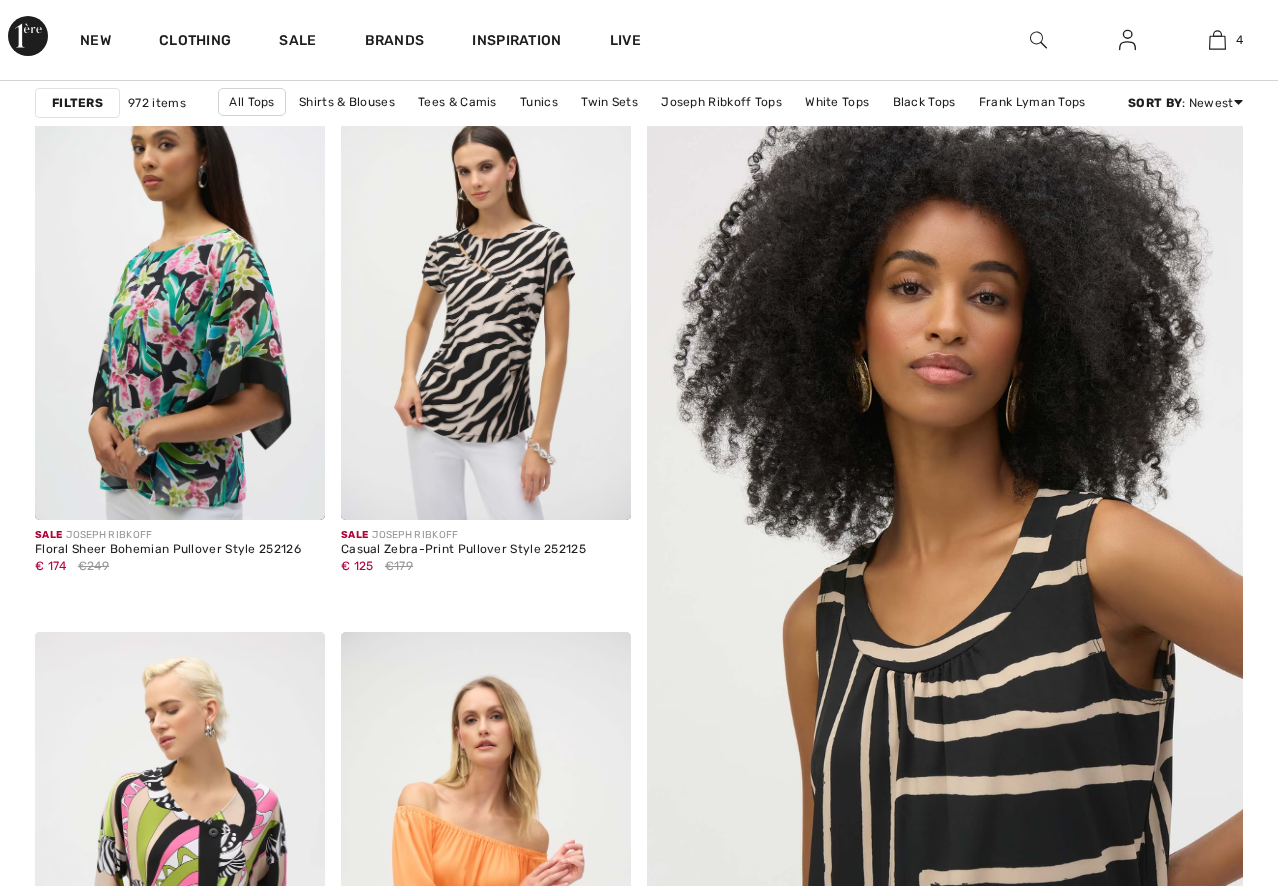 scroll, scrollTop: 300, scrollLeft: 0, axis: vertical 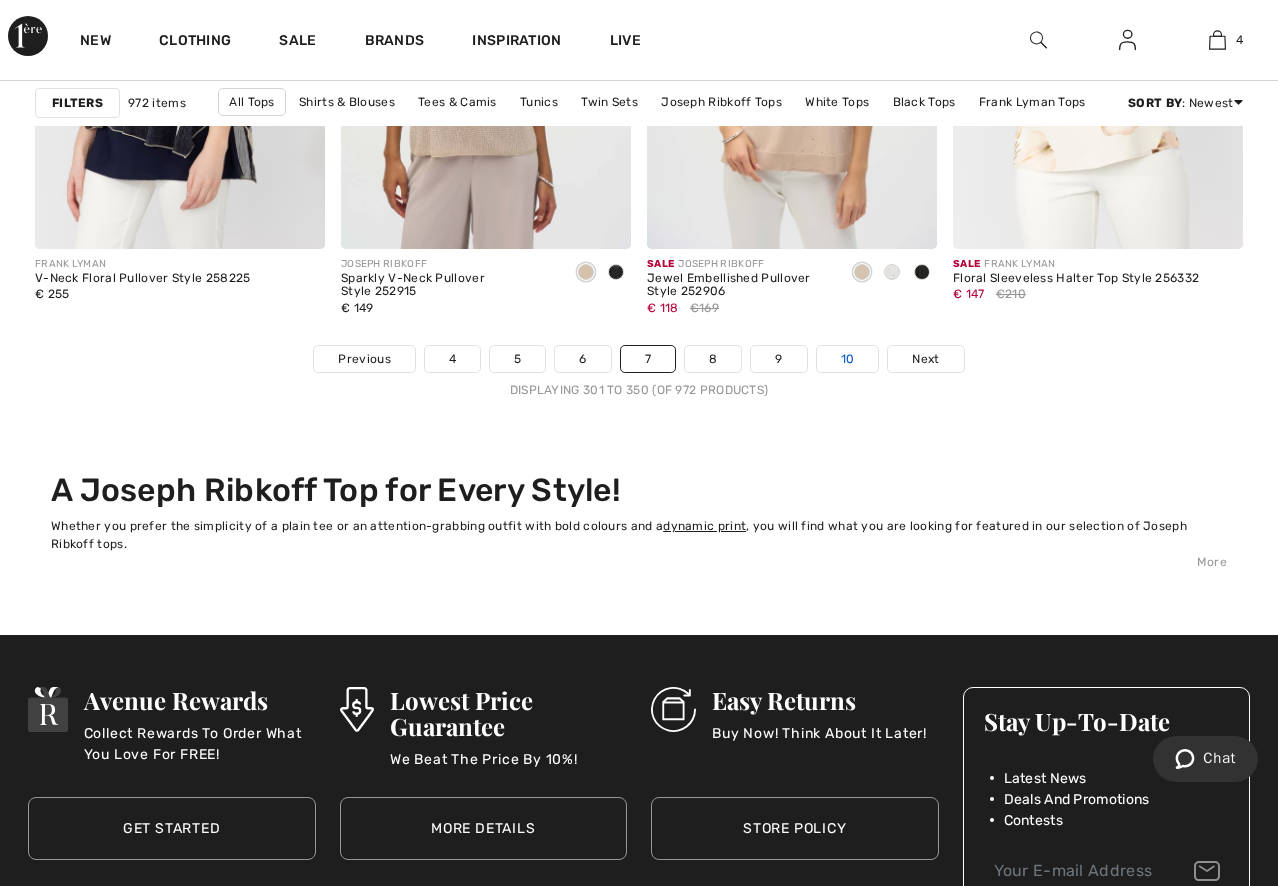 click on "10" at bounding box center (848, 359) 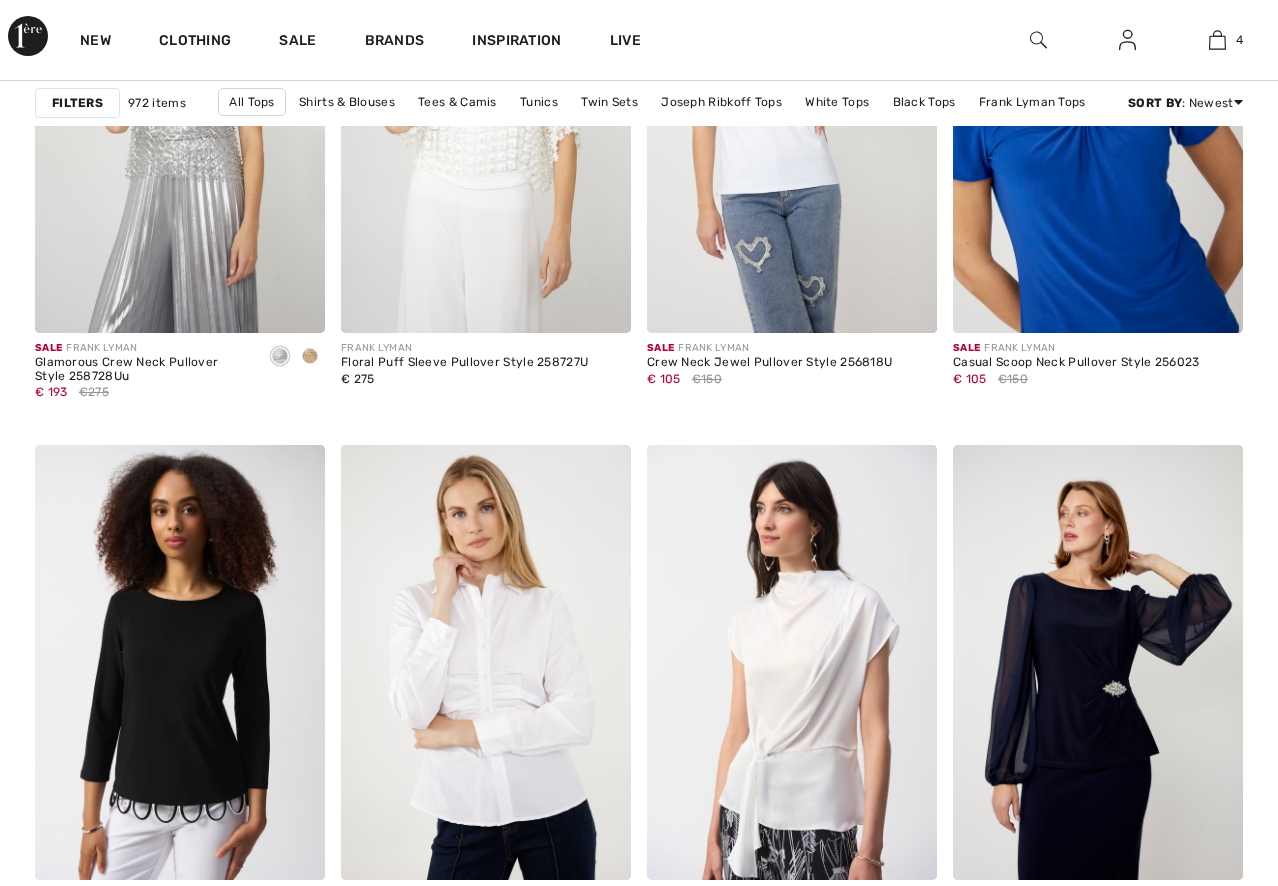 scroll, scrollTop: 2300, scrollLeft: 0, axis: vertical 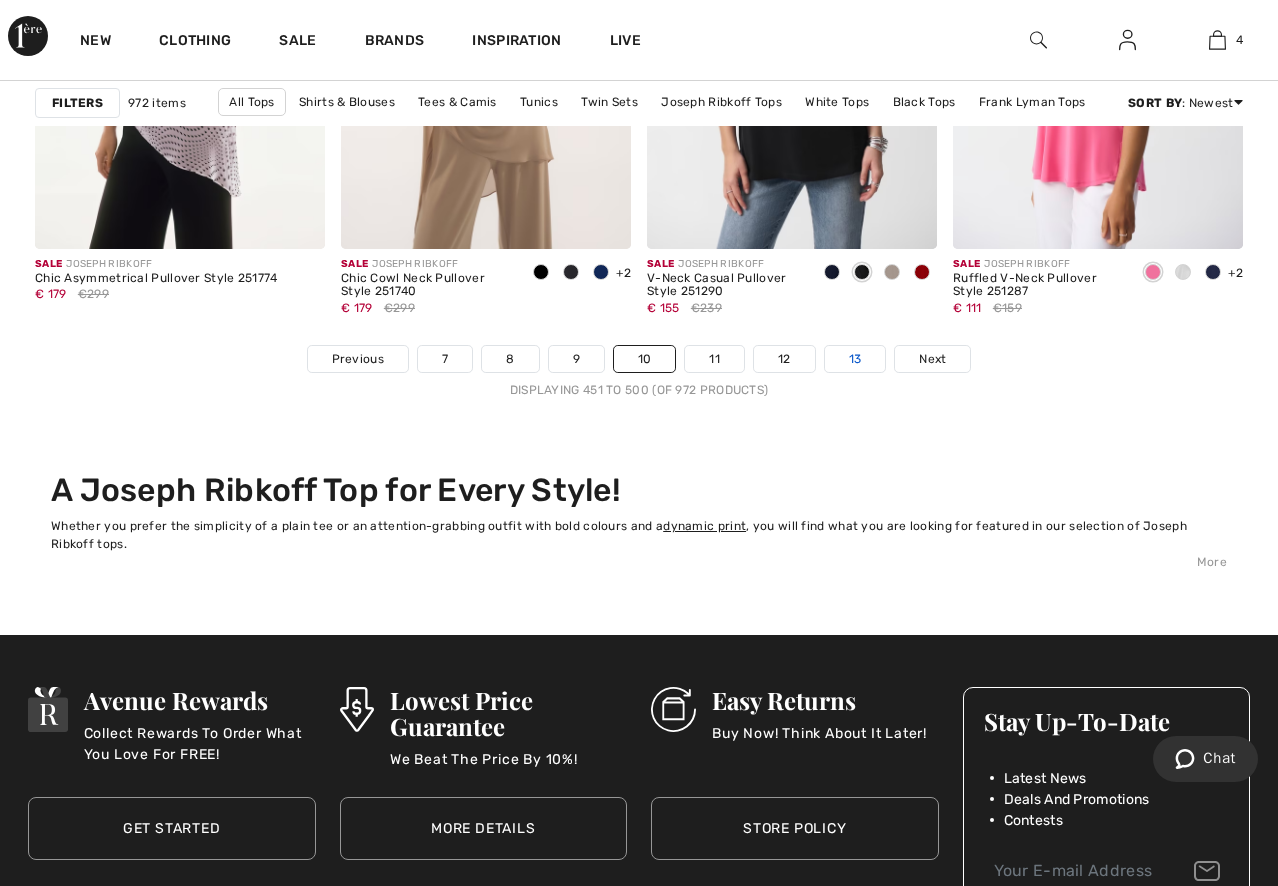 click on "13" at bounding box center [855, 359] 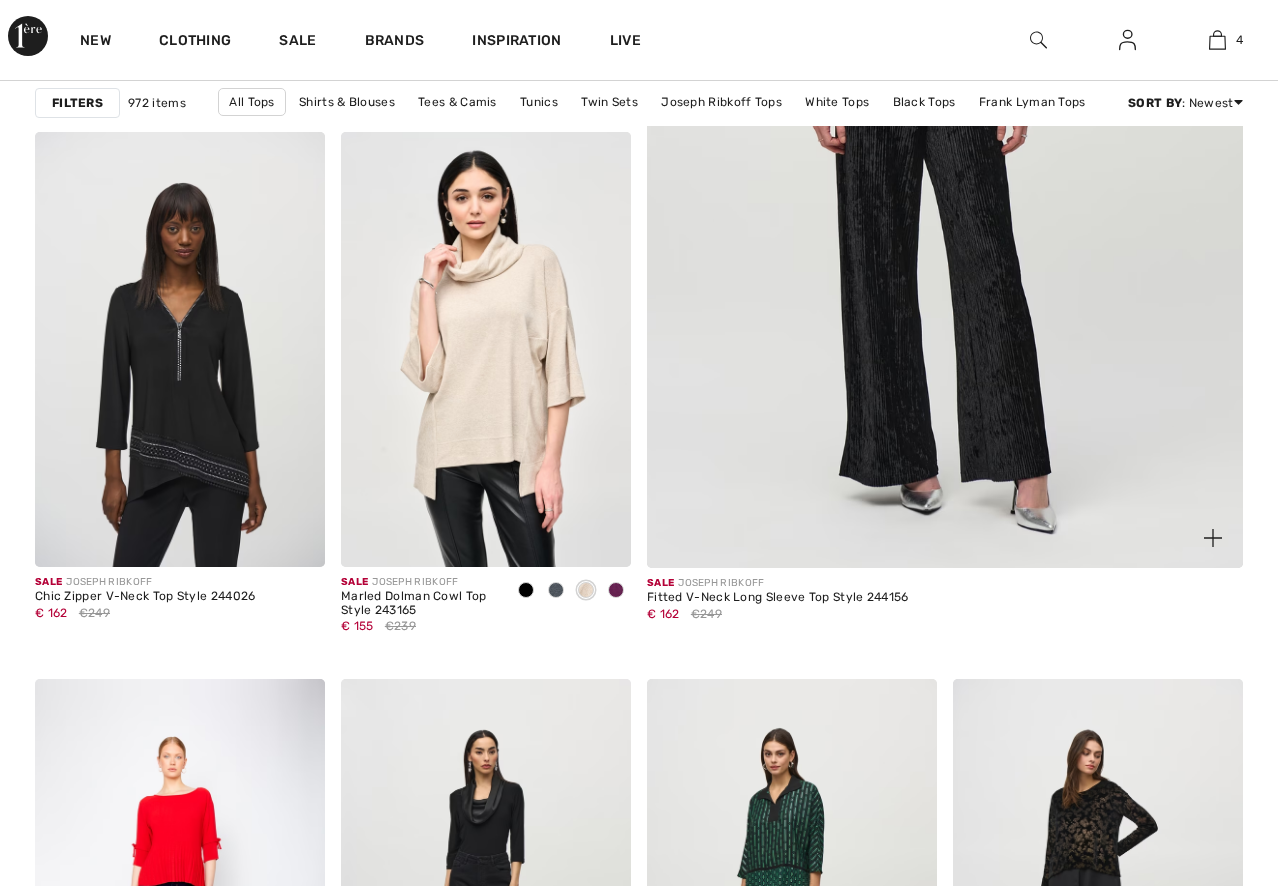scroll, scrollTop: 1041, scrollLeft: 0, axis: vertical 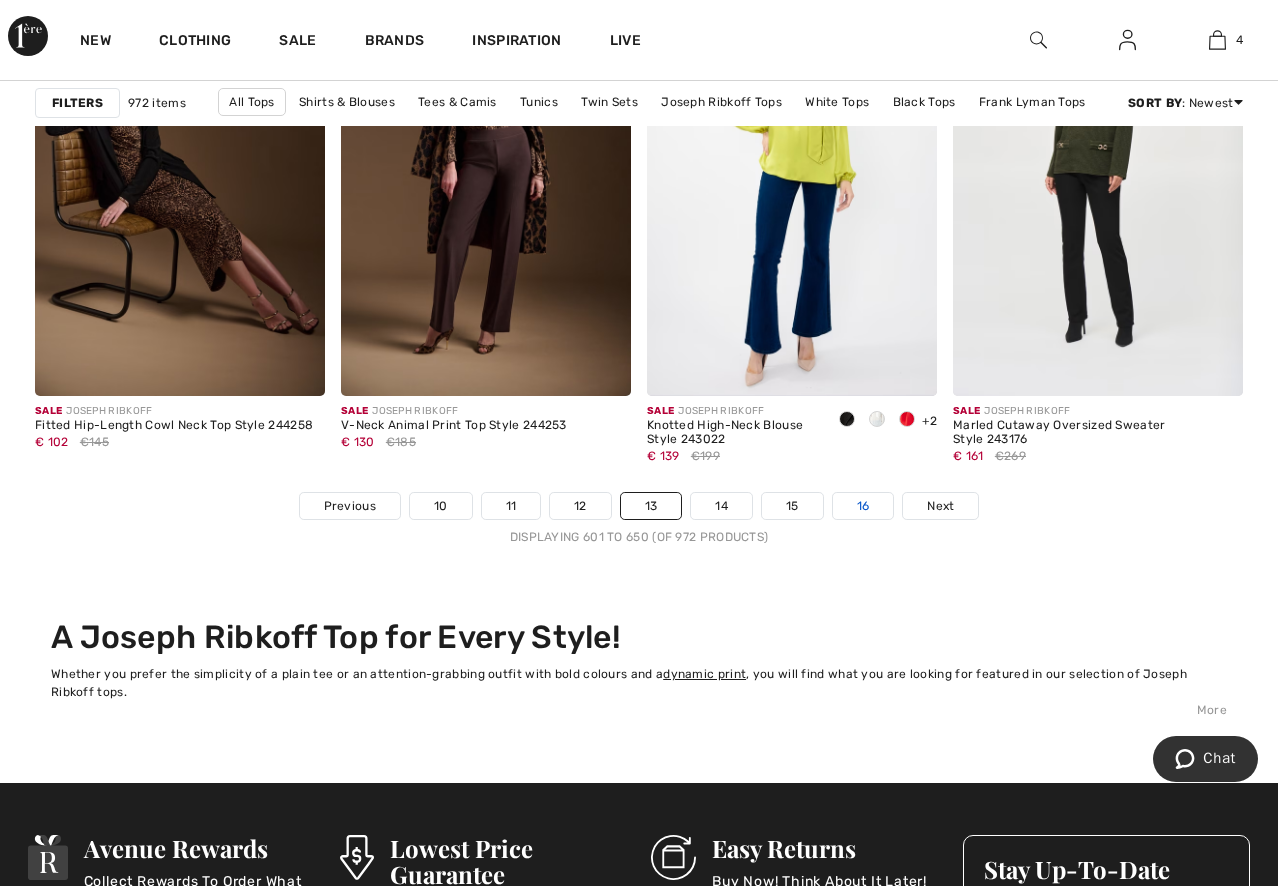 click on "16" at bounding box center (863, 506) 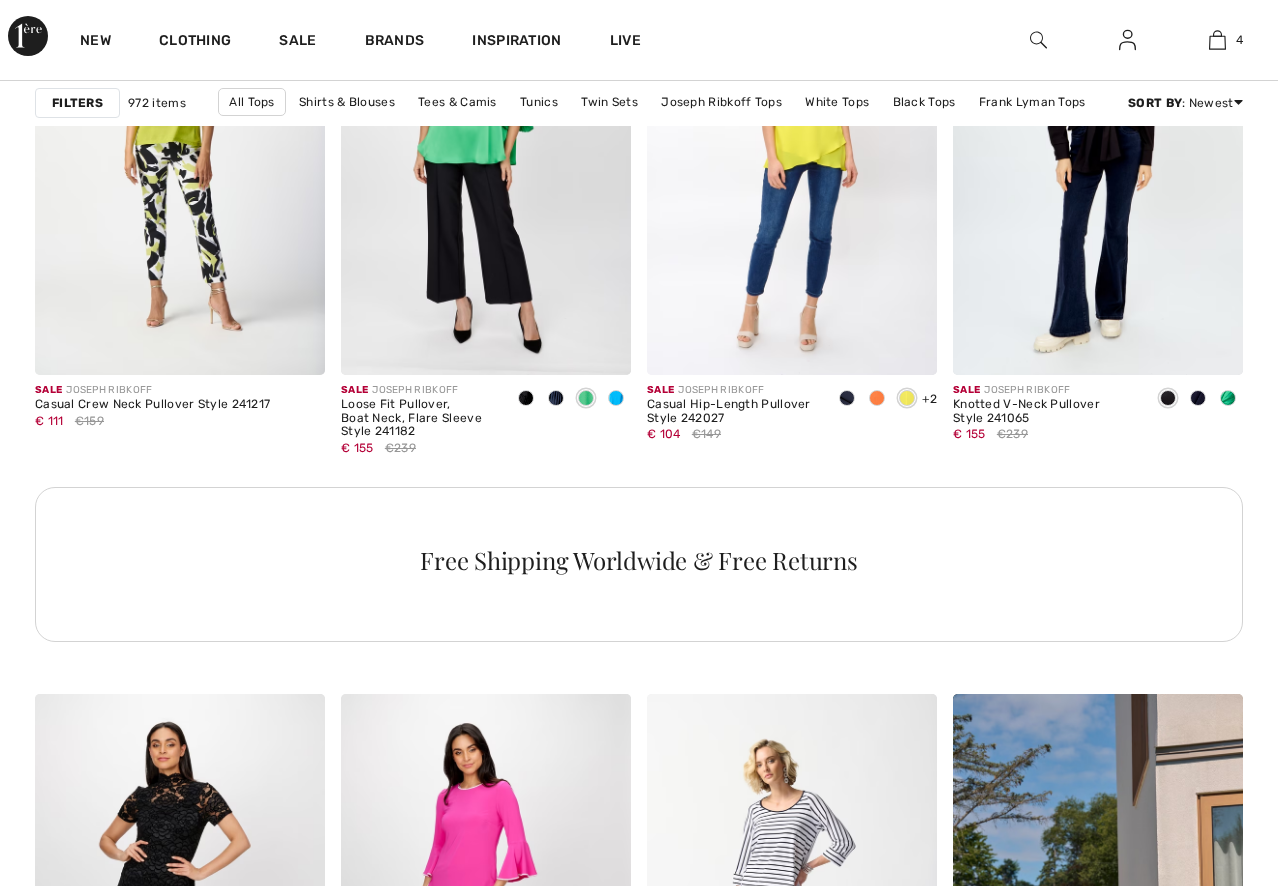 checkbox on "true" 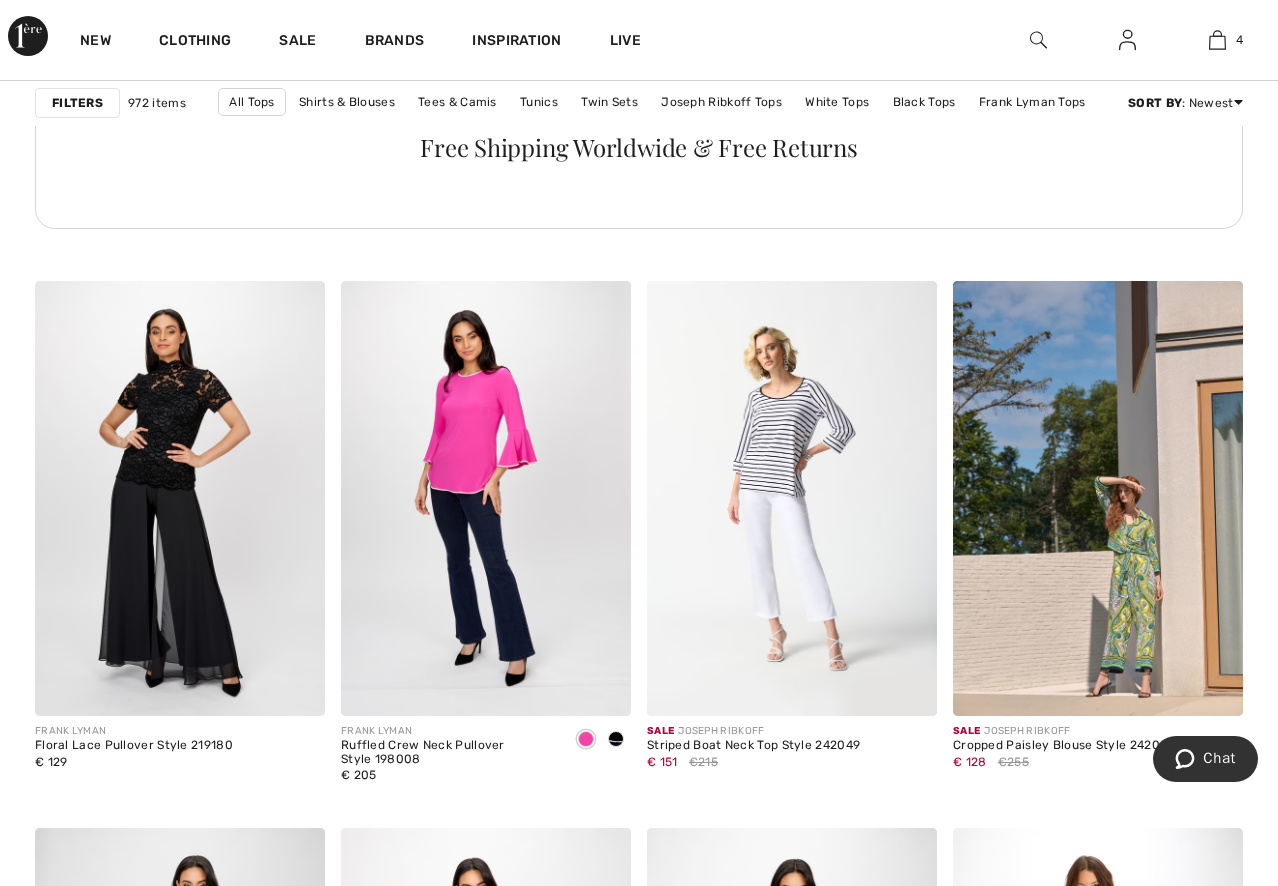 scroll, scrollTop: 0, scrollLeft: 0, axis: both 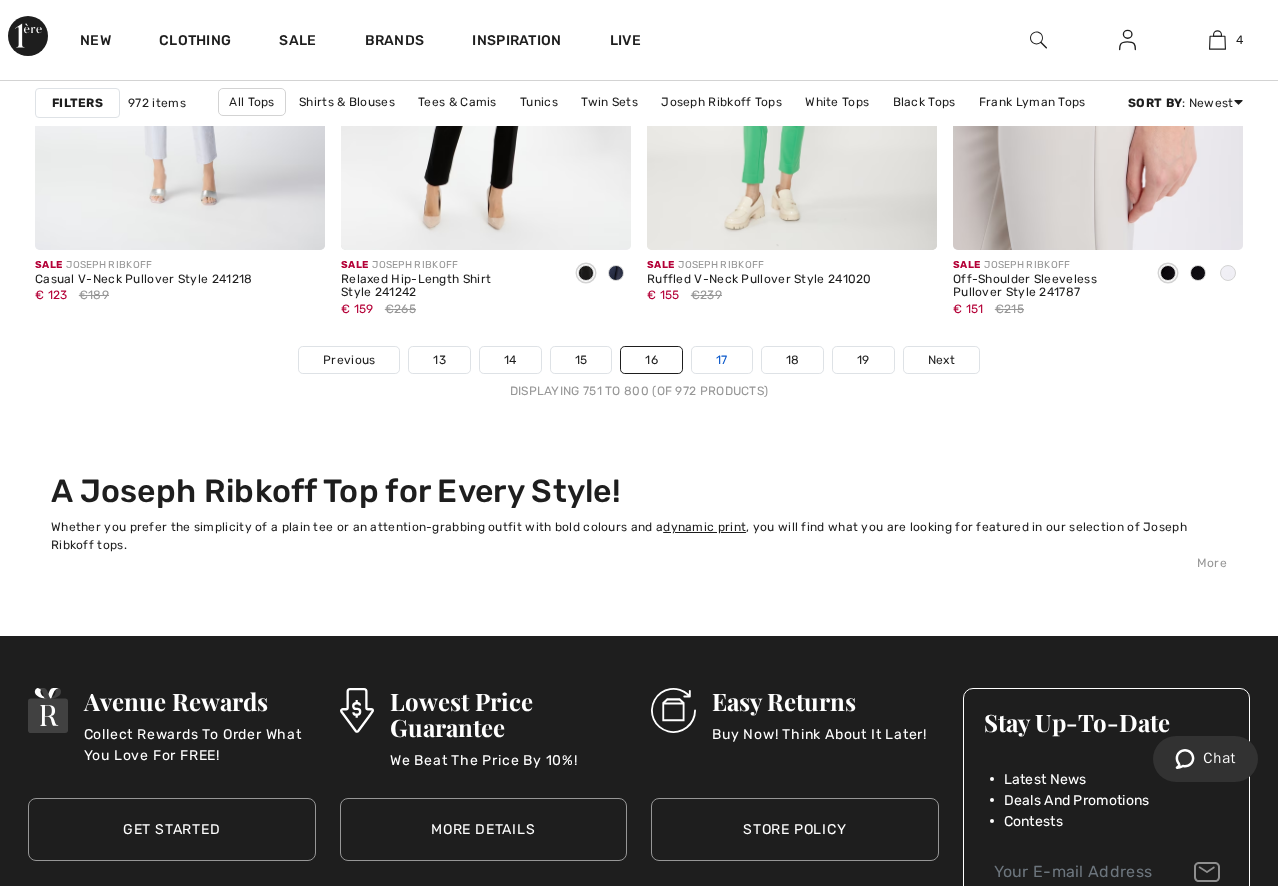 click on "17" at bounding box center [722, 360] 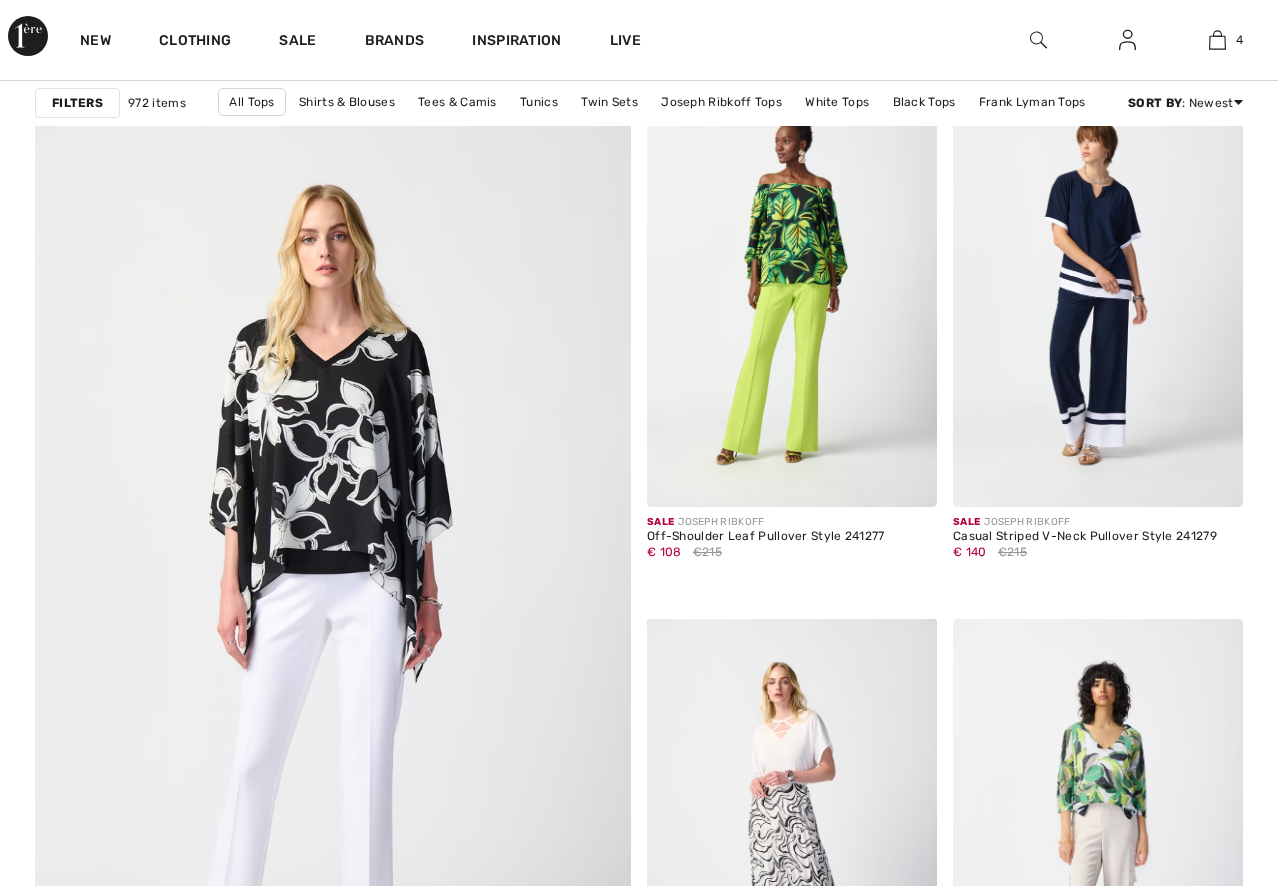 scroll, scrollTop: 4600, scrollLeft: 0, axis: vertical 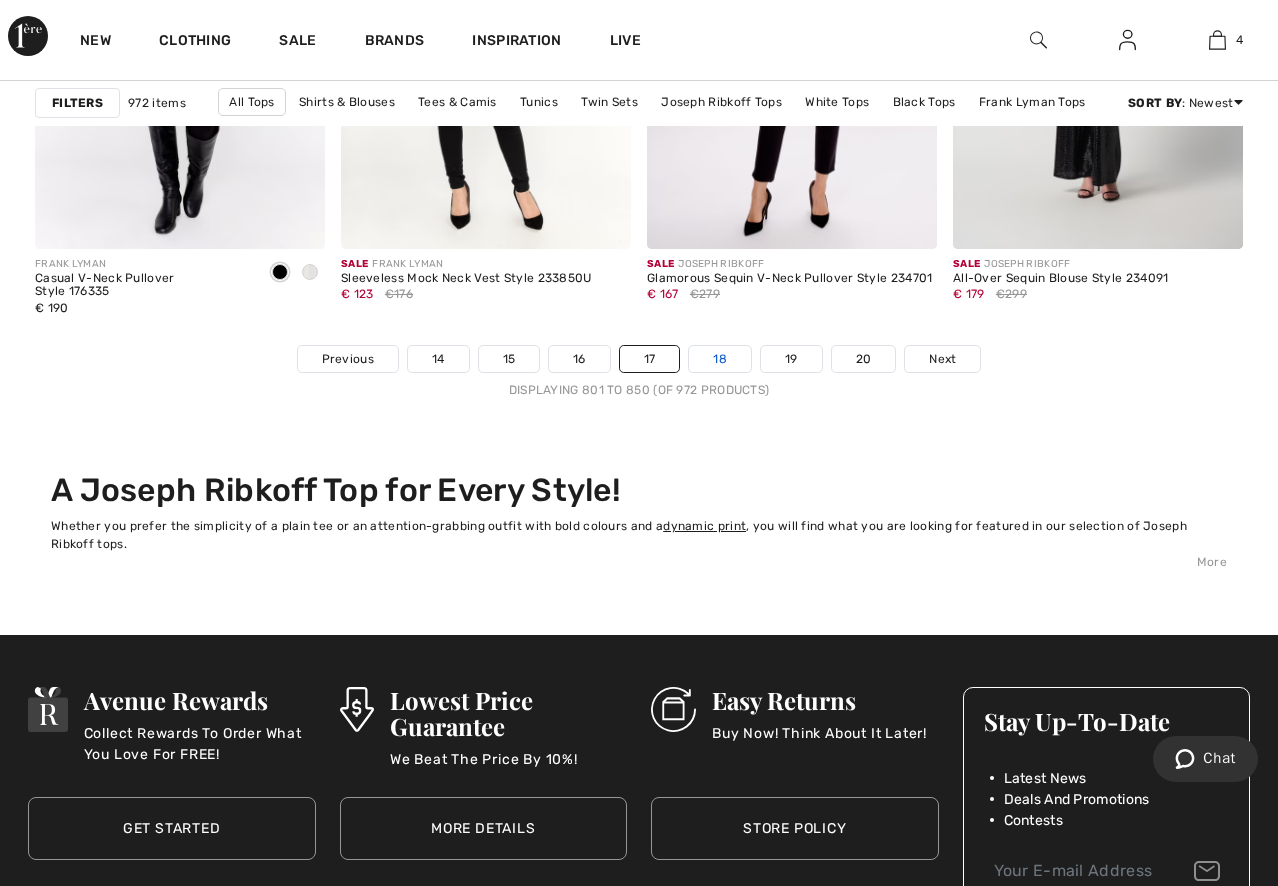 click on "18" at bounding box center [720, 359] 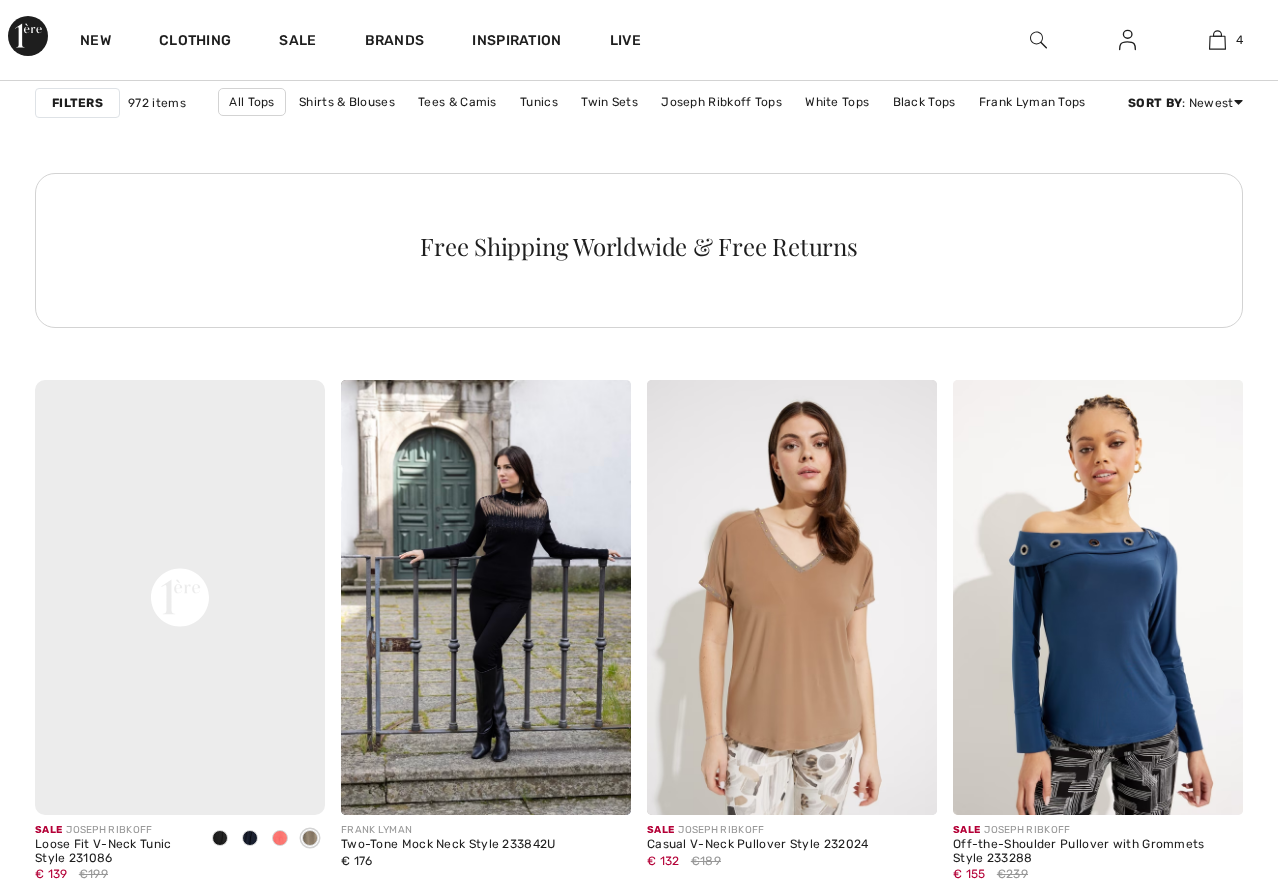 checkbox on "true" 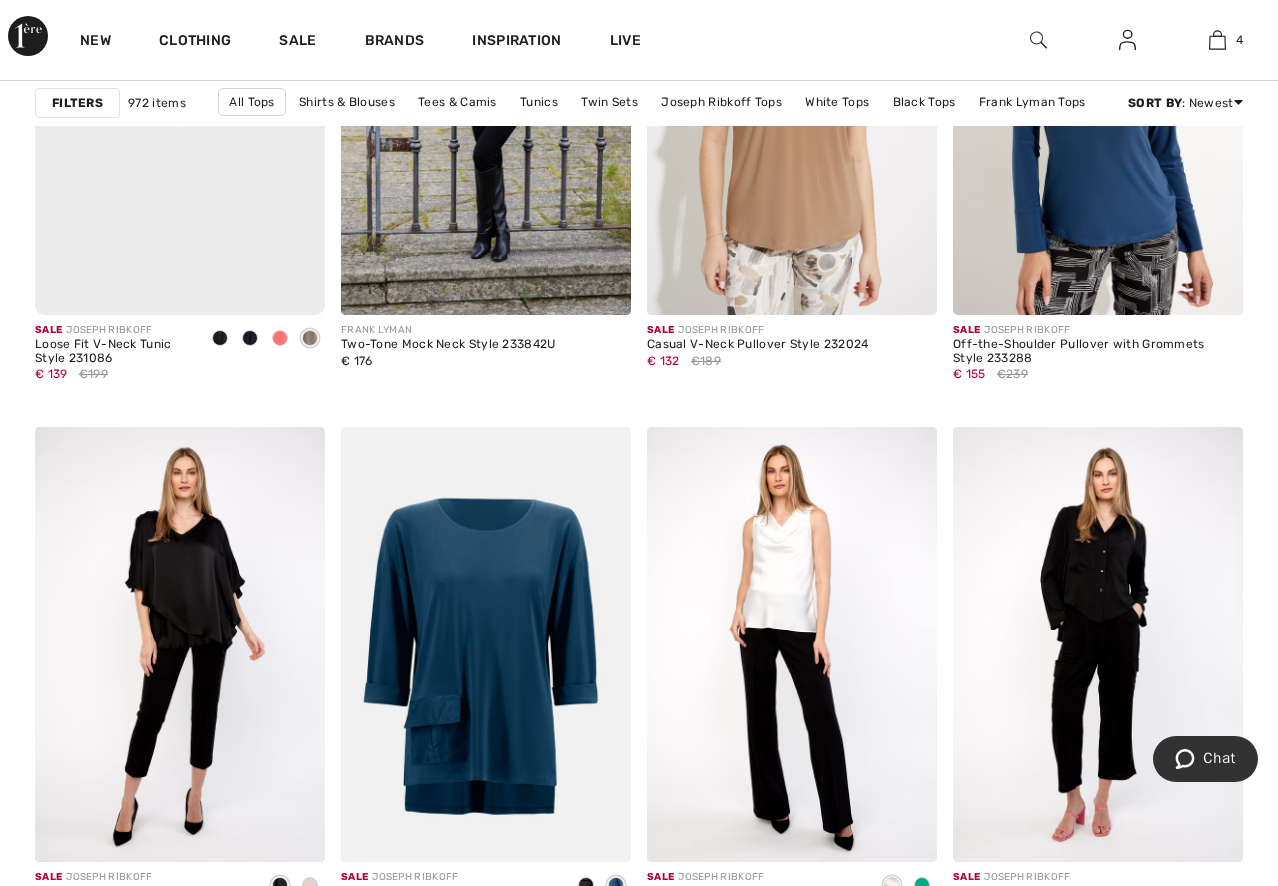 scroll, scrollTop: 0, scrollLeft: 0, axis: both 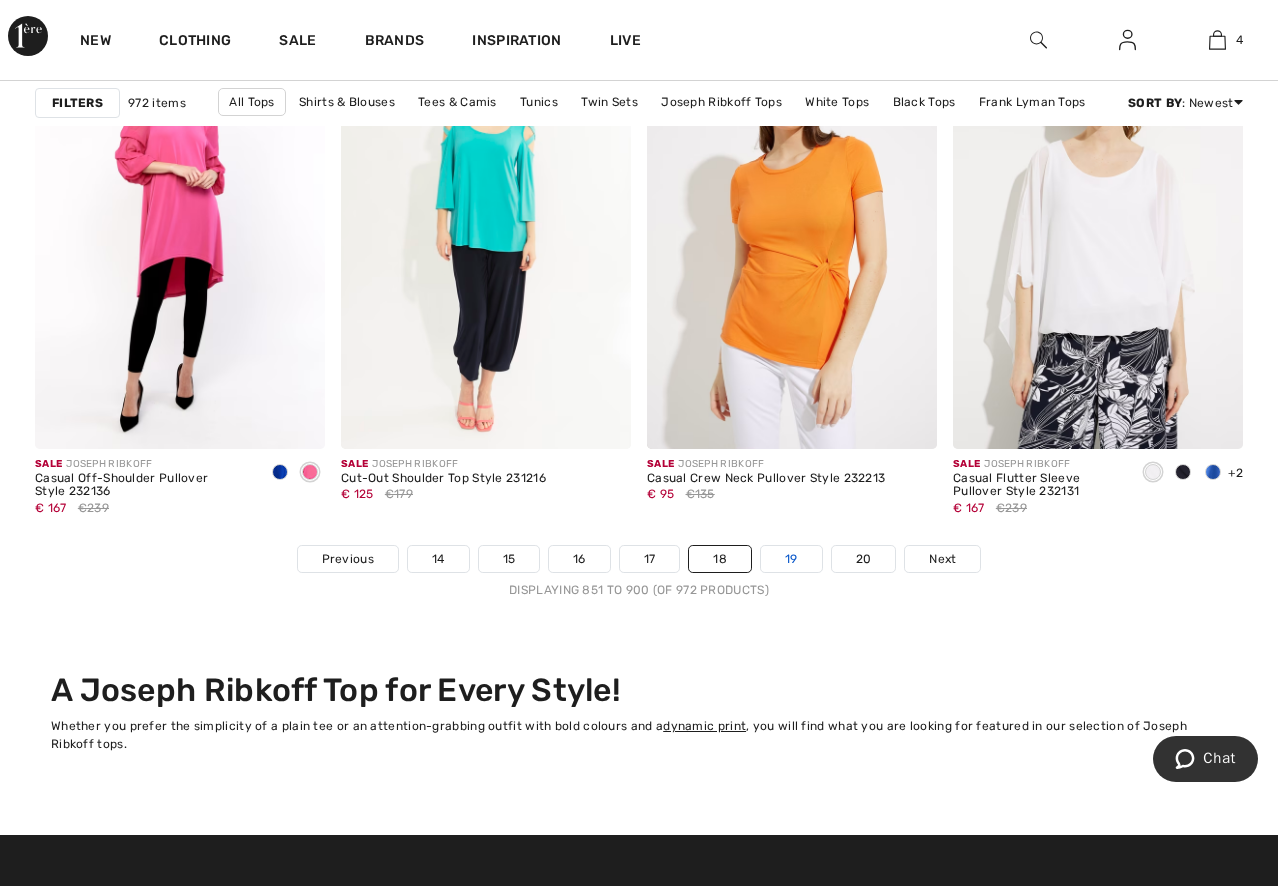 click on "19" at bounding box center [791, 559] 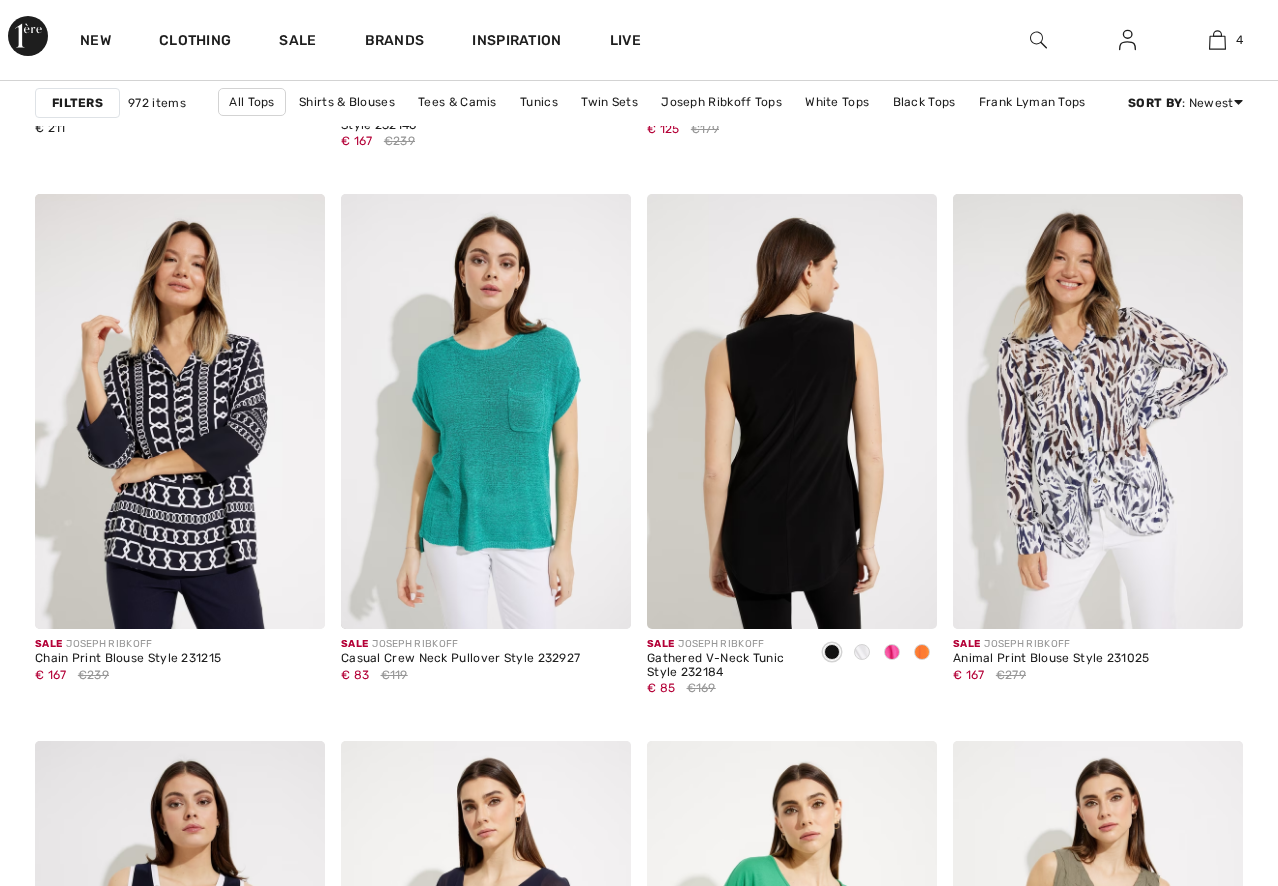 scroll, scrollTop: 1400, scrollLeft: 0, axis: vertical 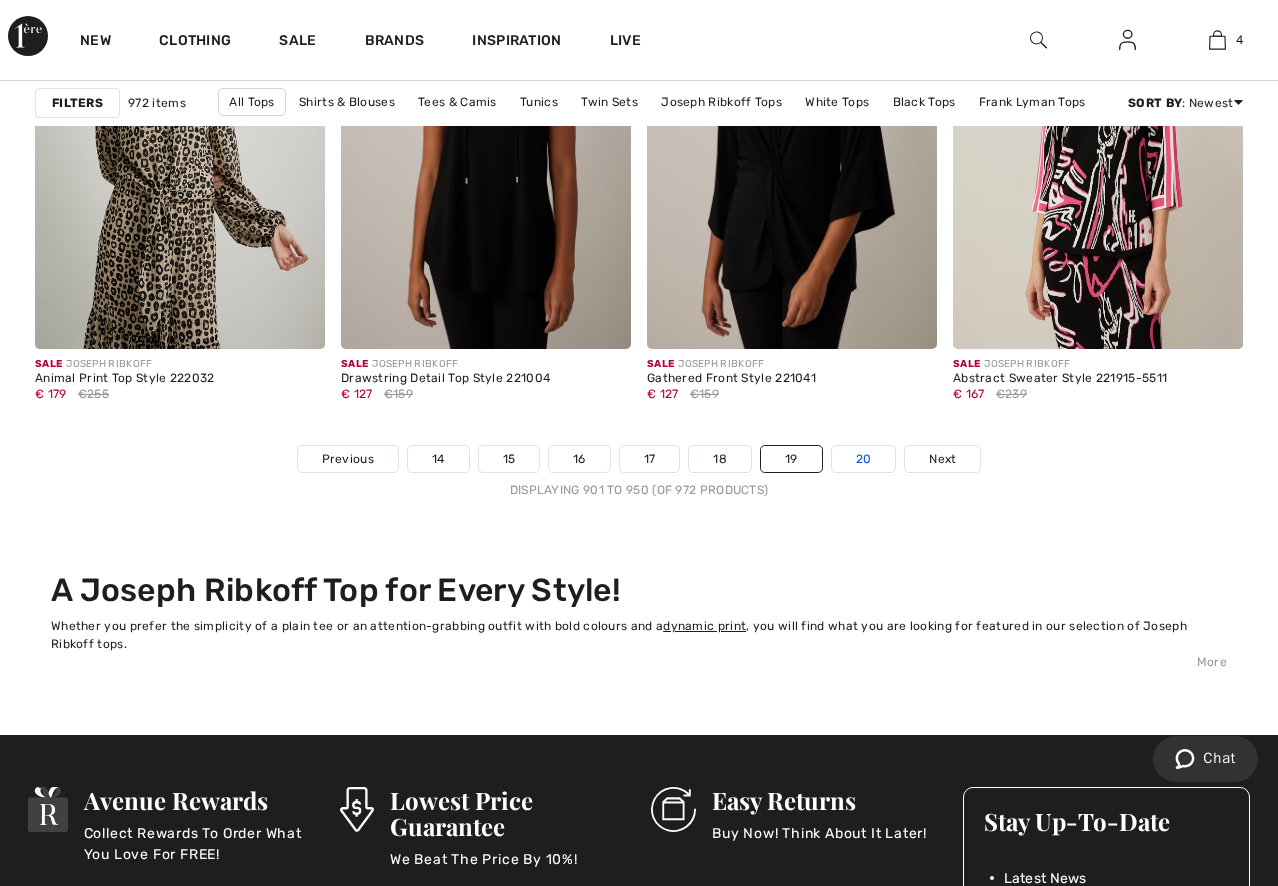 click on "20" at bounding box center (864, 459) 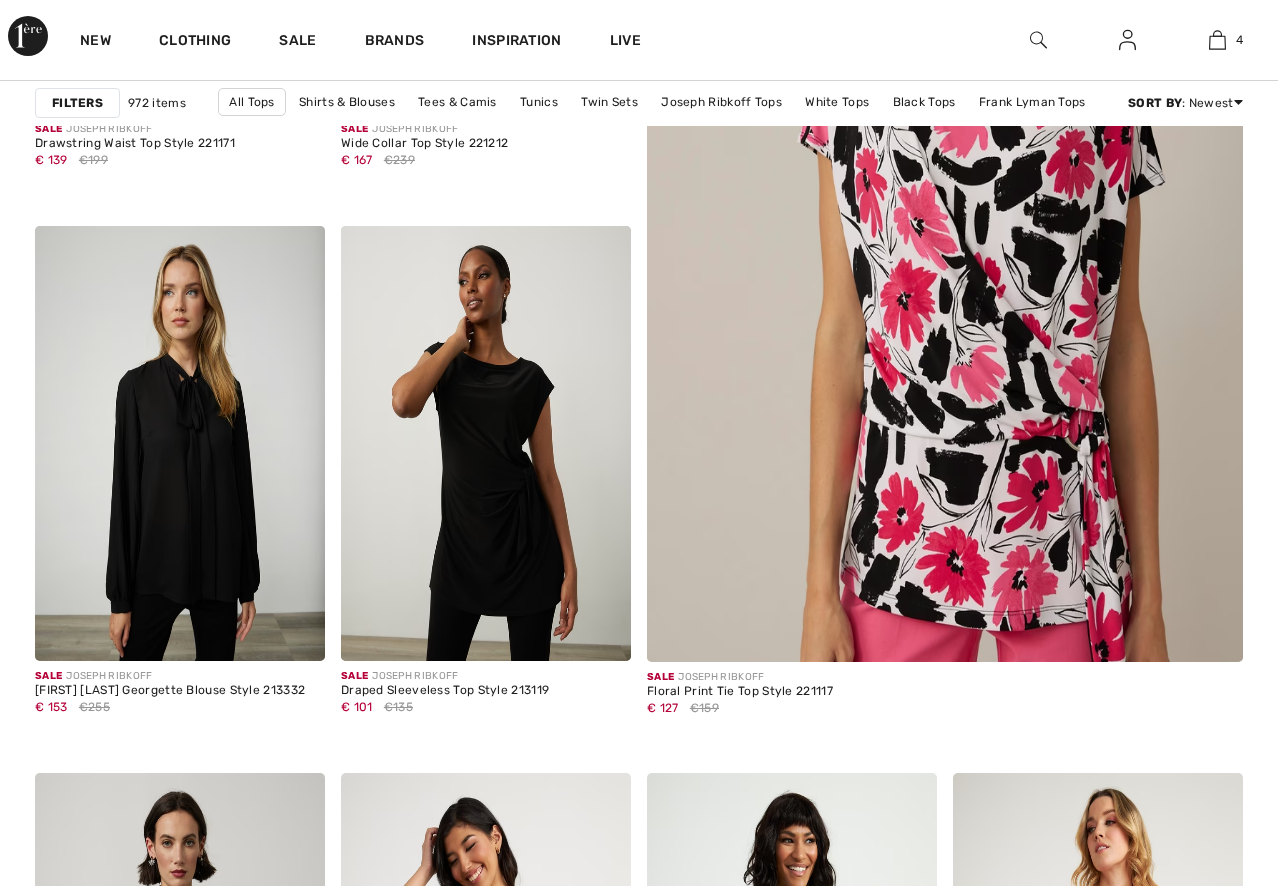scroll, scrollTop: 1300, scrollLeft: 0, axis: vertical 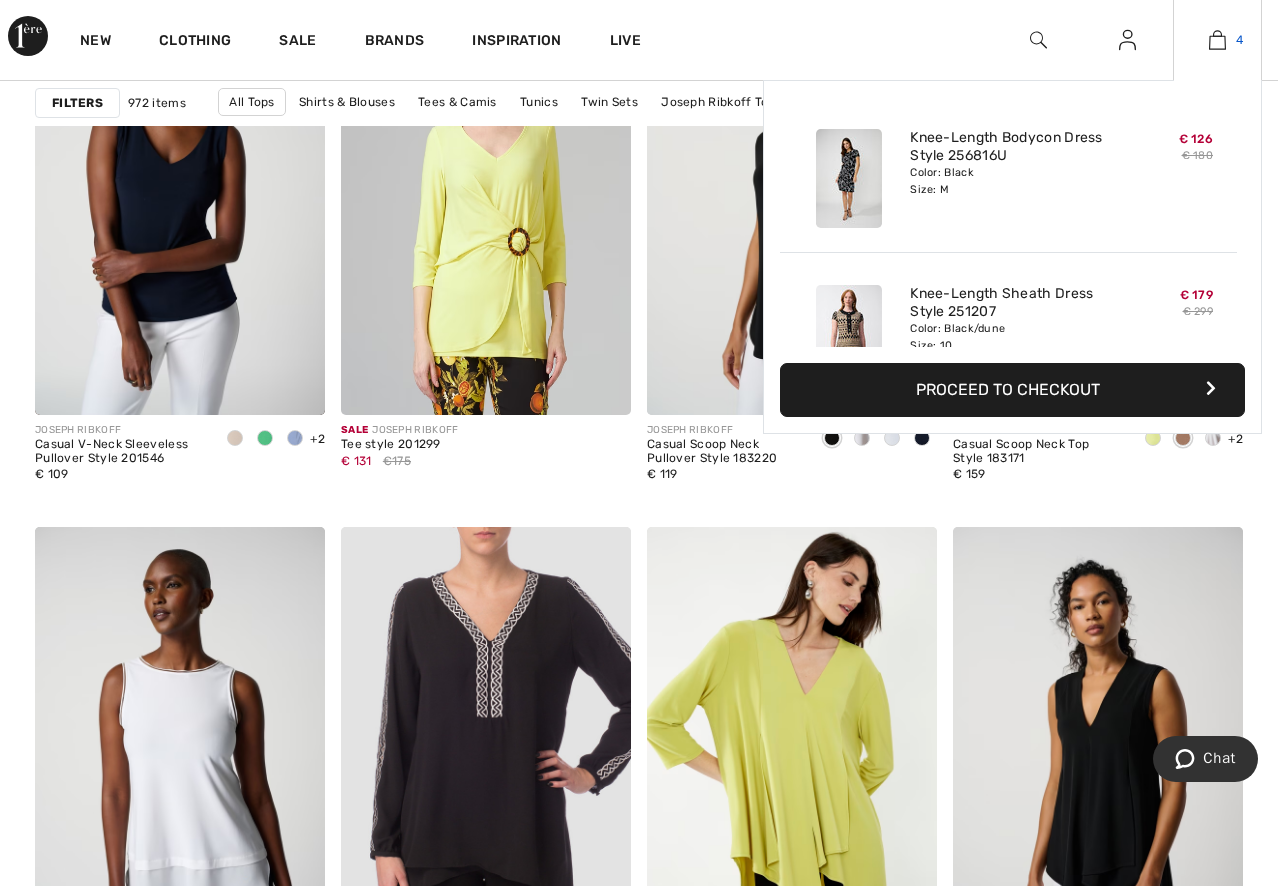 click at bounding box center [1217, 40] 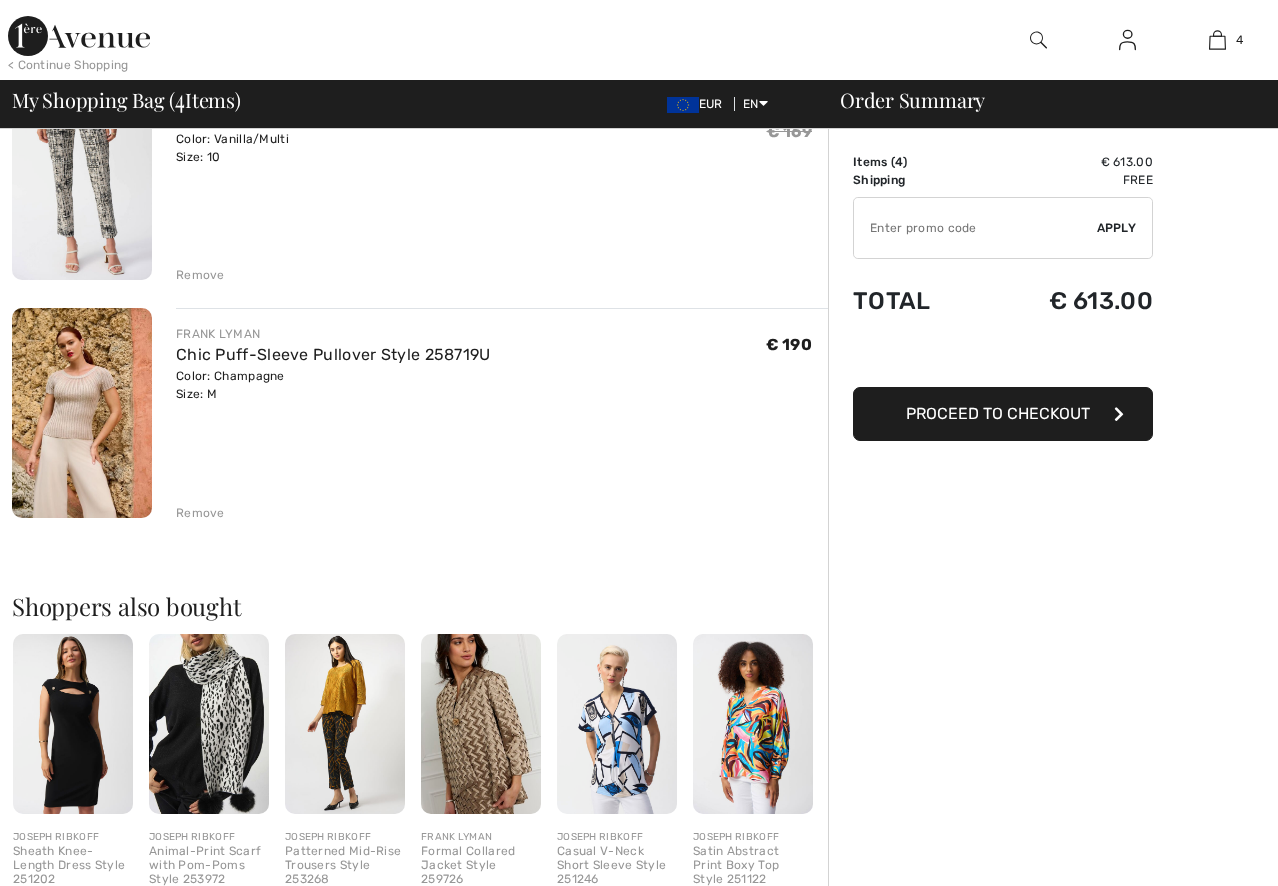 scroll, scrollTop: 700, scrollLeft: 0, axis: vertical 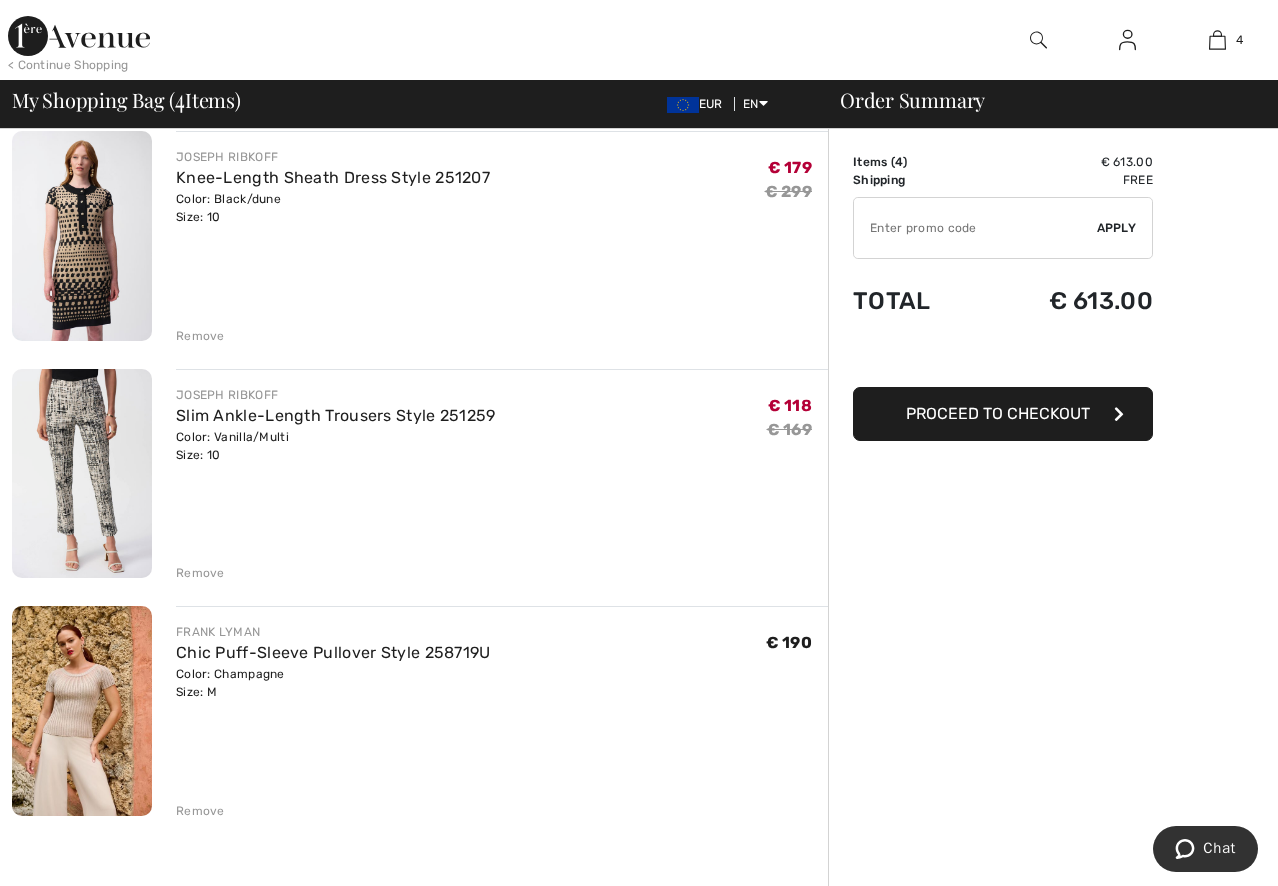 click at bounding box center [82, 711] 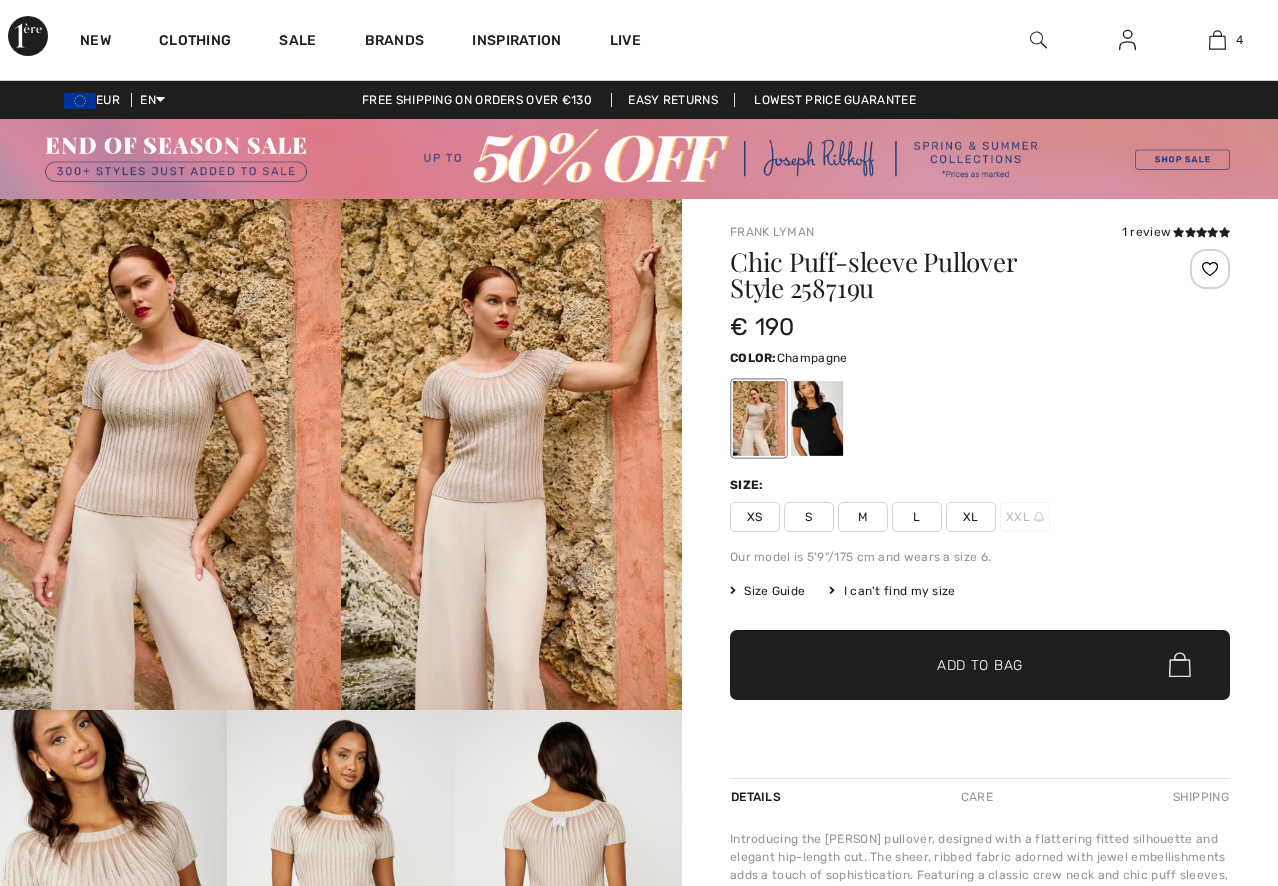 scroll, scrollTop: 0, scrollLeft: 0, axis: both 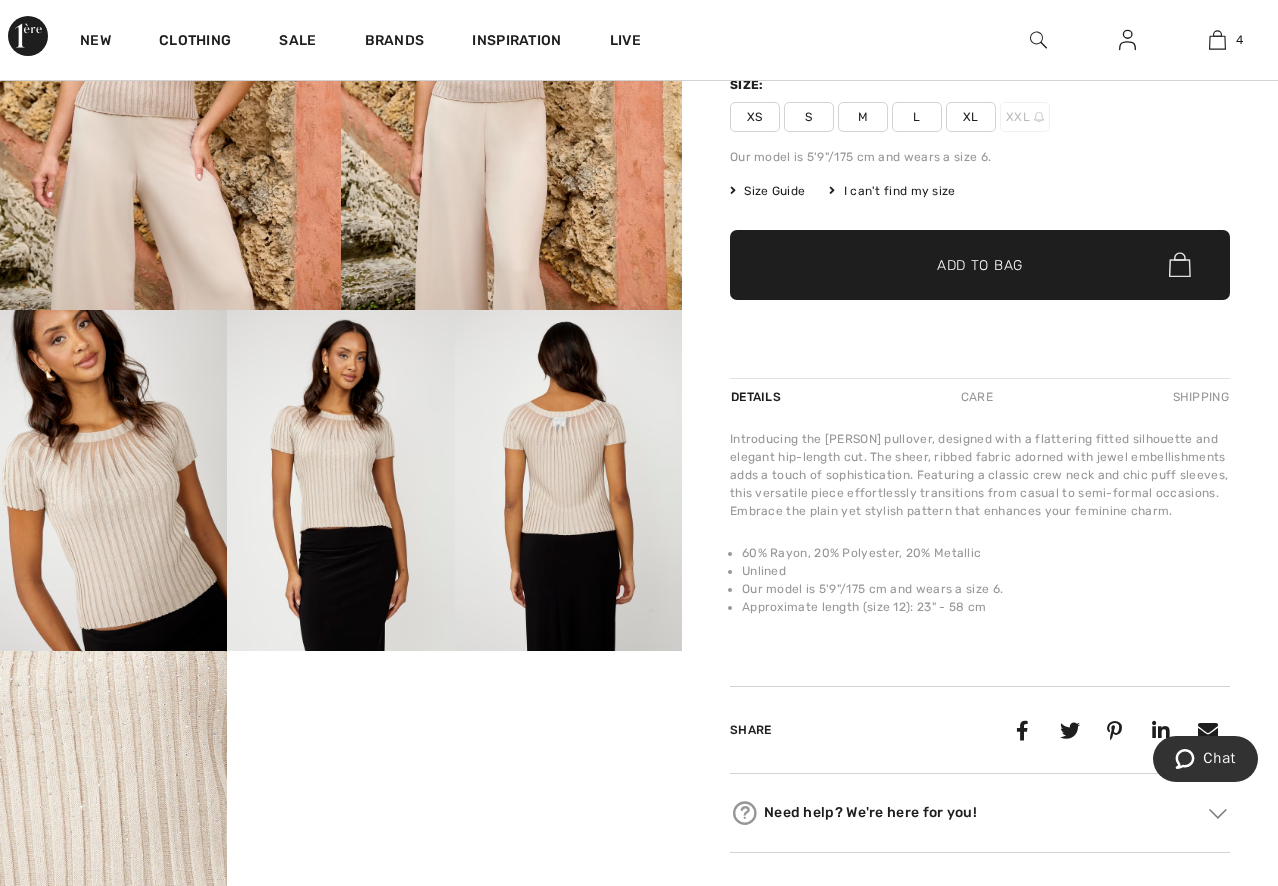 click at bounding box center (113, 480) 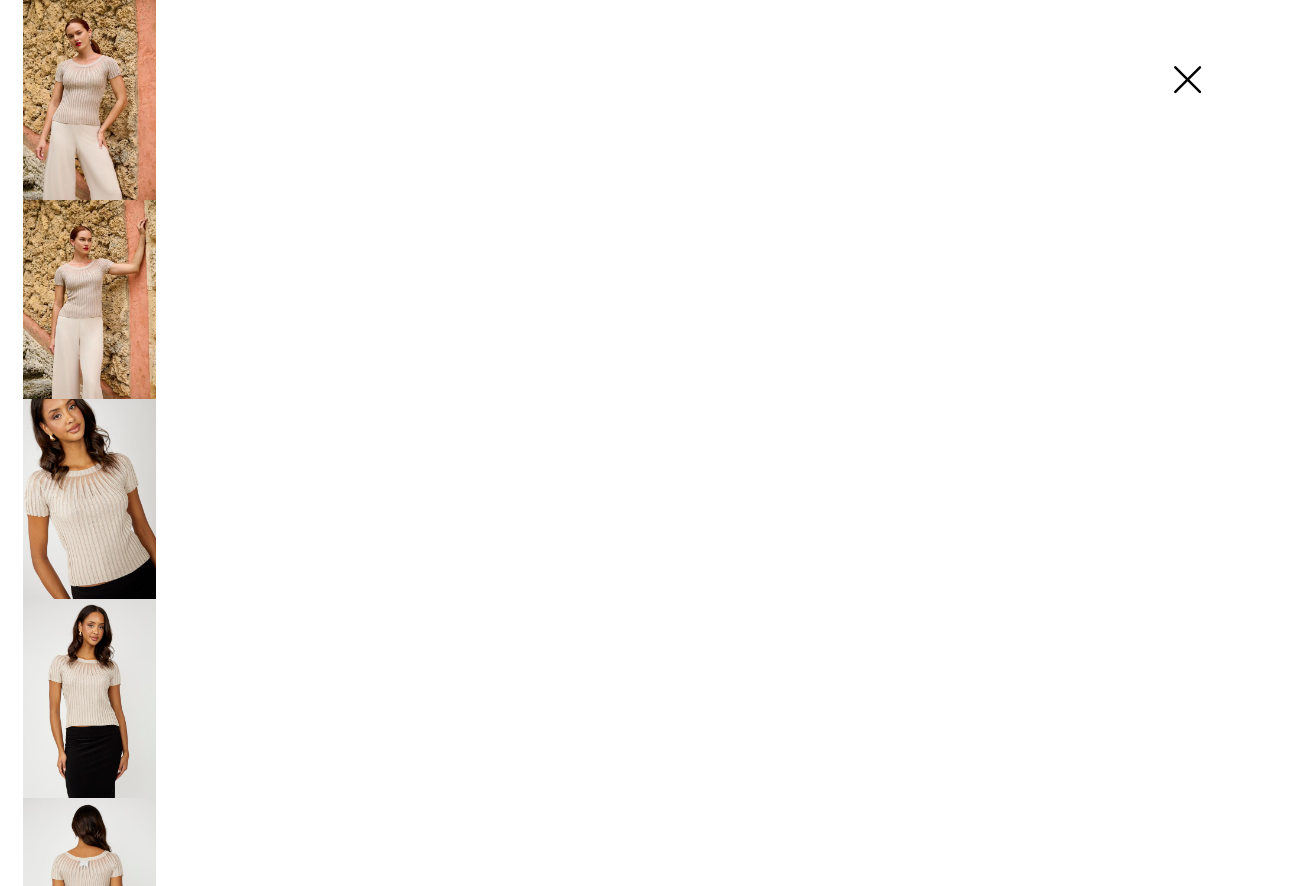 scroll, scrollTop: 401, scrollLeft: 0, axis: vertical 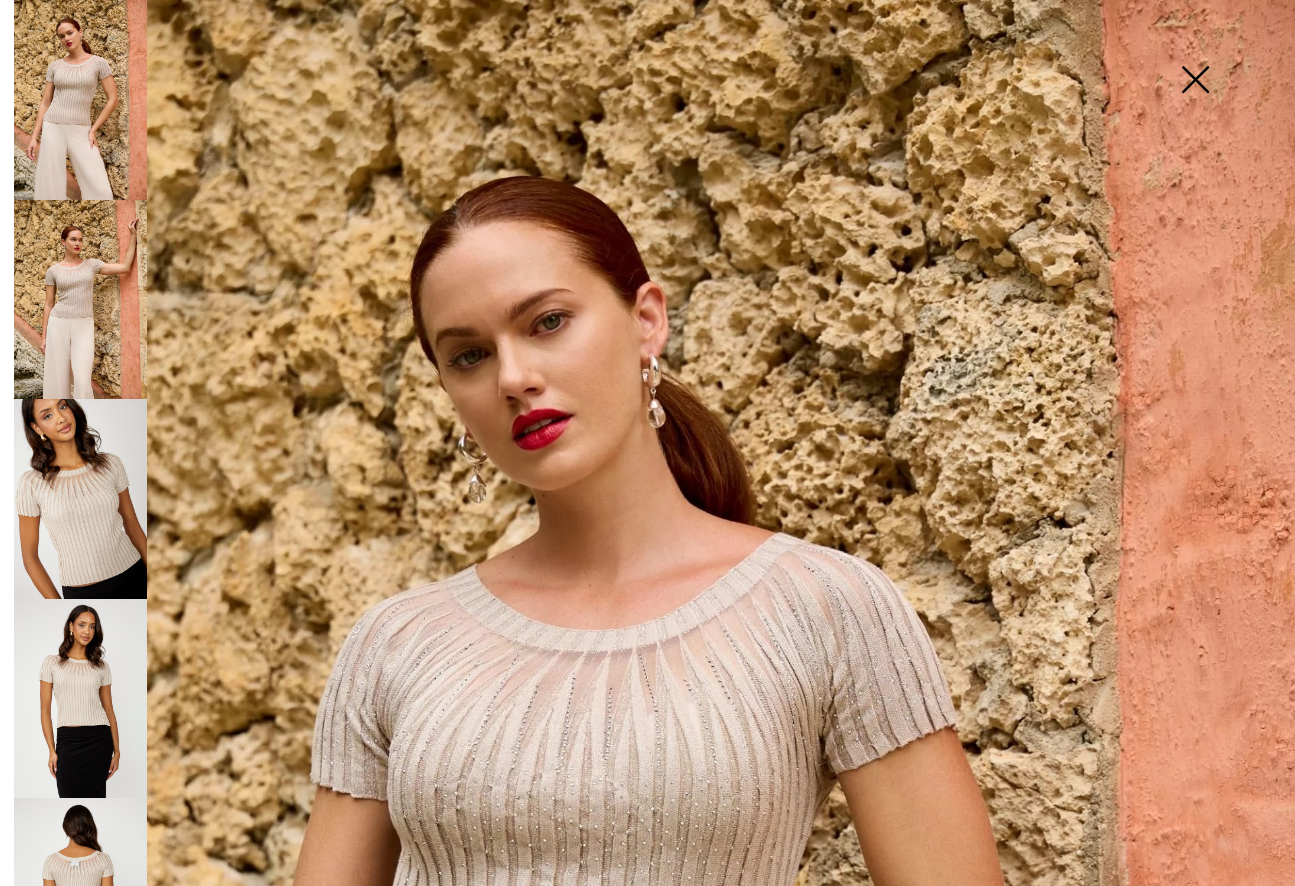 click at bounding box center [80, 499] 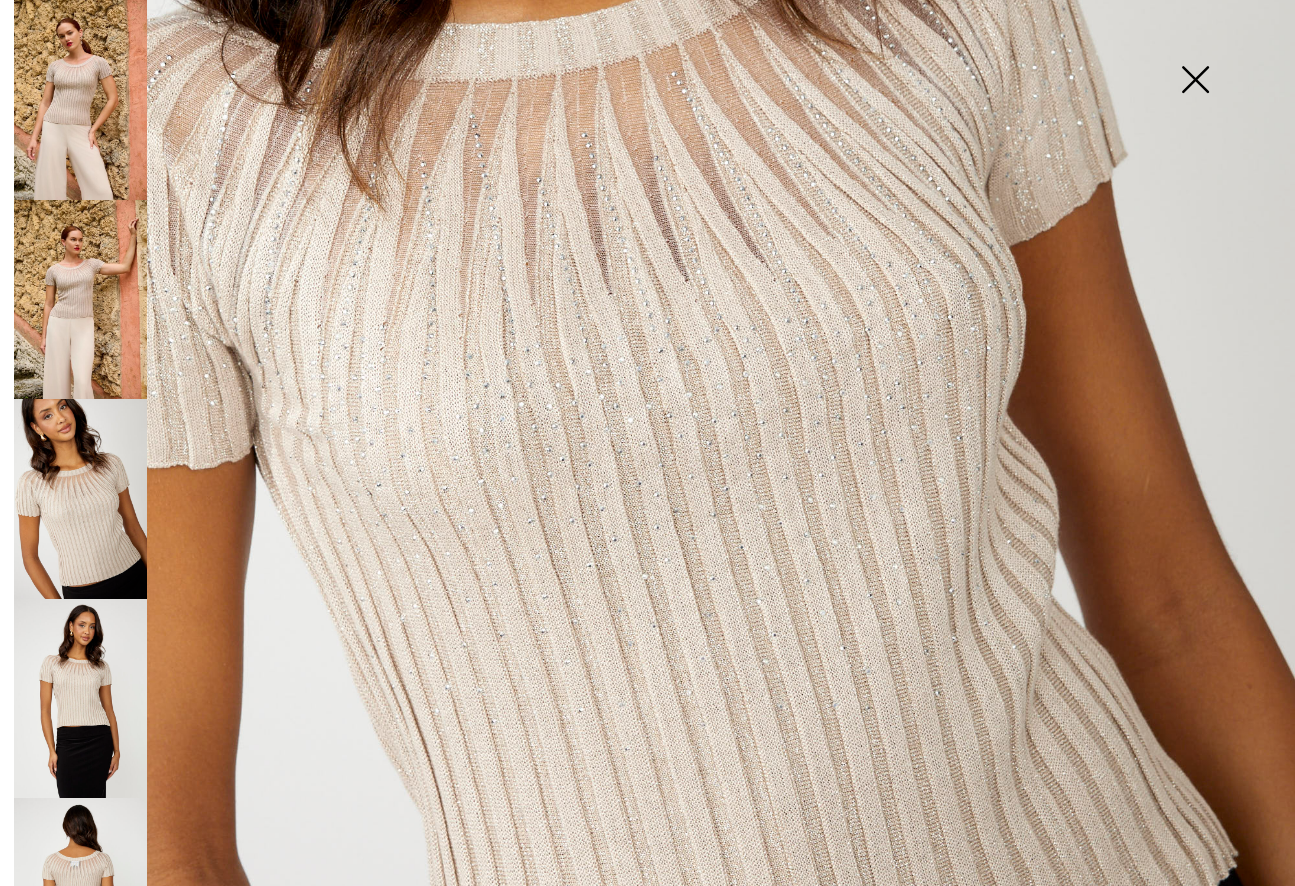 scroll, scrollTop: 500, scrollLeft: 0, axis: vertical 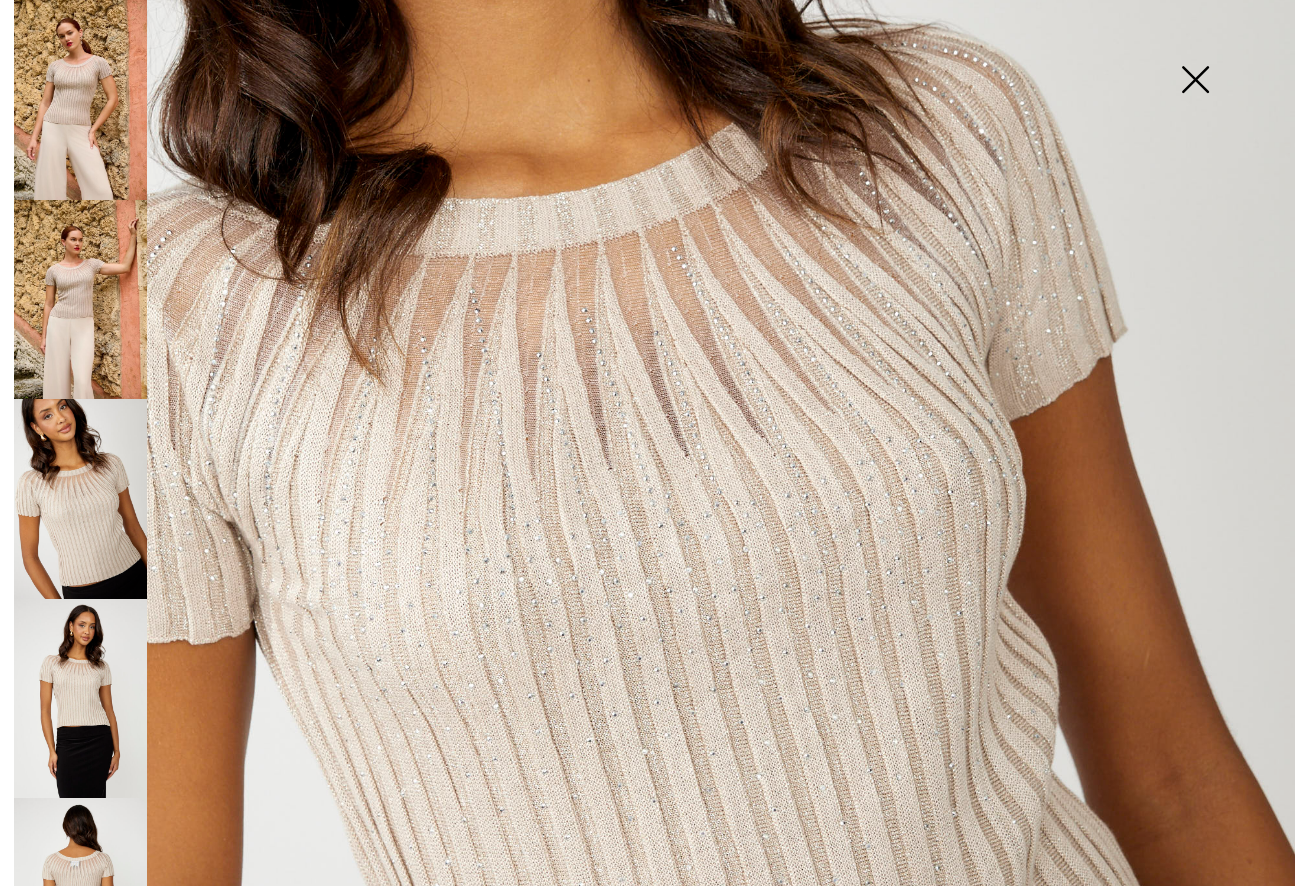 click at bounding box center [1195, 81] 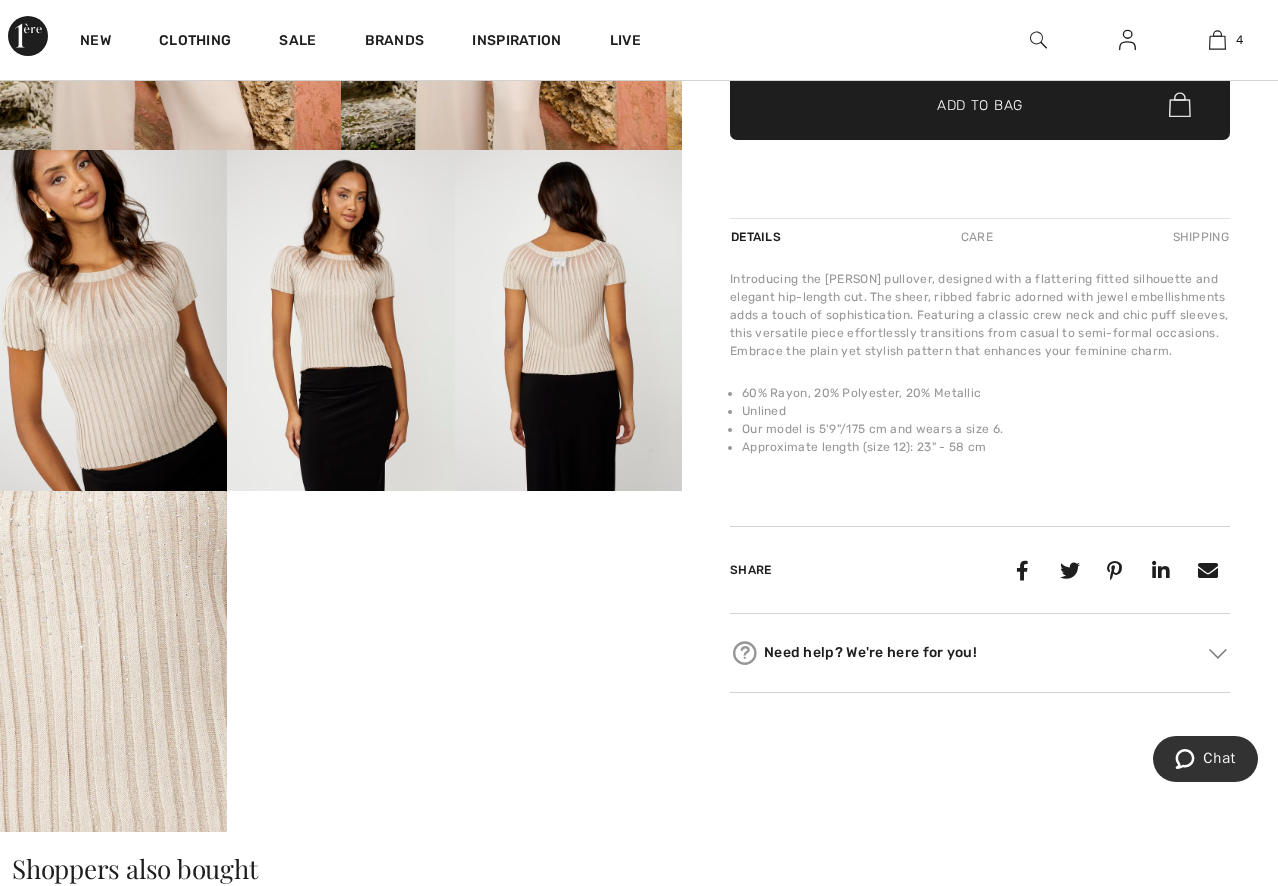 scroll, scrollTop: 600, scrollLeft: 0, axis: vertical 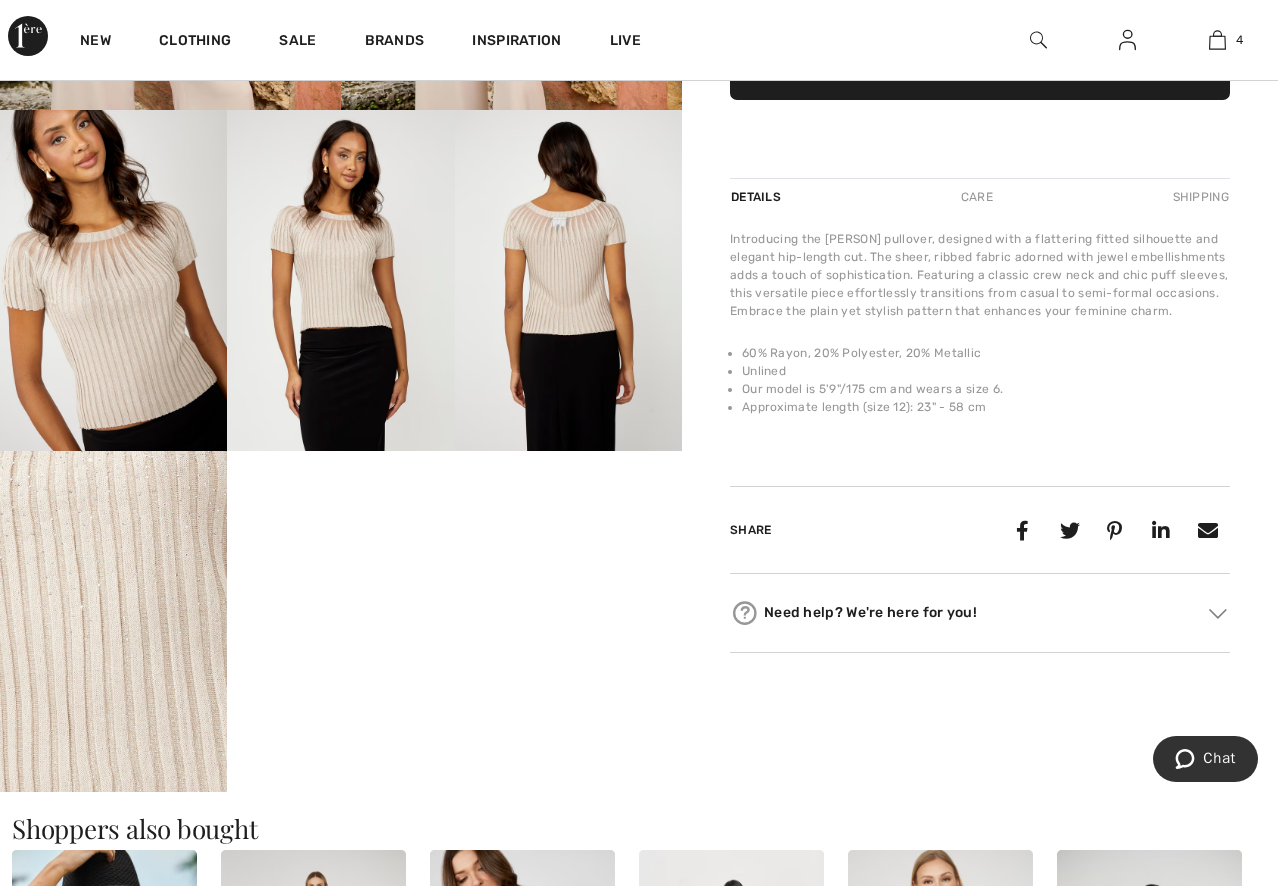 click at bounding box center (568, 280) 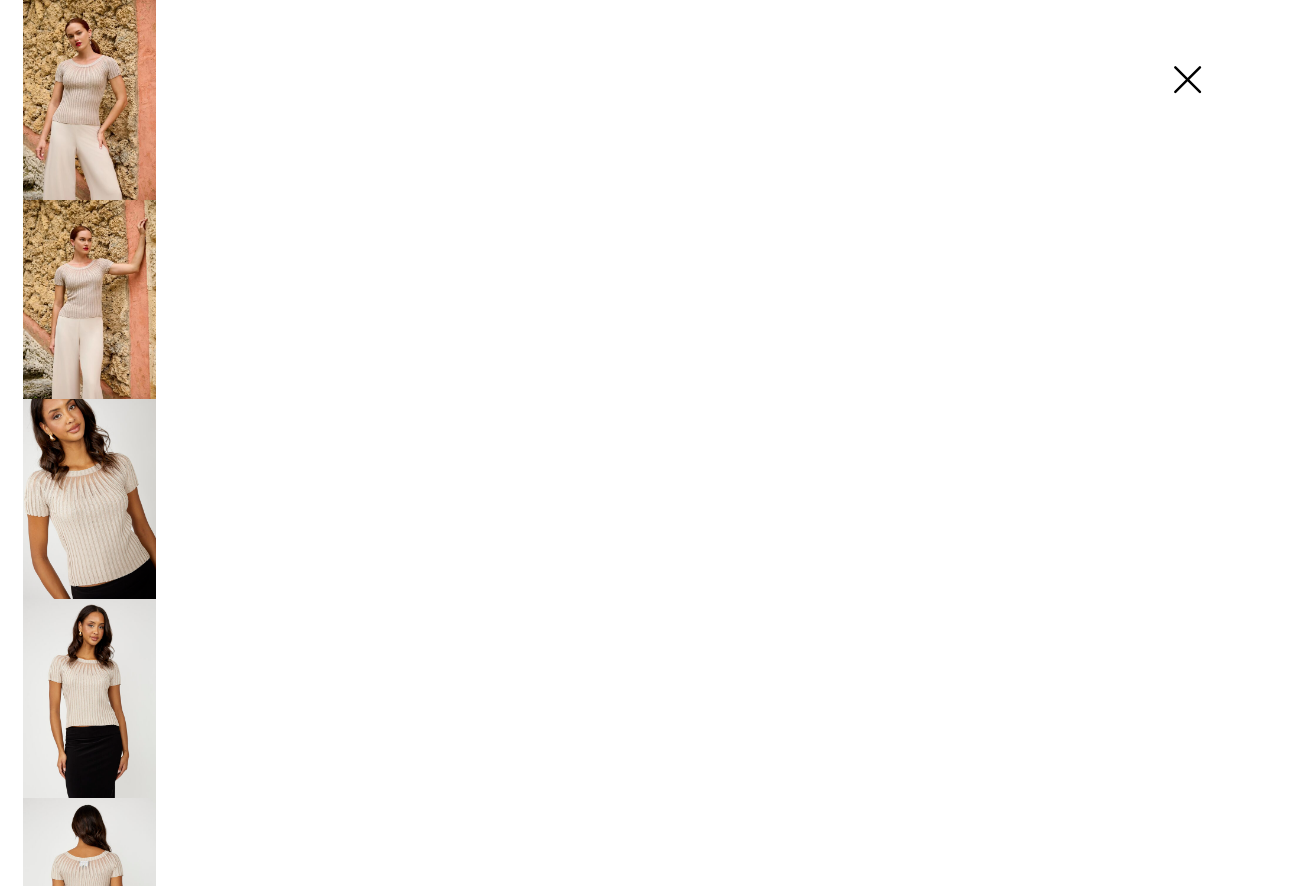 scroll, scrollTop: 601, scrollLeft: 0, axis: vertical 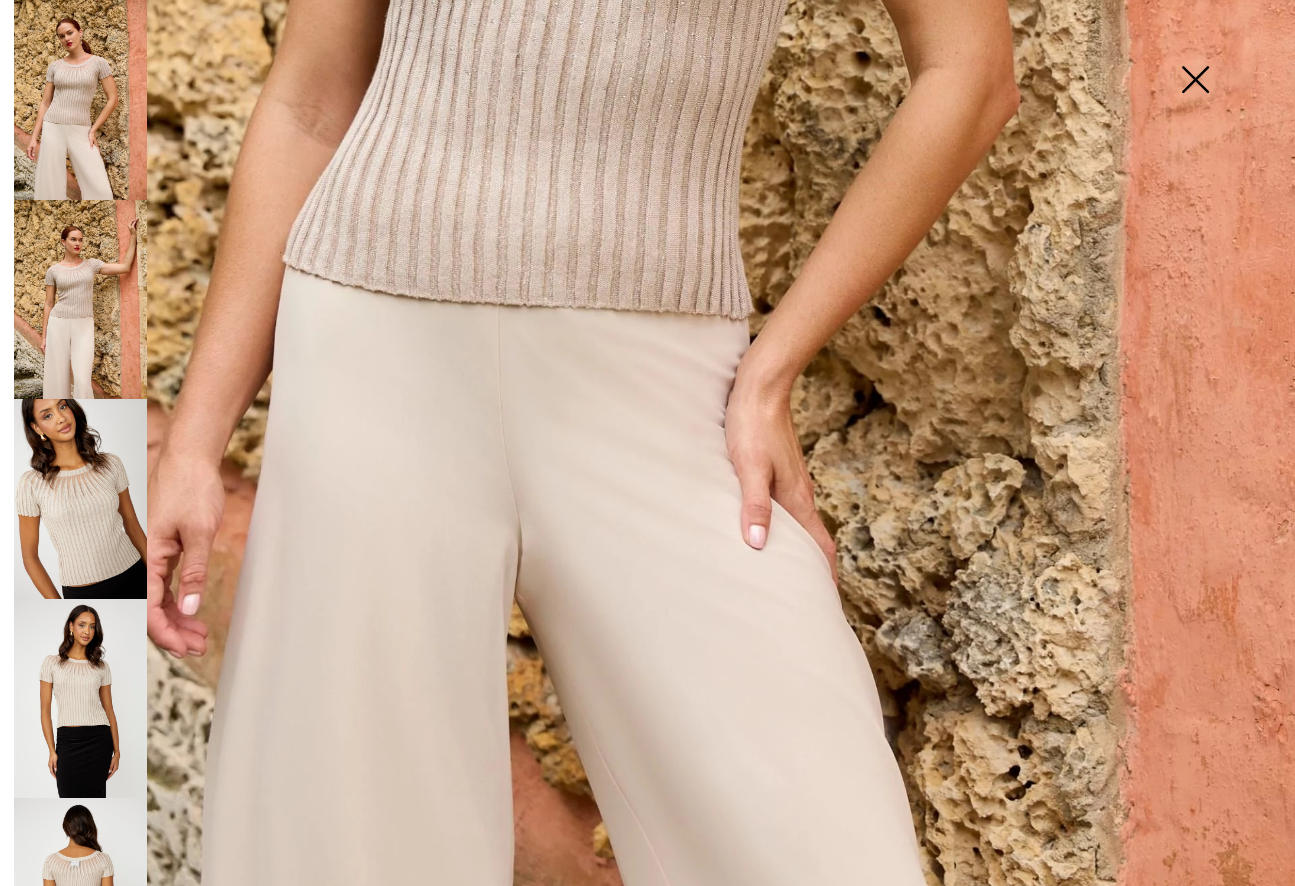 click at bounding box center [80, 898] 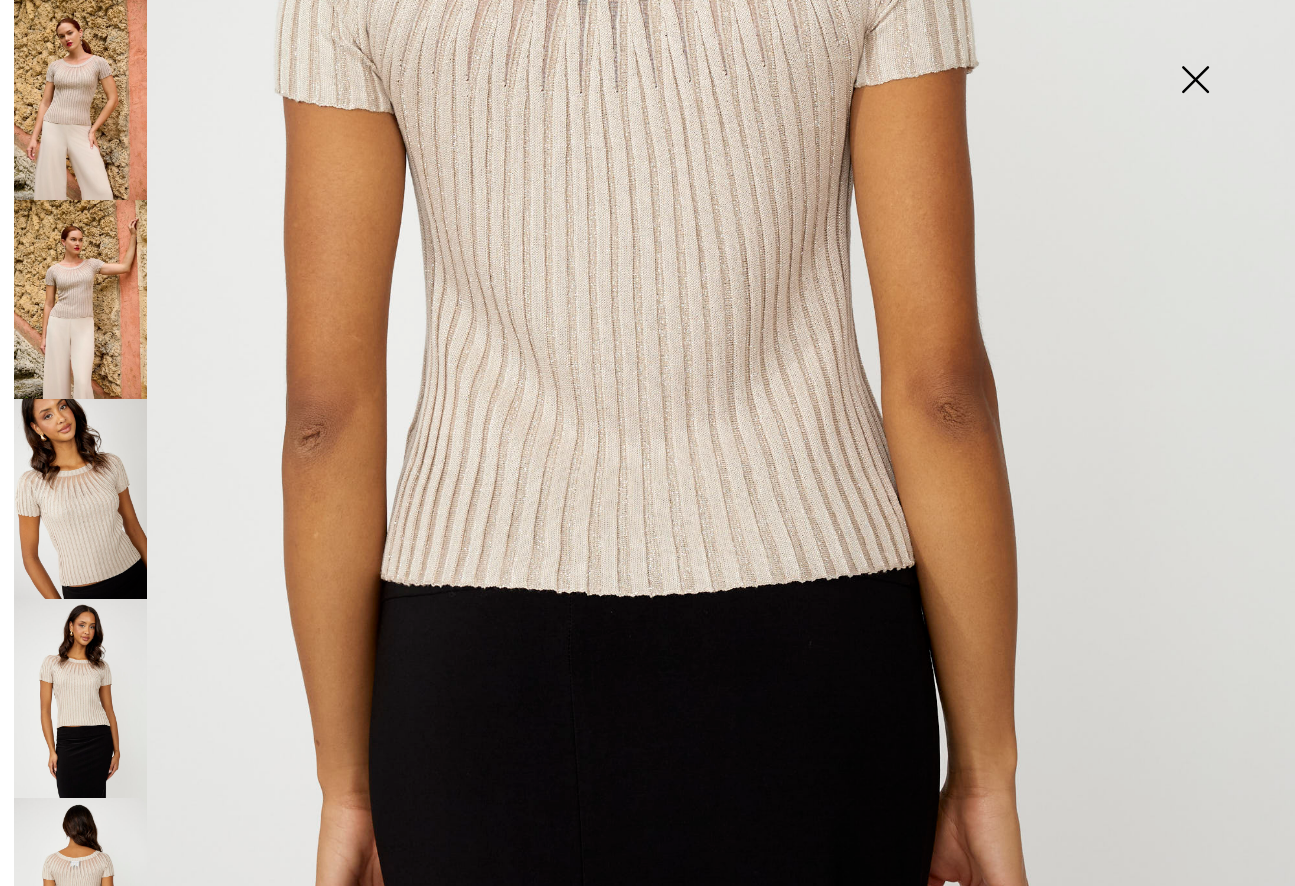 scroll, scrollTop: 400, scrollLeft: 0, axis: vertical 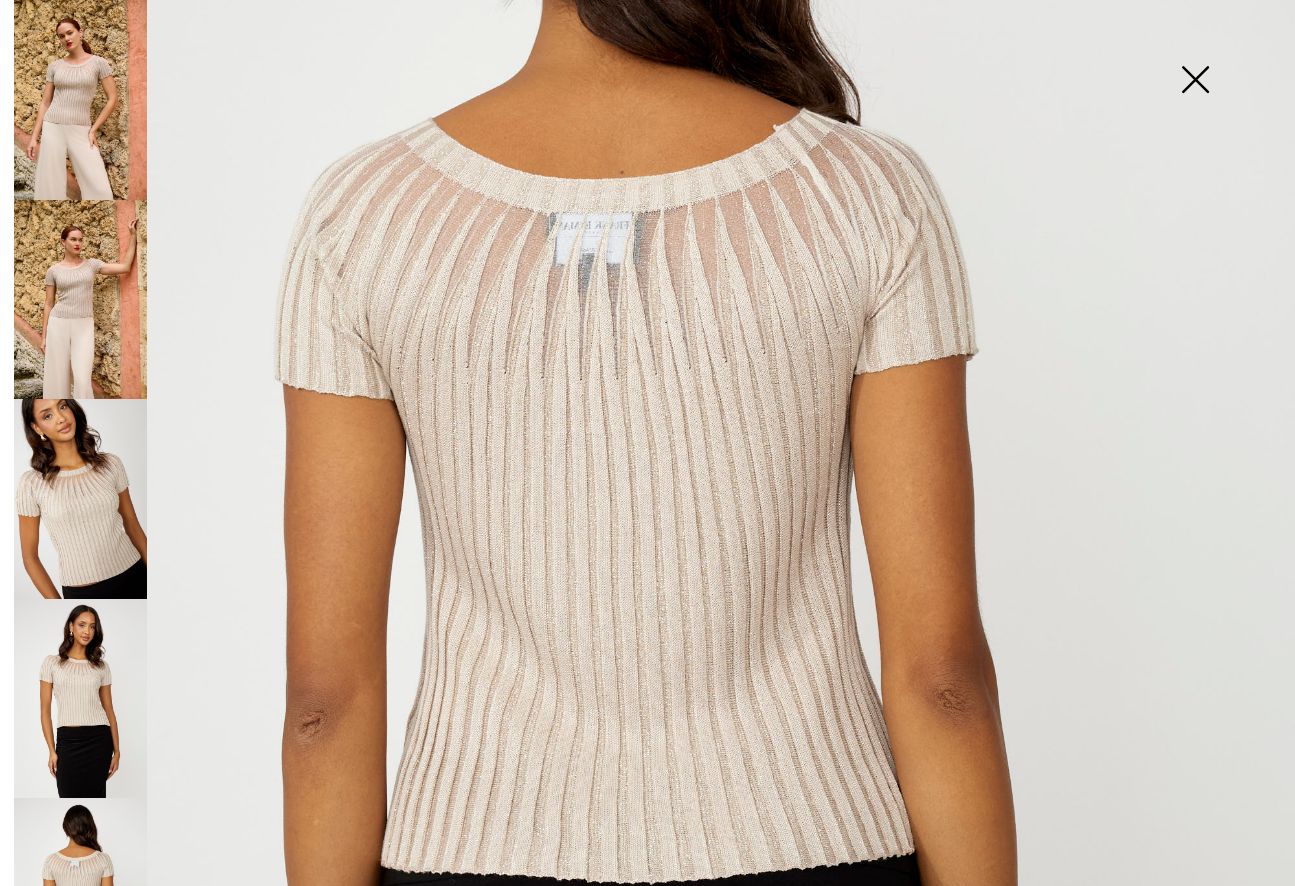 click at bounding box center [1195, 81] 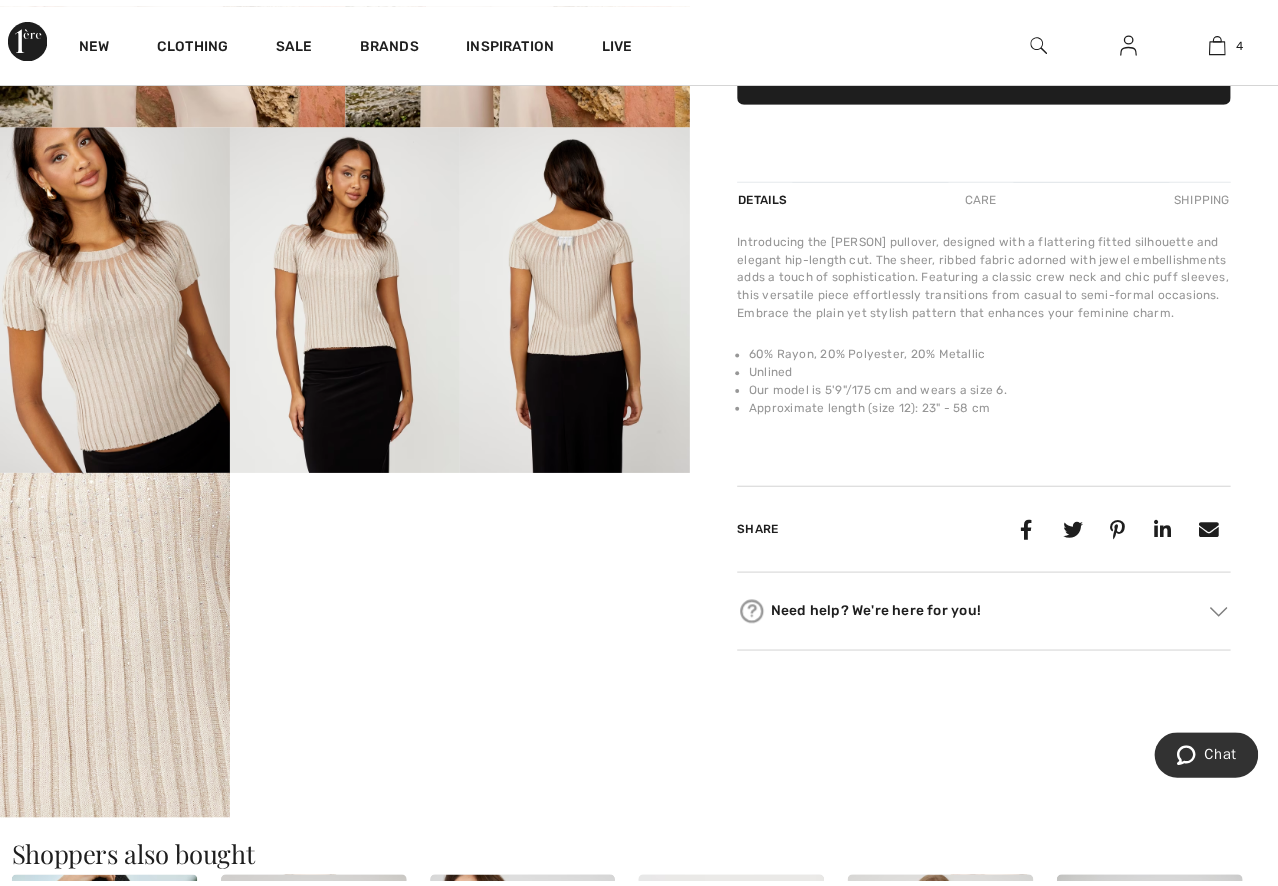 scroll, scrollTop: 600, scrollLeft: 0, axis: vertical 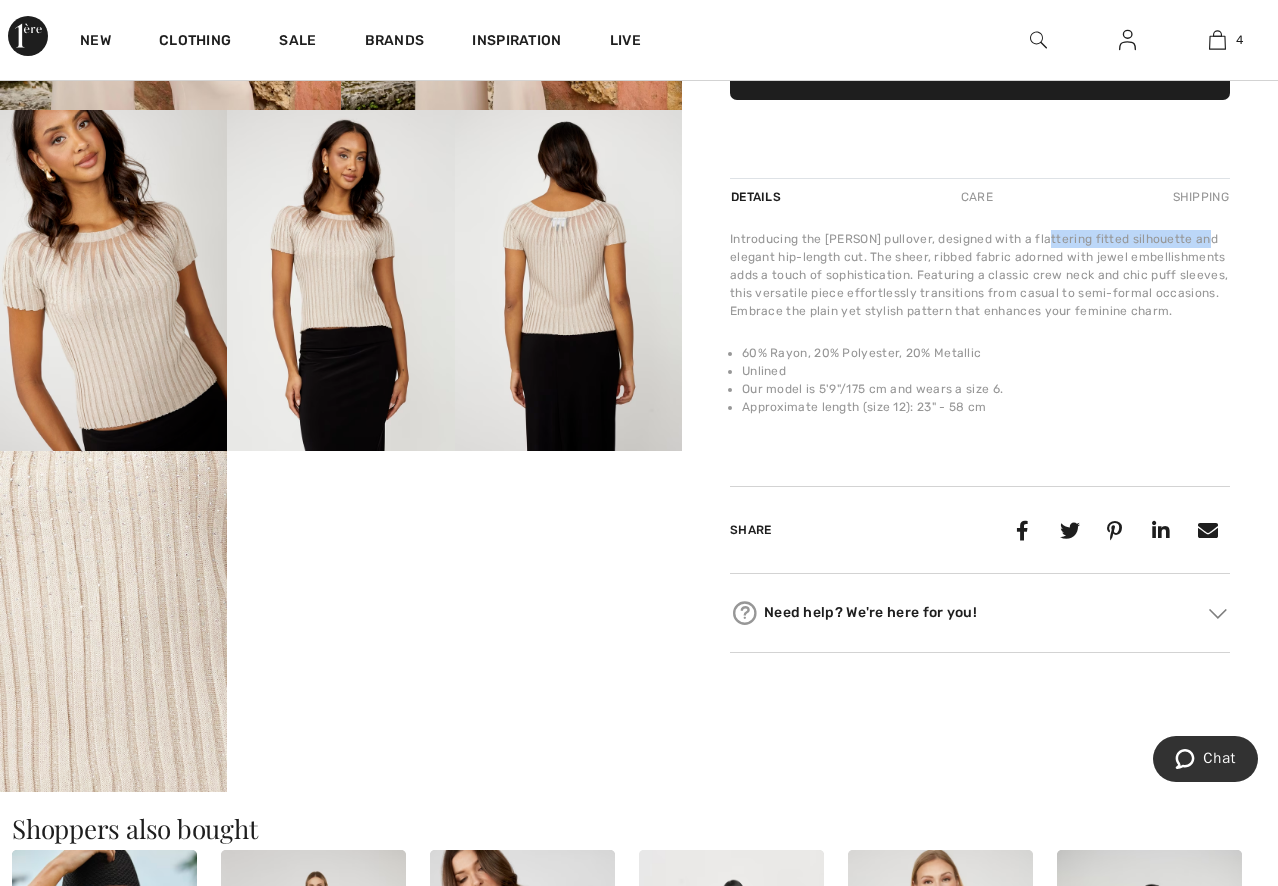 drag, startPoint x: 1055, startPoint y: 233, endPoint x: 1209, endPoint y: 245, distance: 154.46683 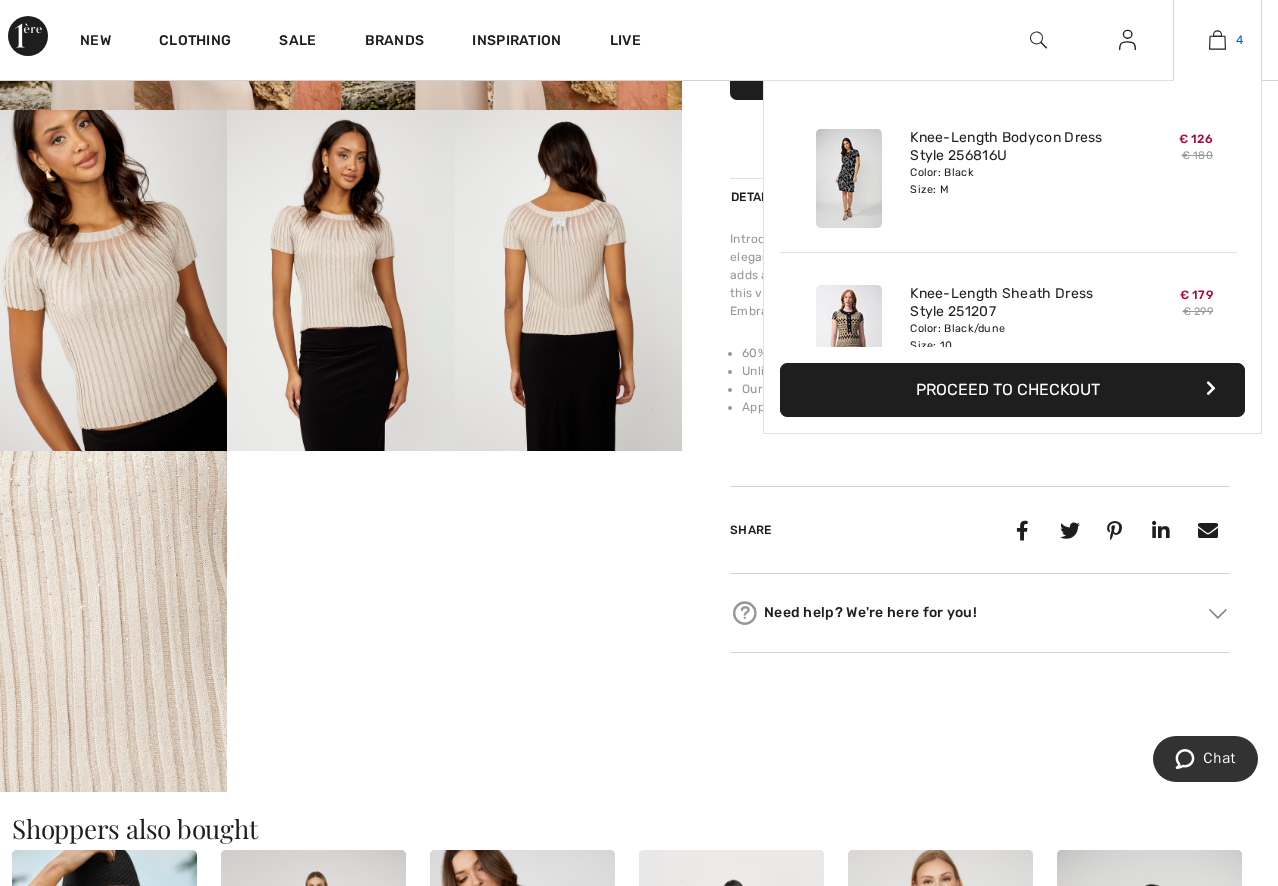 click at bounding box center [1217, 40] 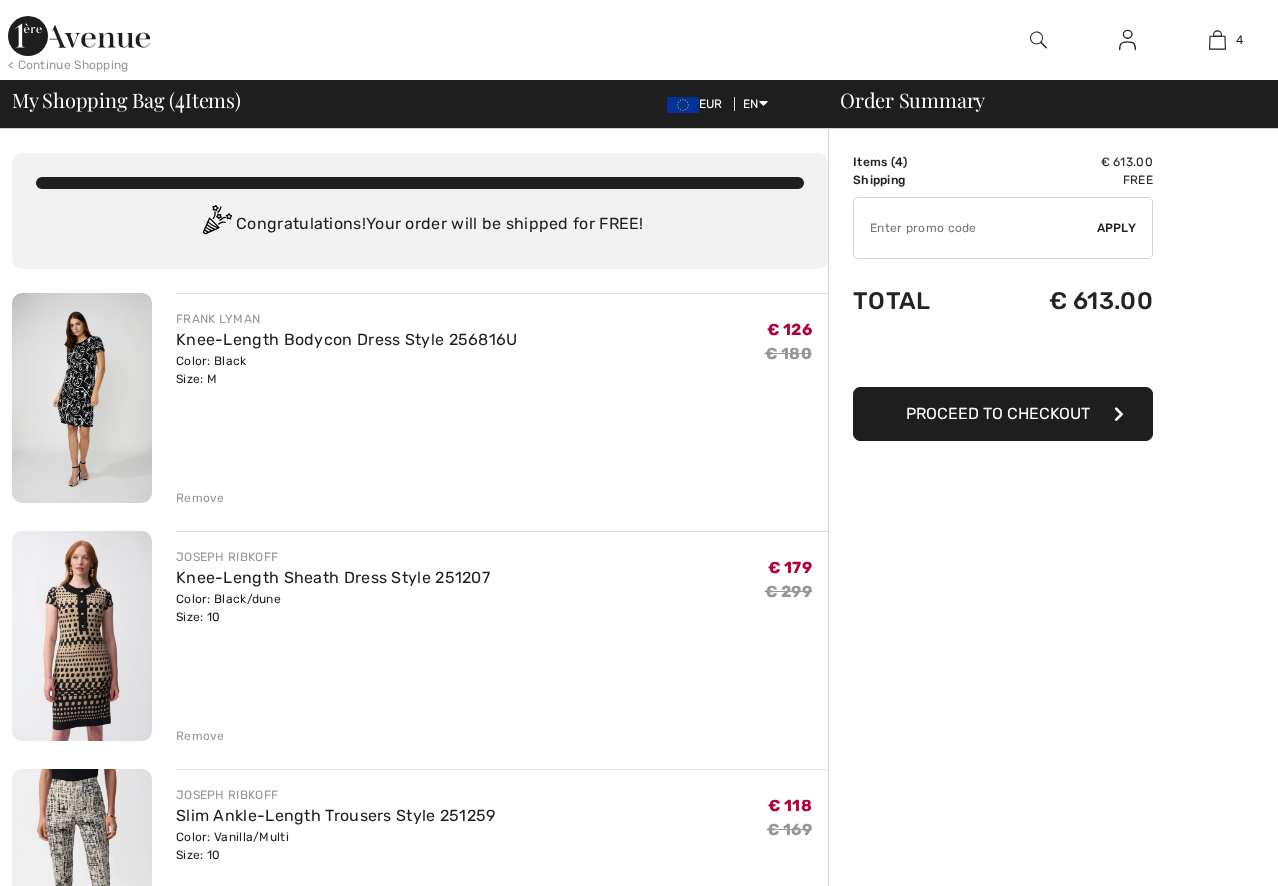 scroll, scrollTop: 64, scrollLeft: 0, axis: vertical 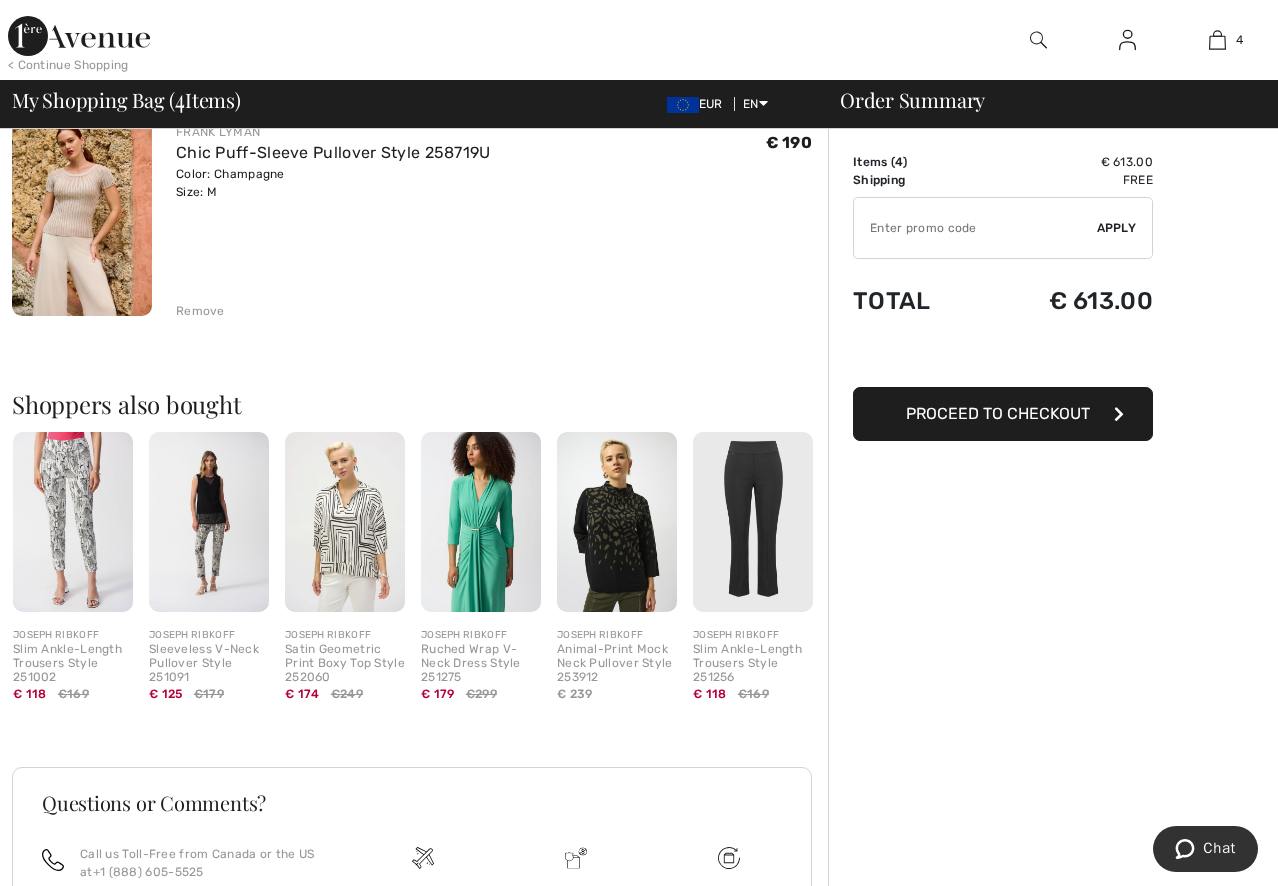 click on "Order Summary			 Details
Items ( 4 )
€ 613.00
Promo code € 0.00
Shipping
Free
Tax1 € 0.00
Tax2 € 0.00
Duties & Taxes € 0.00
✔
Apply
Remove
Total
€ 613.00
Proceed to Checkout" at bounding box center [1053, 173] 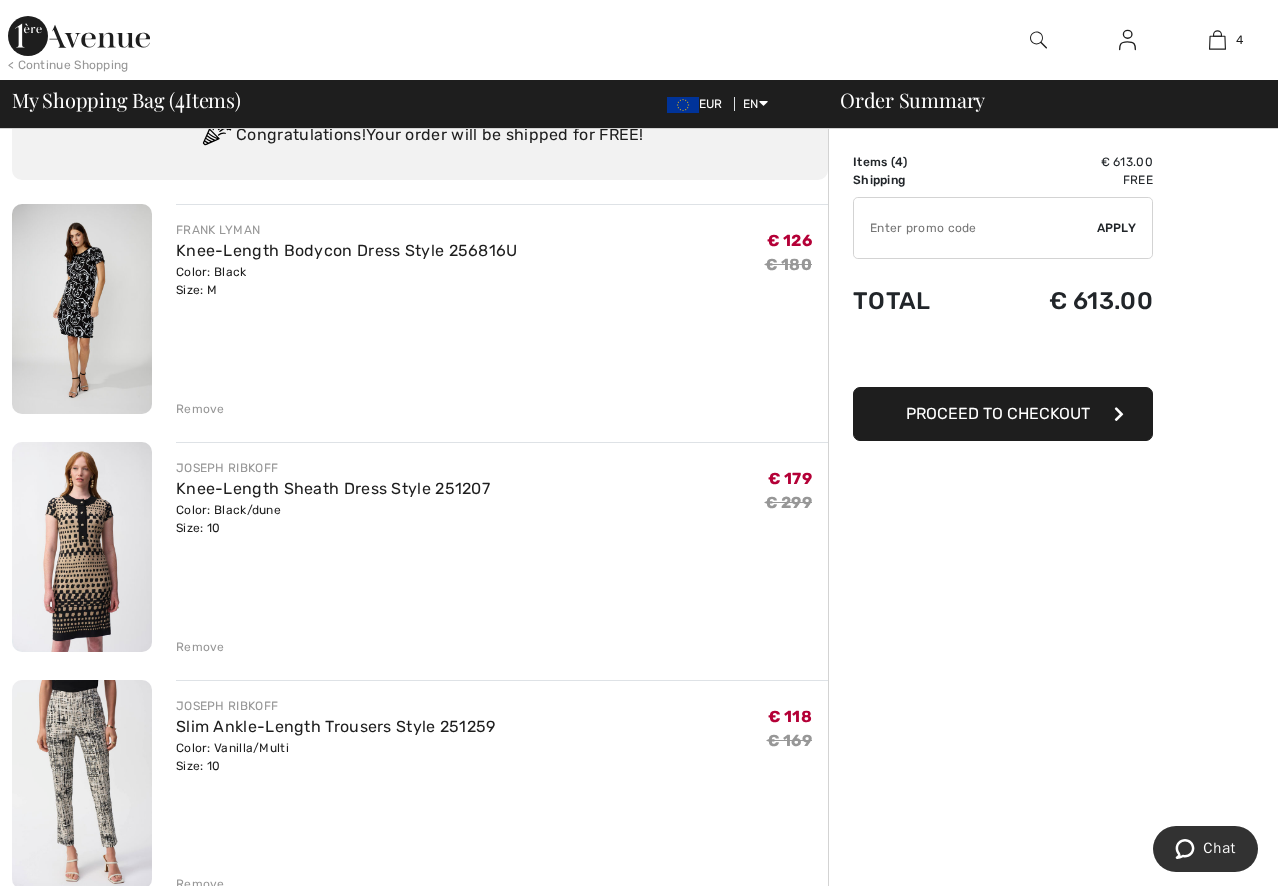 scroll, scrollTop: 0, scrollLeft: 0, axis: both 